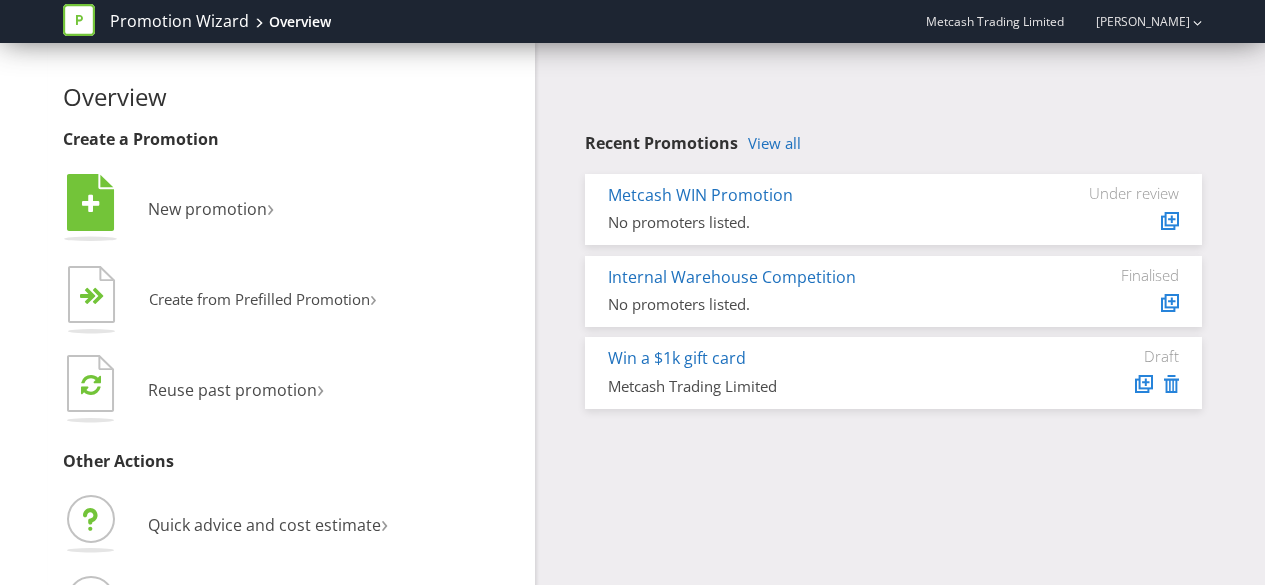 scroll, scrollTop: 0, scrollLeft: 0, axis: both 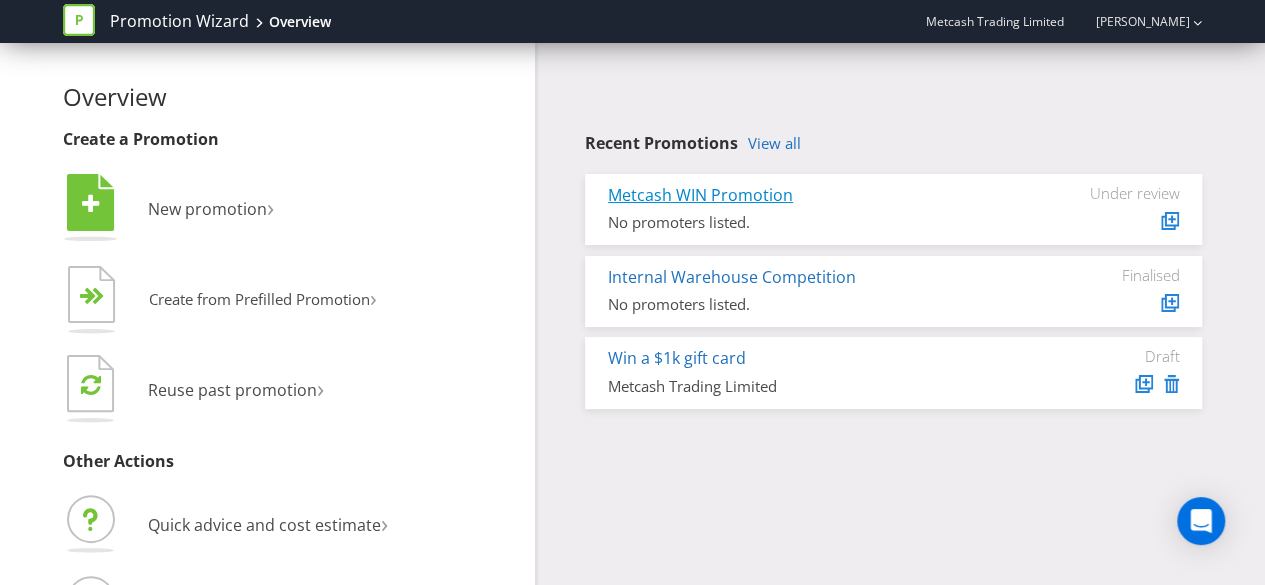 click on "Metcash WIN Promotion" at bounding box center (700, 195) 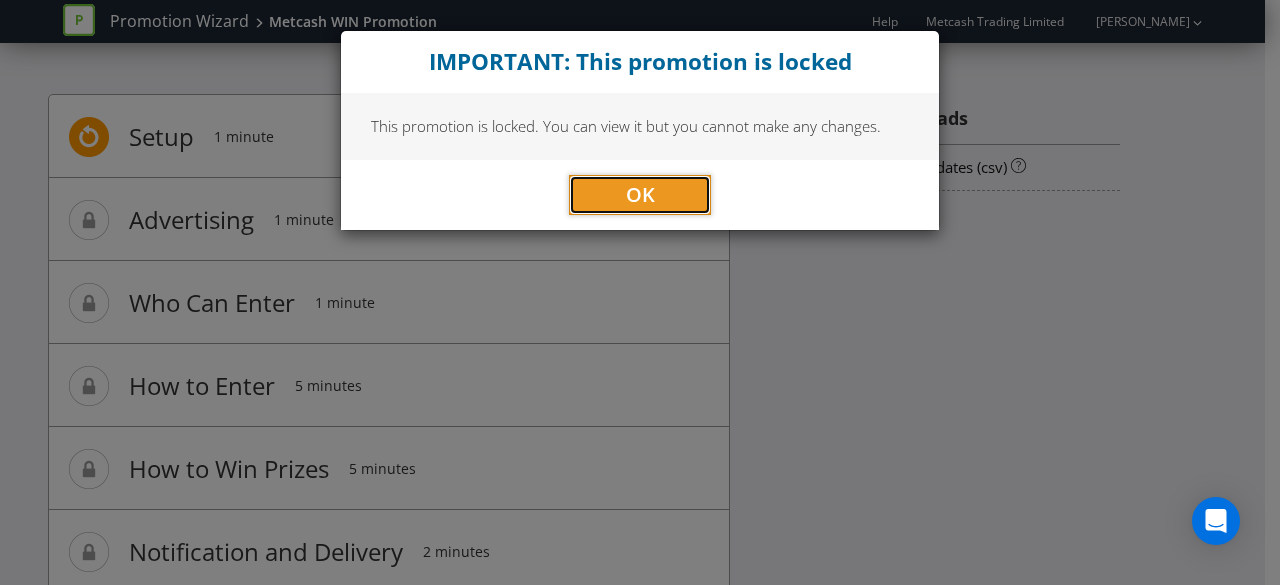 click on "OK" at bounding box center (640, 195) 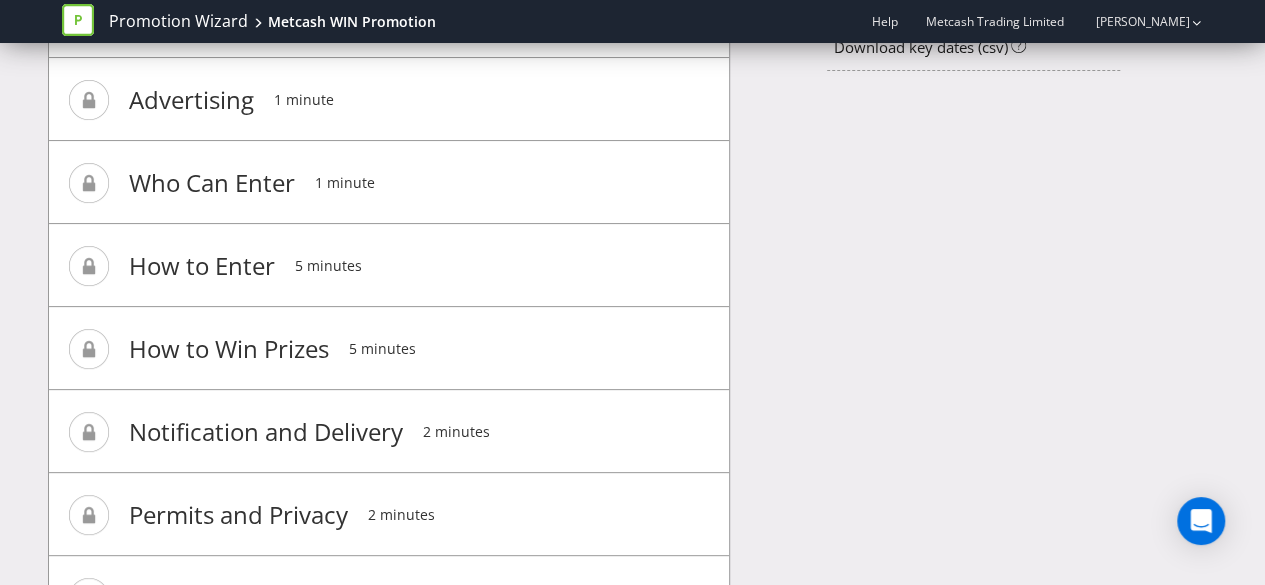 scroll, scrollTop: 0, scrollLeft: 0, axis: both 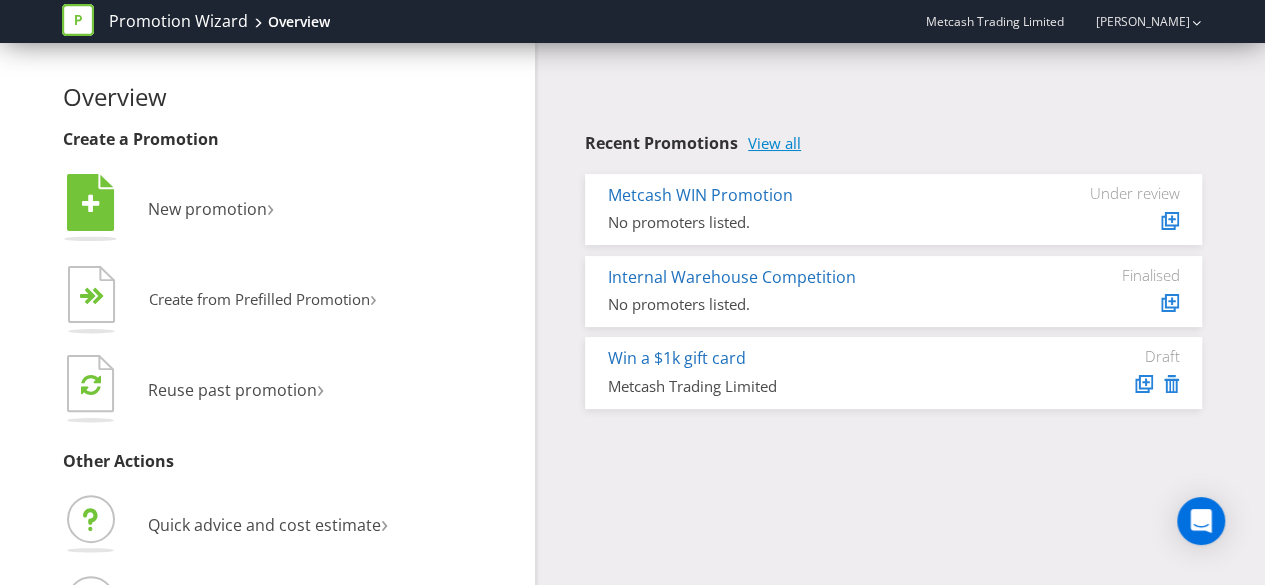 click on "View all" at bounding box center (774, 143) 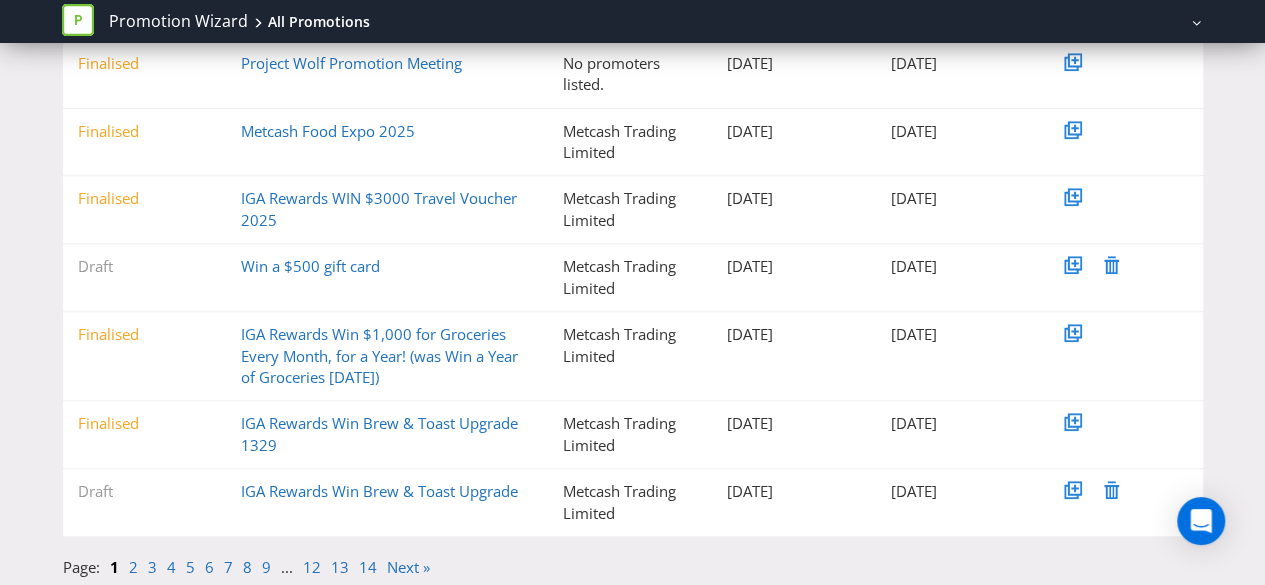 scroll, scrollTop: 514, scrollLeft: 0, axis: vertical 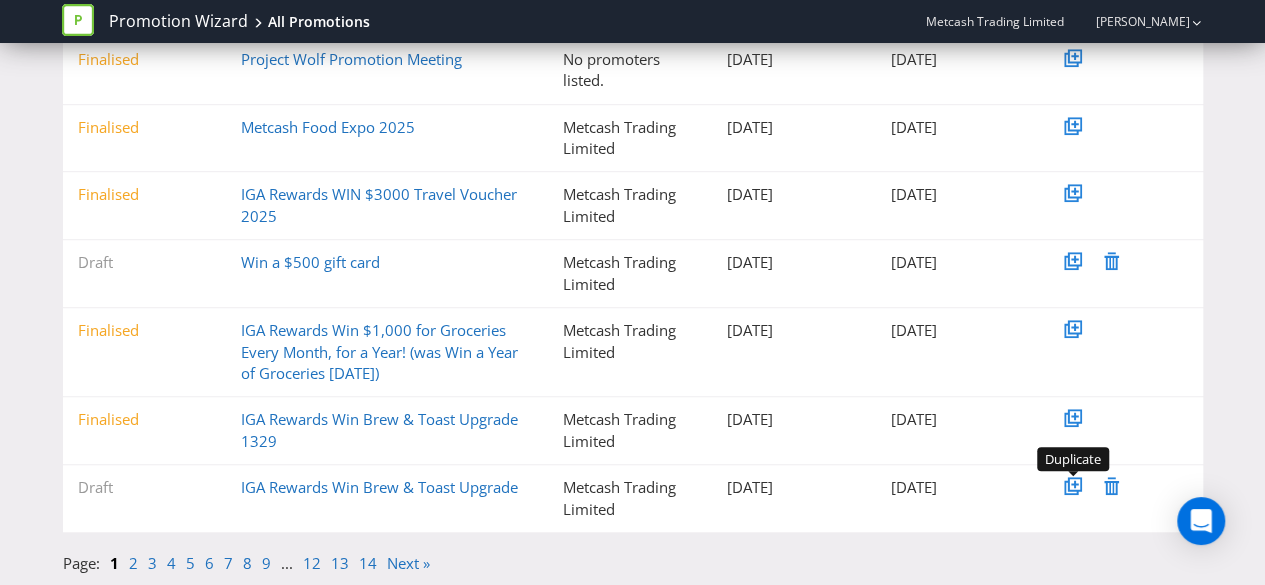 click 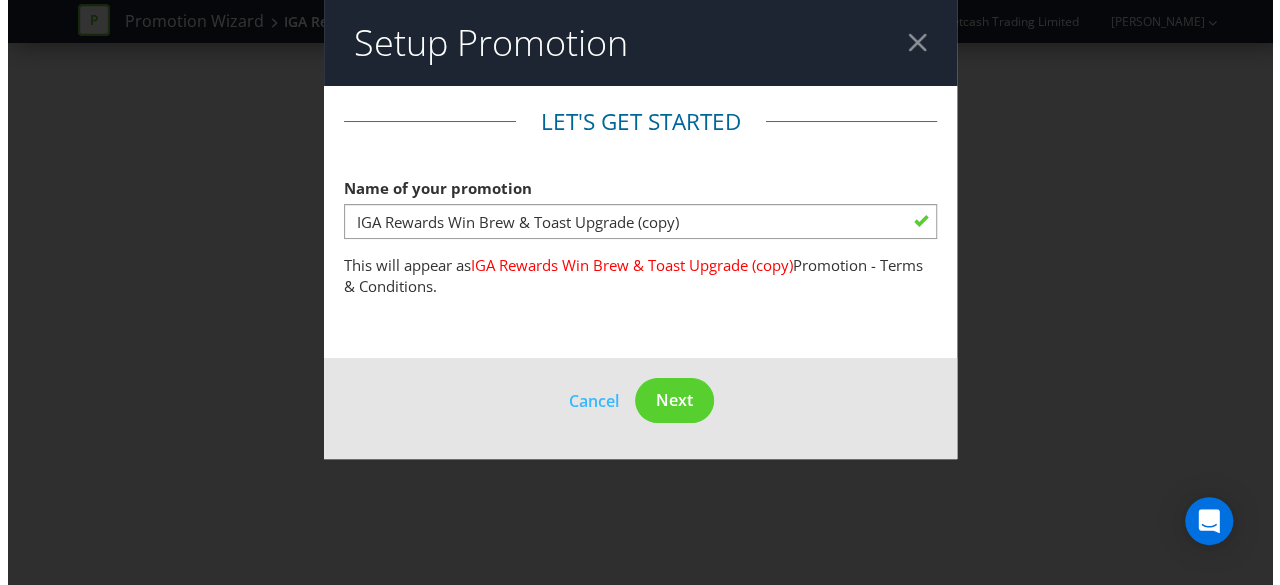 scroll, scrollTop: 0, scrollLeft: 0, axis: both 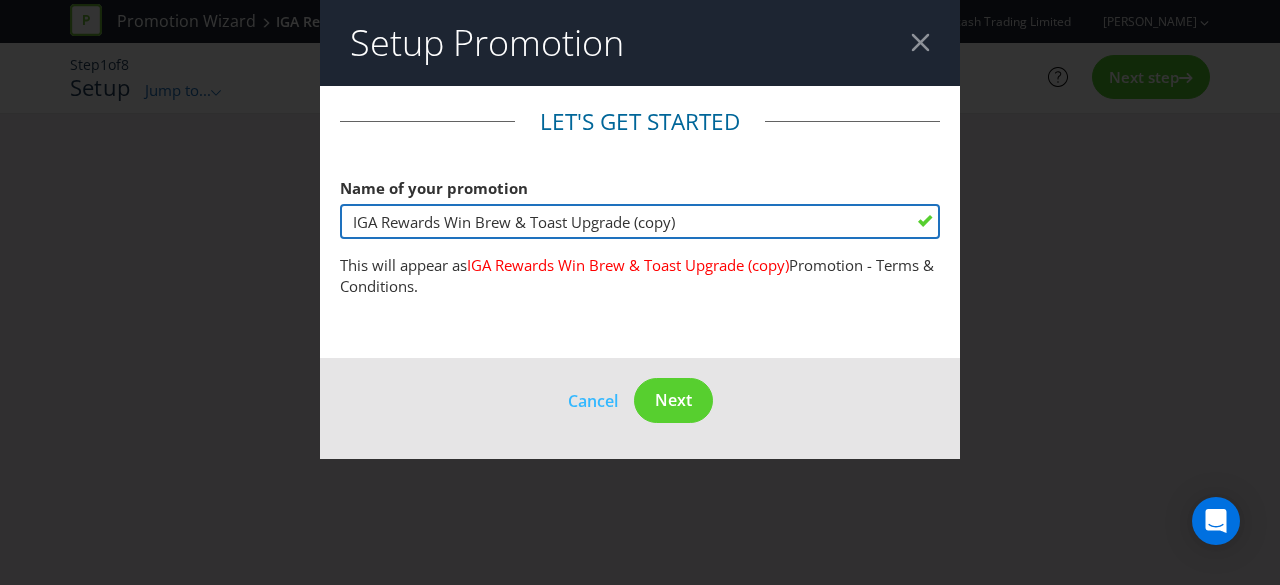 drag, startPoint x: 694, startPoint y: 216, endPoint x: 446, endPoint y: 222, distance: 248.07257 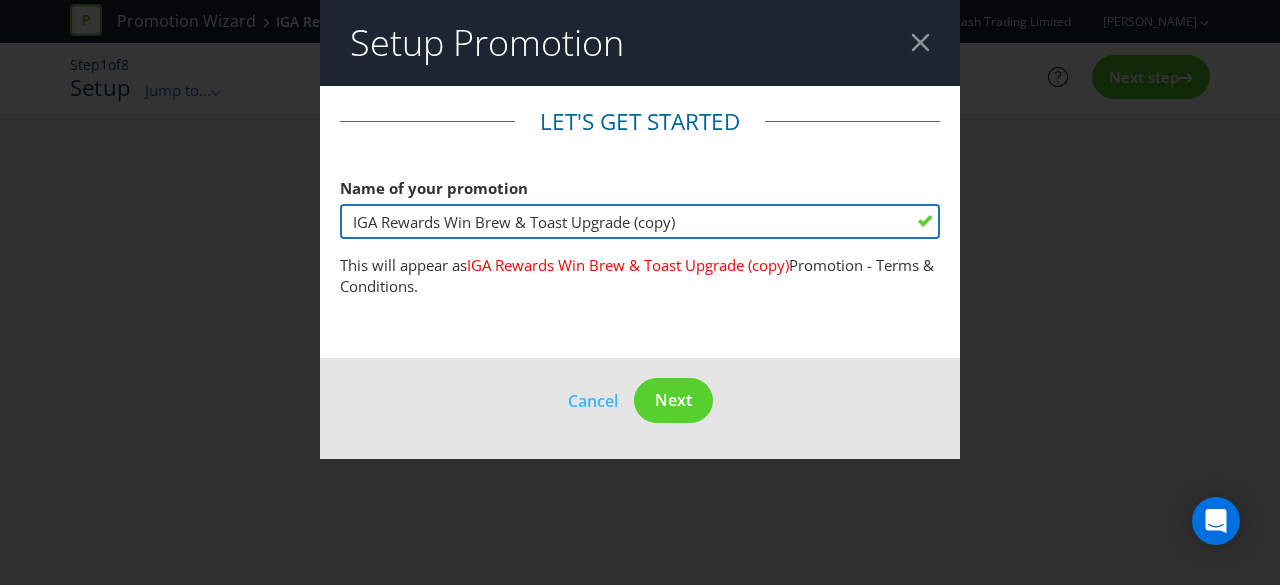 click on "IGA Rewards Win Brew & Toast Upgrade (copy)" at bounding box center (640, 221) 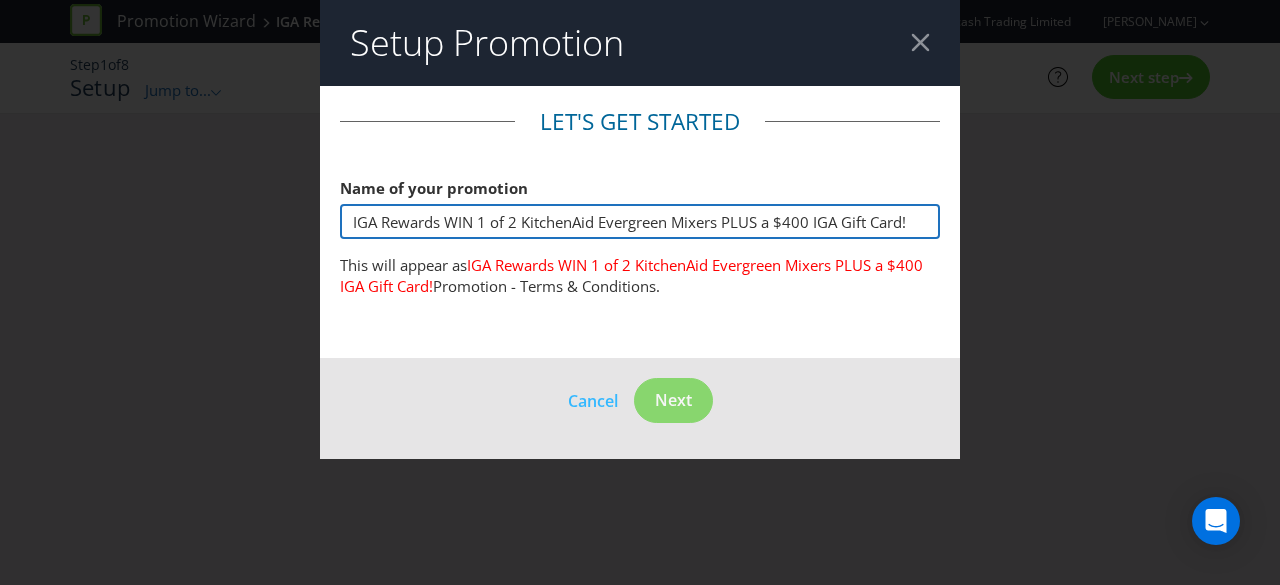 drag, startPoint x: 771, startPoint y: 221, endPoint x: 602, endPoint y: 224, distance: 169.02663 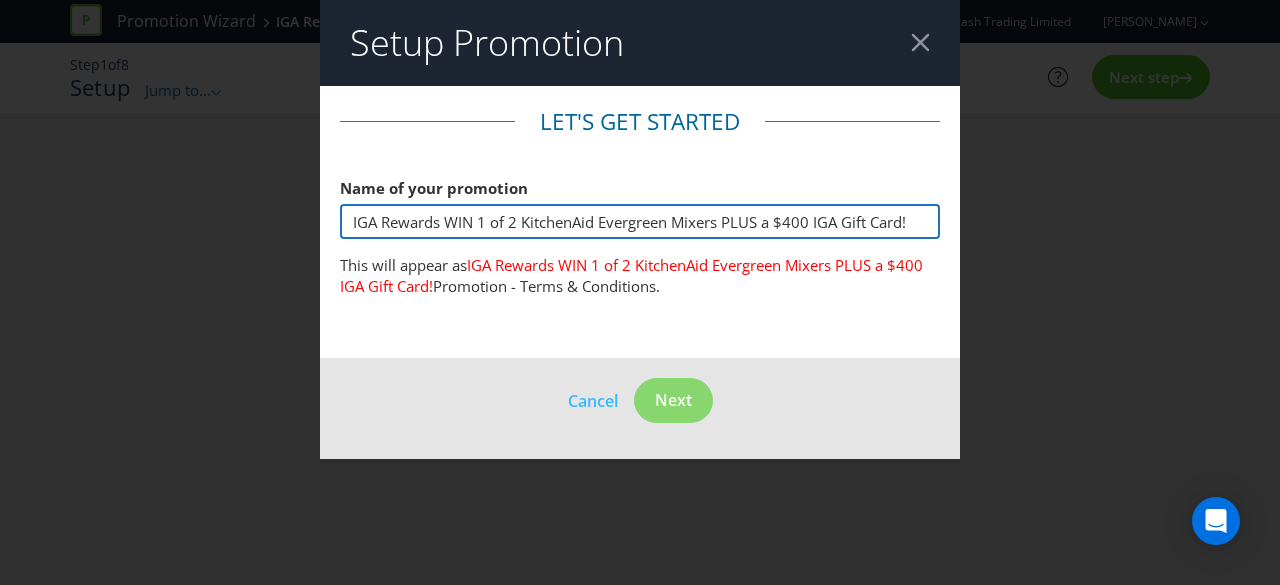 click on "IGA Rewards WIN 1 of 2 KitchenAid Evergreen Mixers PLUS a $400 IGA Gift Card!" at bounding box center [640, 221] 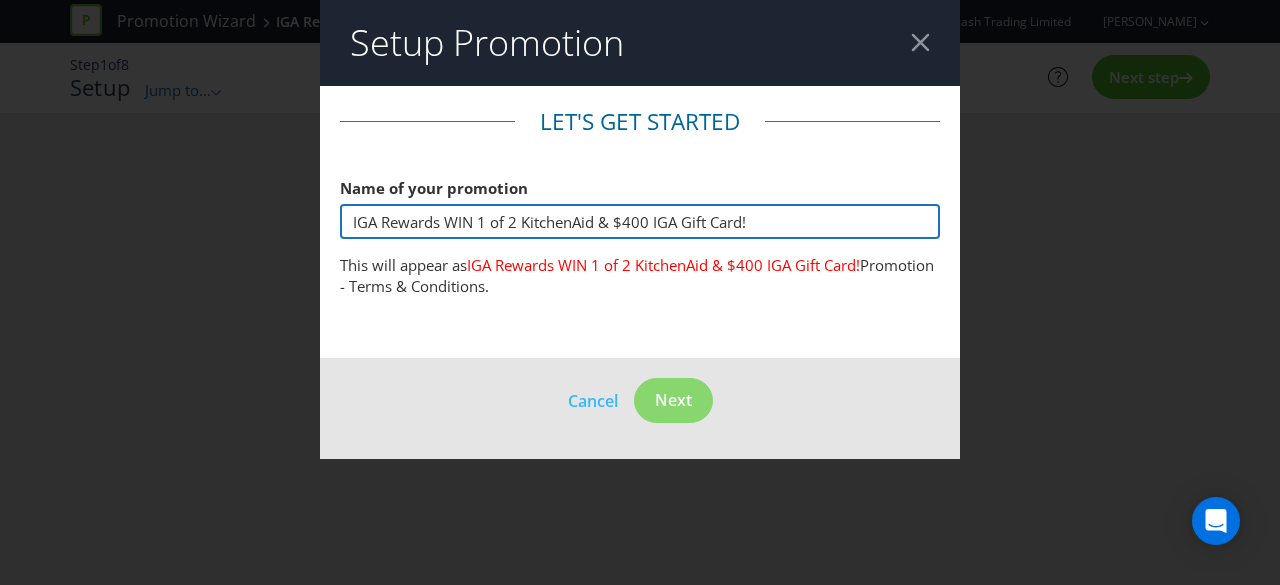 click on "IGA Rewards WIN 1 of 2 KitchenAid & $400 IGA Gift Card!" at bounding box center (640, 221) 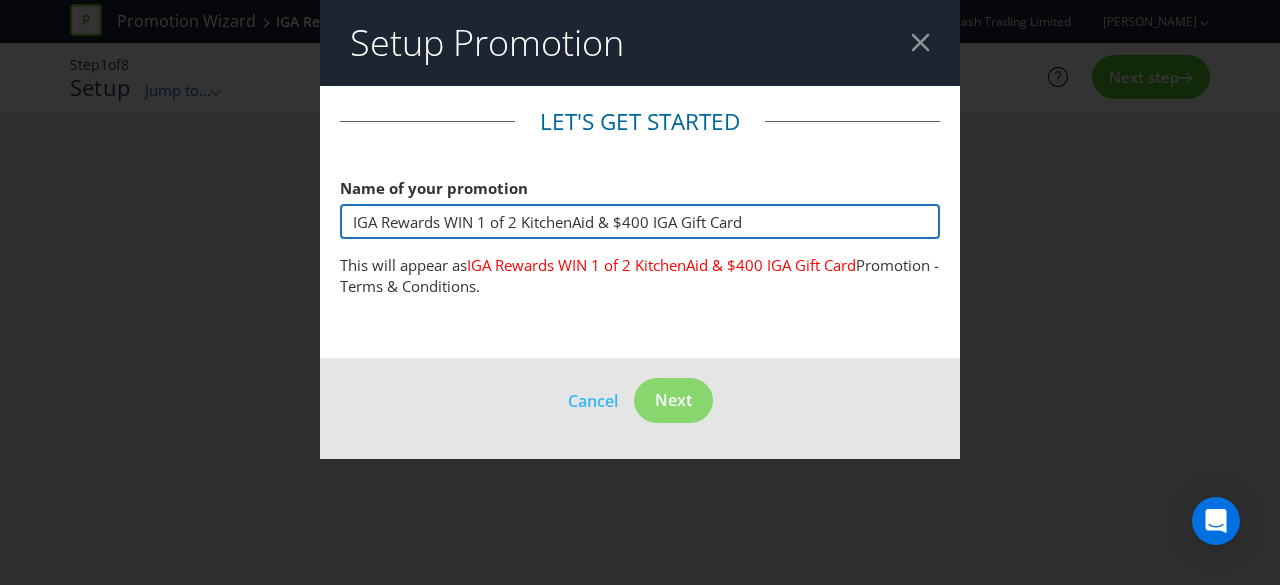 click on "IGA Rewards WIN 1 of 2 KitchenAid & $400 IGA Gift Card" at bounding box center [640, 221] 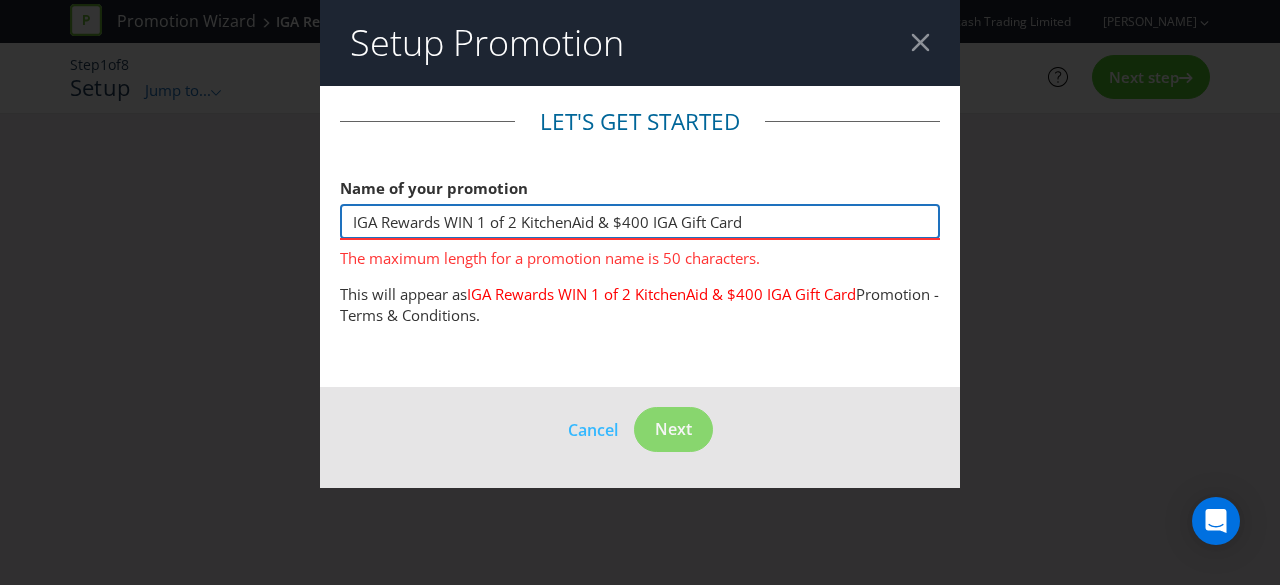 drag, startPoint x: 680, startPoint y: 217, endPoint x: 622, endPoint y: 213, distance: 58.137768 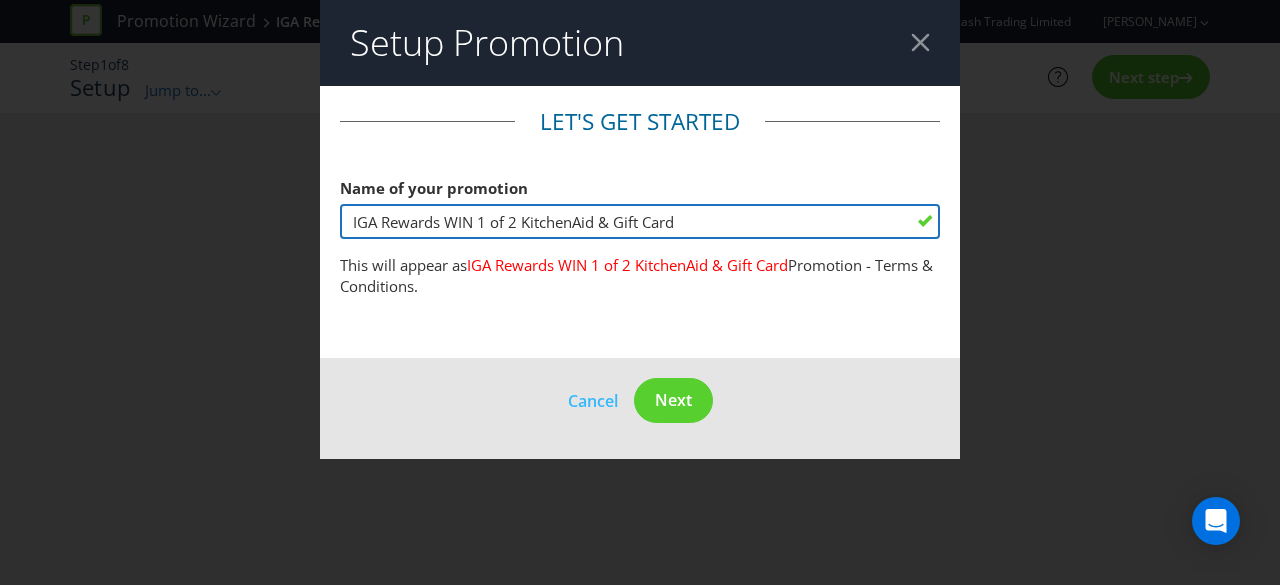 drag, startPoint x: 510, startPoint y: 218, endPoint x: 485, endPoint y: 219, distance: 25.019993 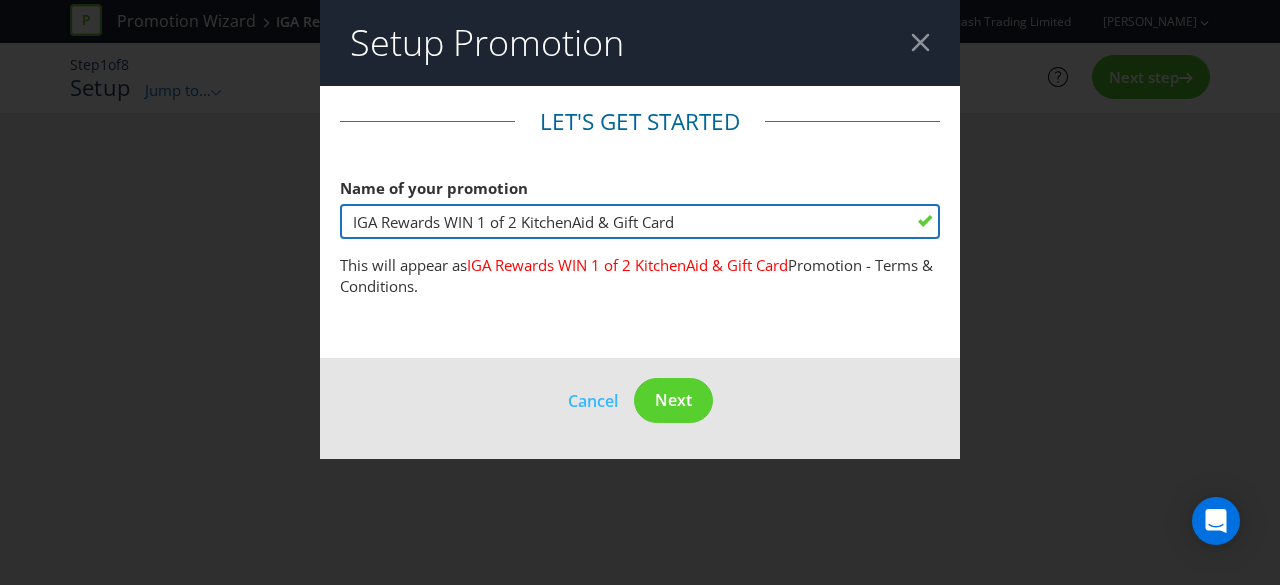 click on "IGA Rewards WIN 1 of 2 KitchenAid & Gift Card" at bounding box center (640, 221) 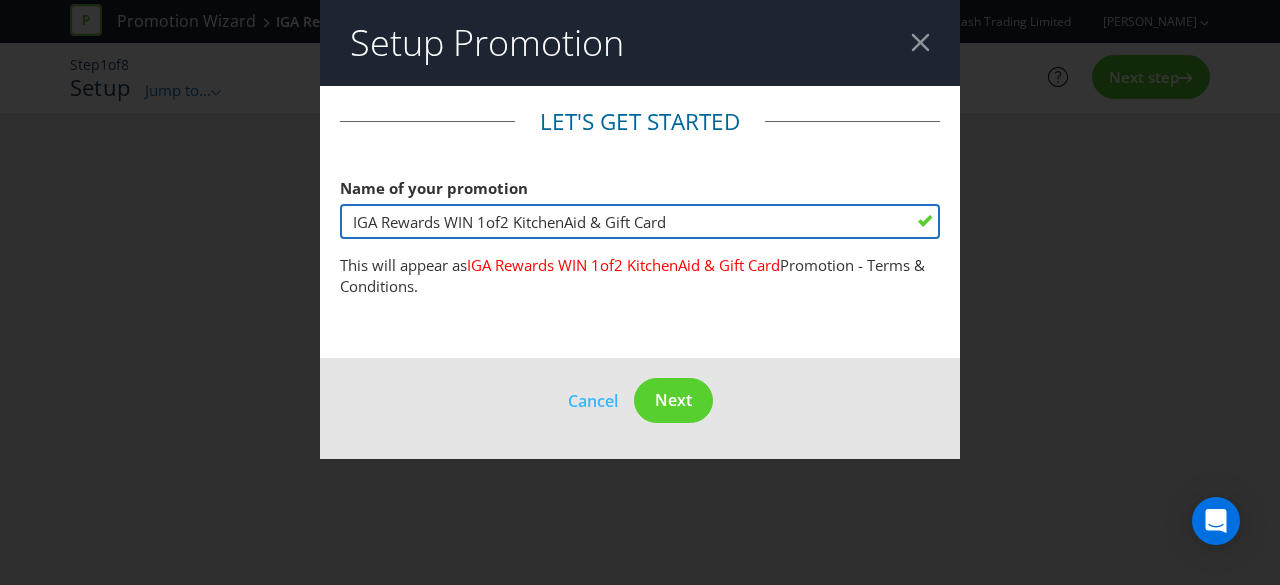 click on "IGA Rewards WIN 1of2 KitchenAid & Gift Card" at bounding box center (640, 221) 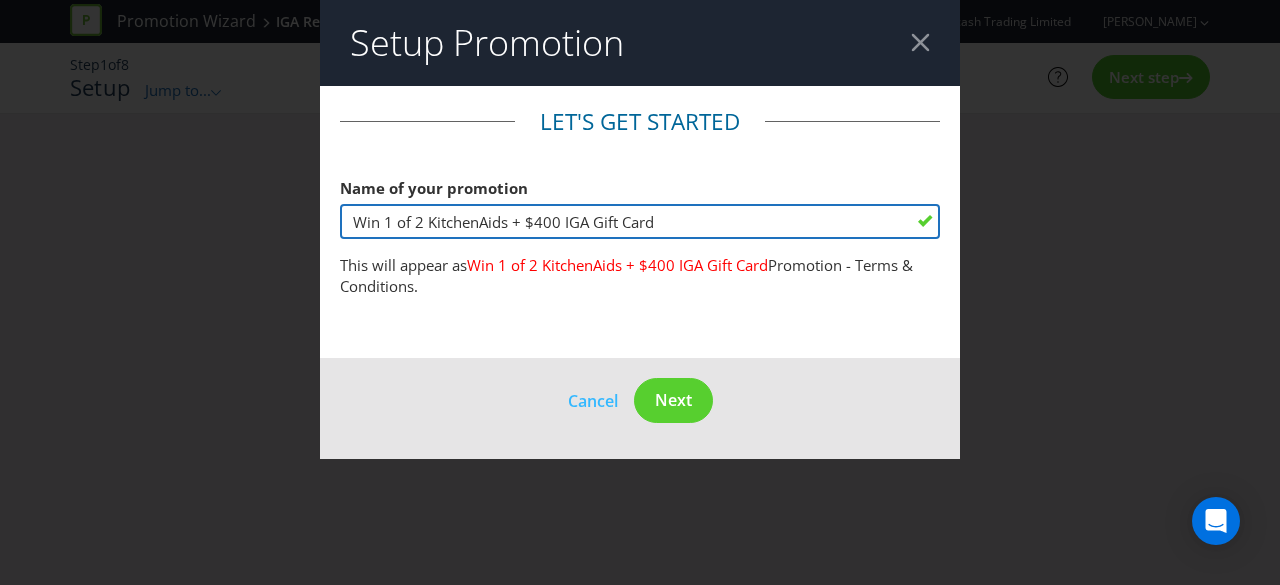 drag, startPoint x: 562, startPoint y: 218, endPoint x: 524, endPoint y: 218, distance: 38 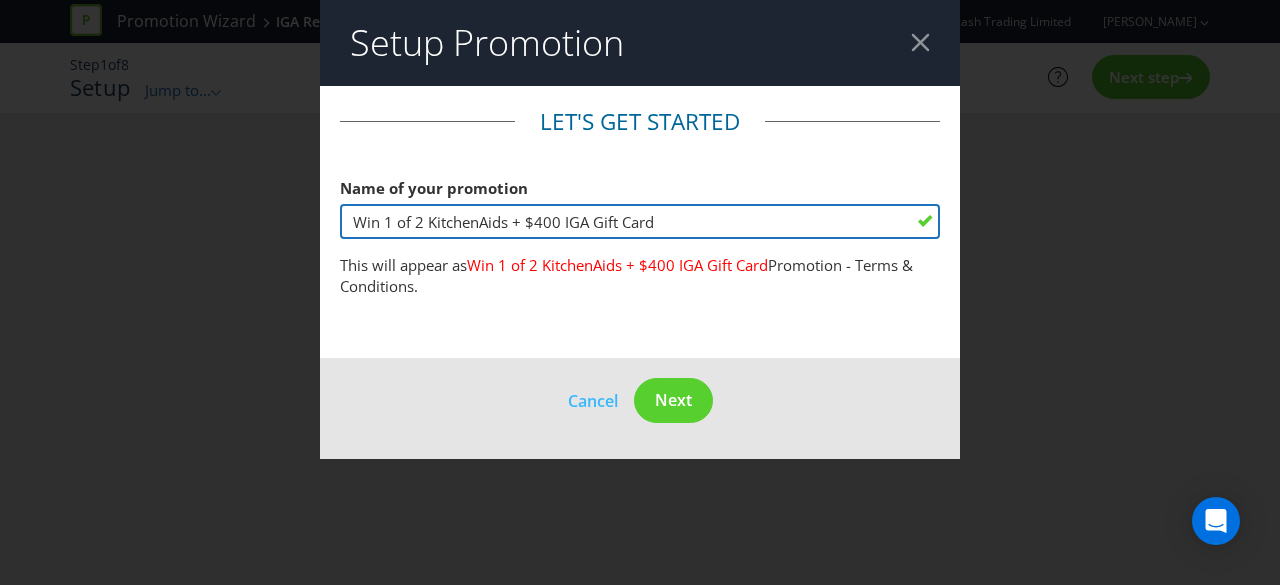 click on "Win 1 of 2 KitchenAids + $400 IGA Gift Card" at bounding box center (640, 221) 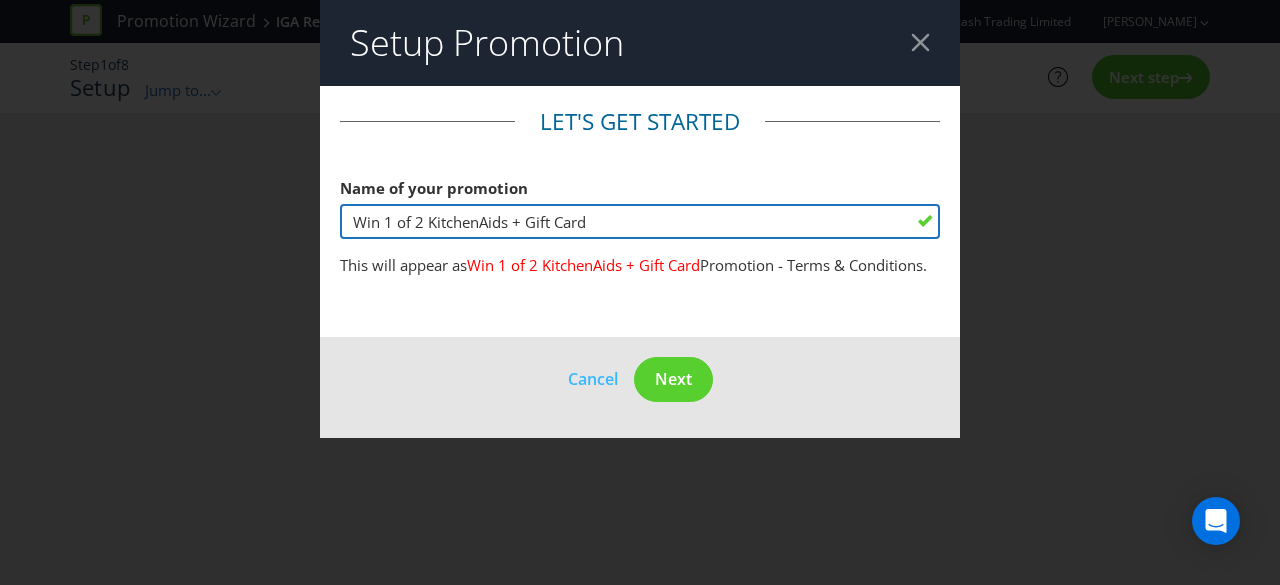 click on "Win 1 of 2 KitchenAids + Gift Card" at bounding box center [640, 221] 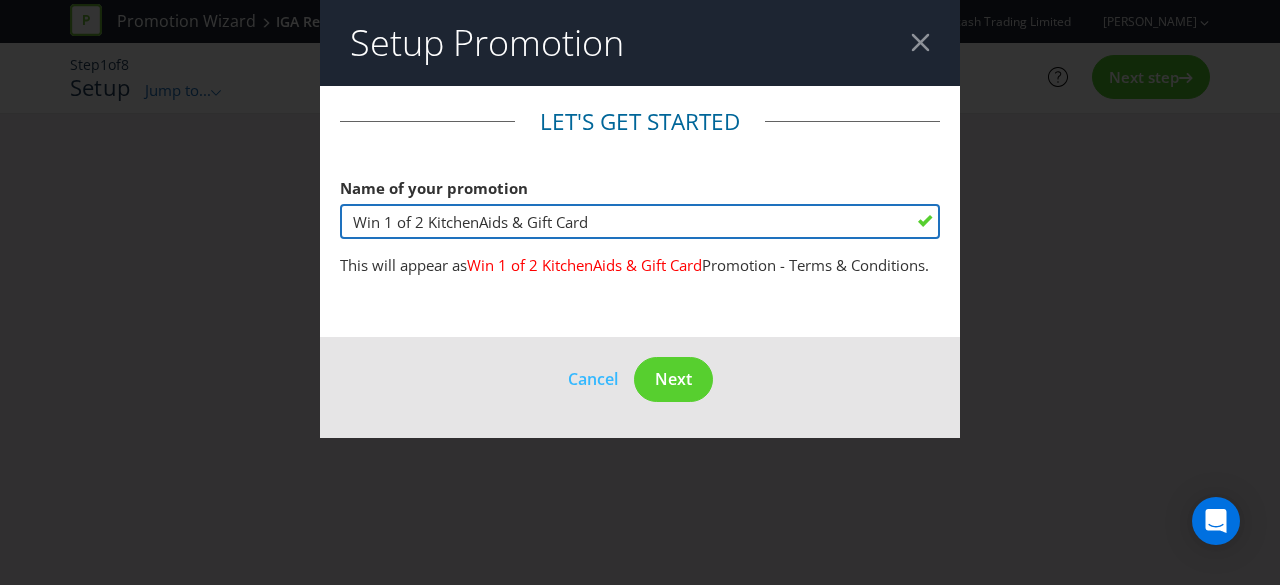 click on "Win 1 of 2 KitchenAids & Gift Card" at bounding box center [640, 221] 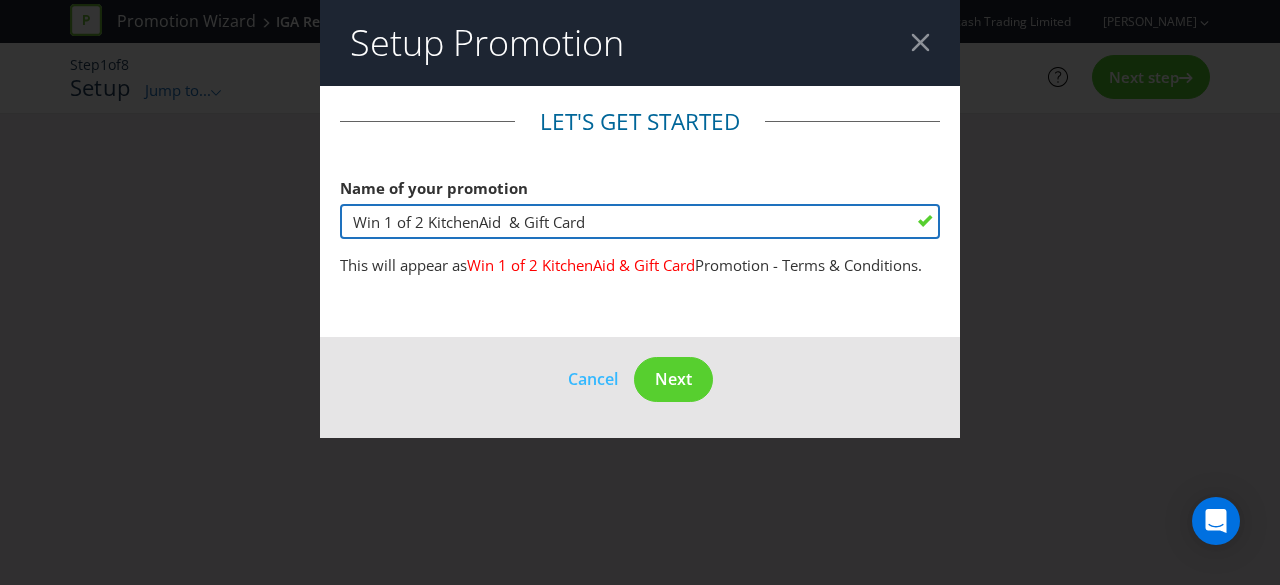 paste on "Mixer" 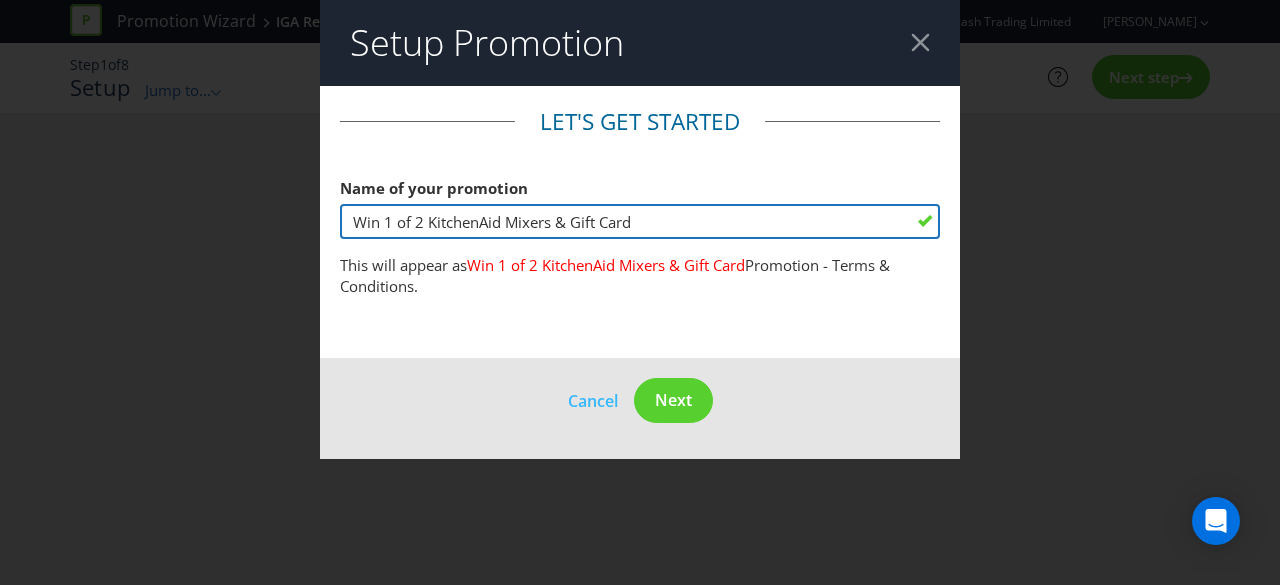 click on "Win 1 of 2 KitchenAid Mixers & Gift Card" at bounding box center [640, 221] 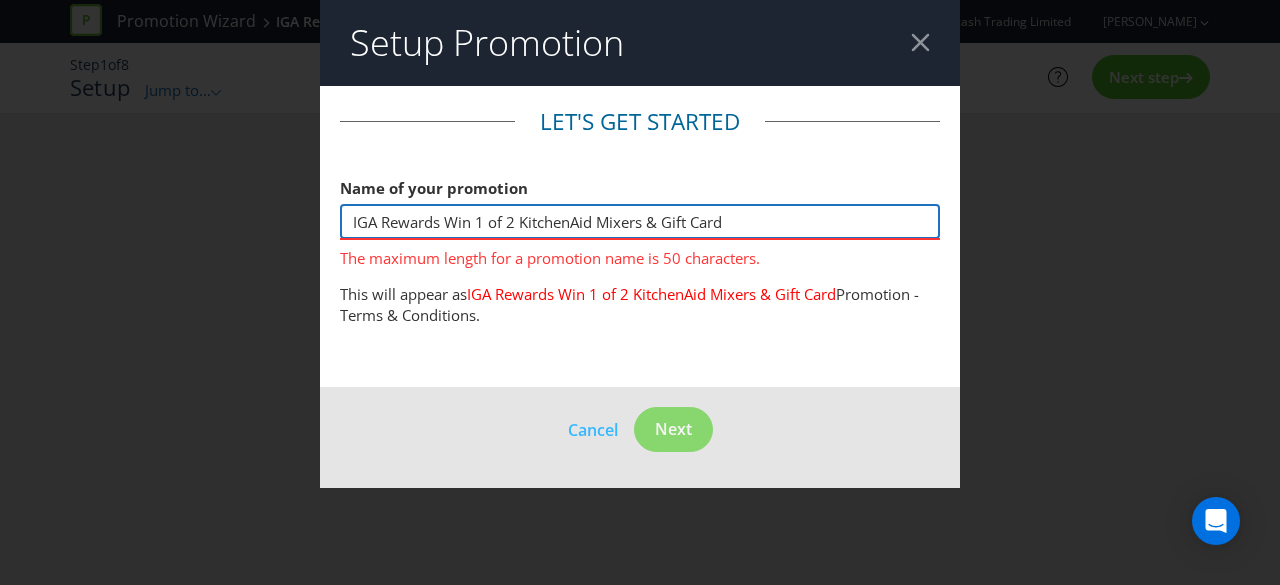 click on "IGA Rewards Win 1 of 2 KitchenAid Mixers & Gift Card" at bounding box center [640, 221] 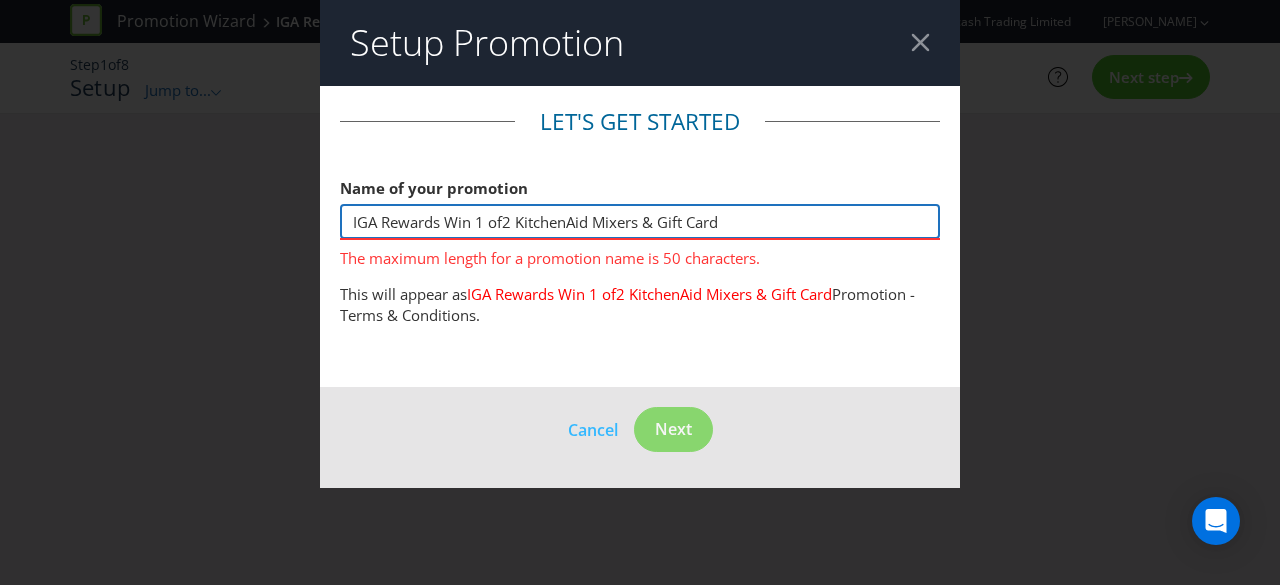click on "IGA Rewards Win 1 of2 KitchenAid Mixers & Gift Card" at bounding box center [640, 221] 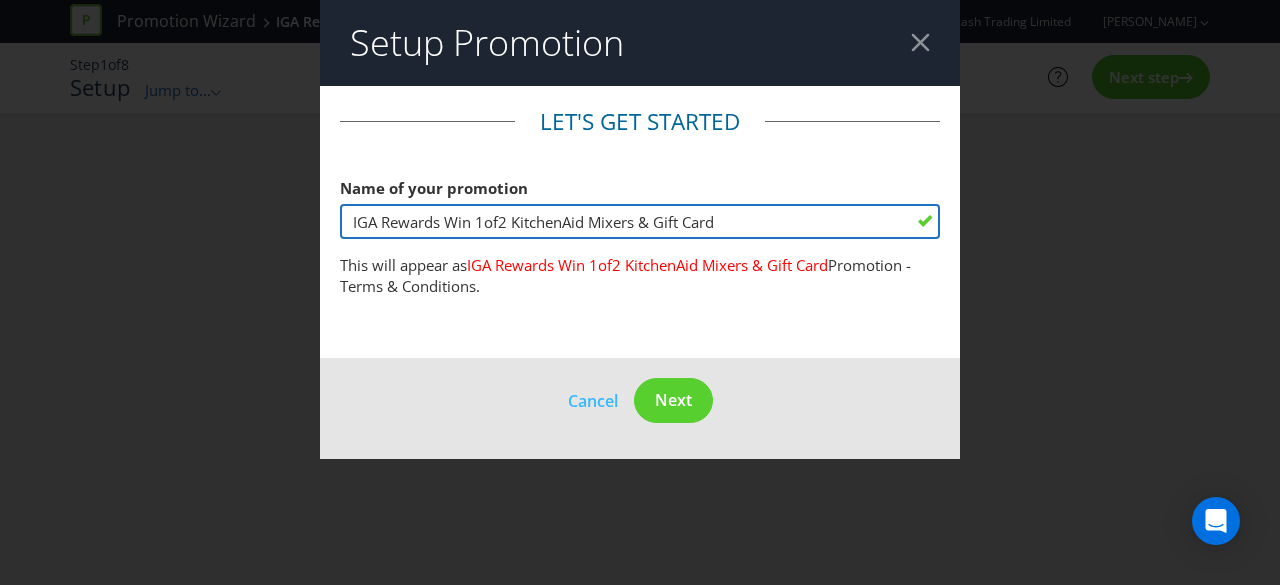 click on "IGA Rewards Win 1of2 KitchenAid Mixers & Gift Card" at bounding box center (640, 221) 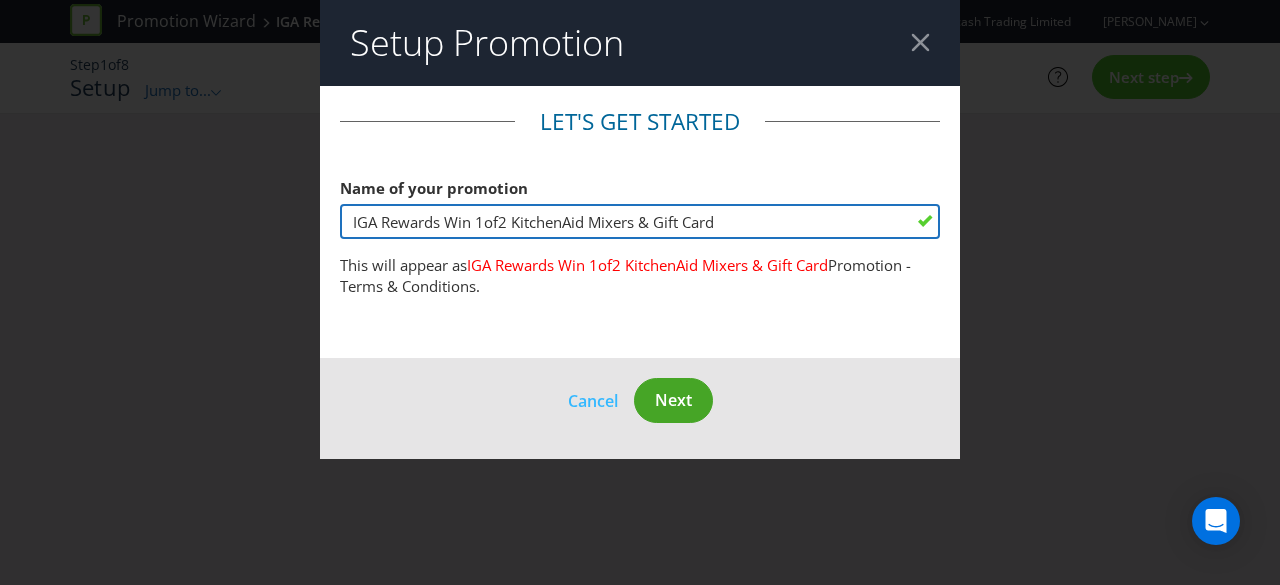 type on "IGA Rewards Win 1of2 KitchenAid Mixers & Gift Card" 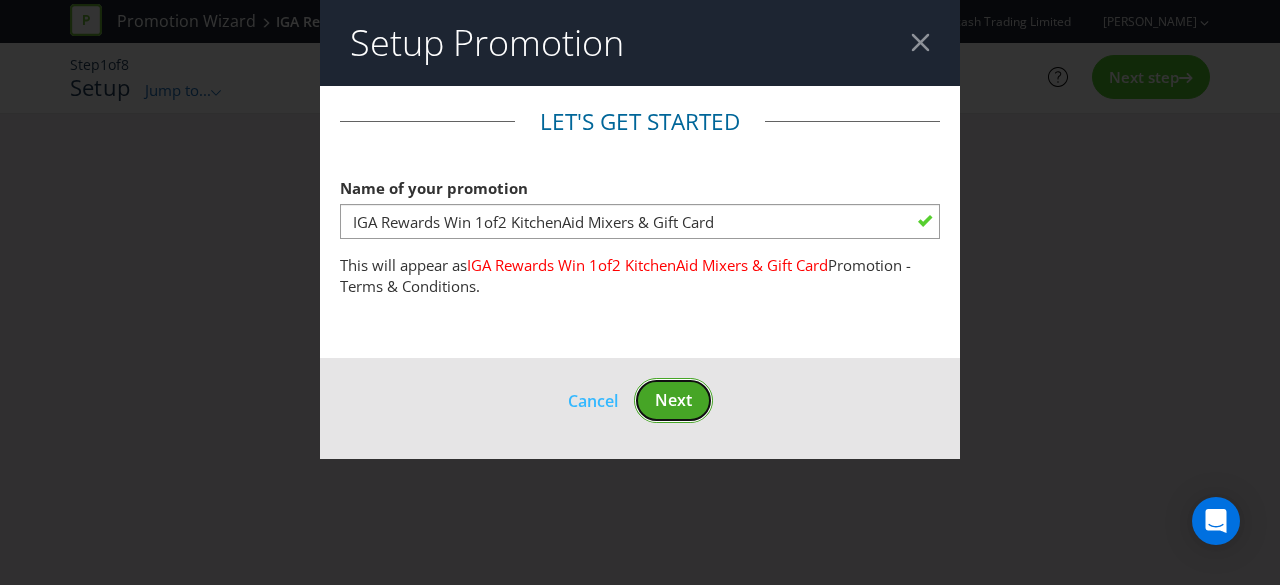 click on "Next" at bounding box center (673, 400) 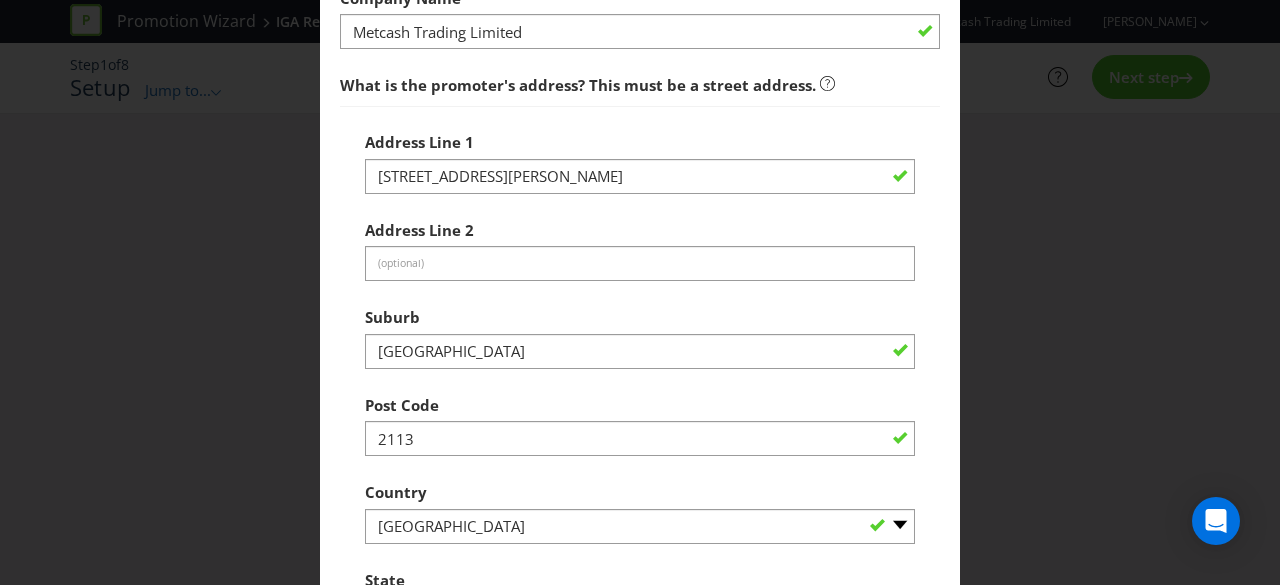scroll, scrollTop: 0, scrollLeft: 0, axis: both 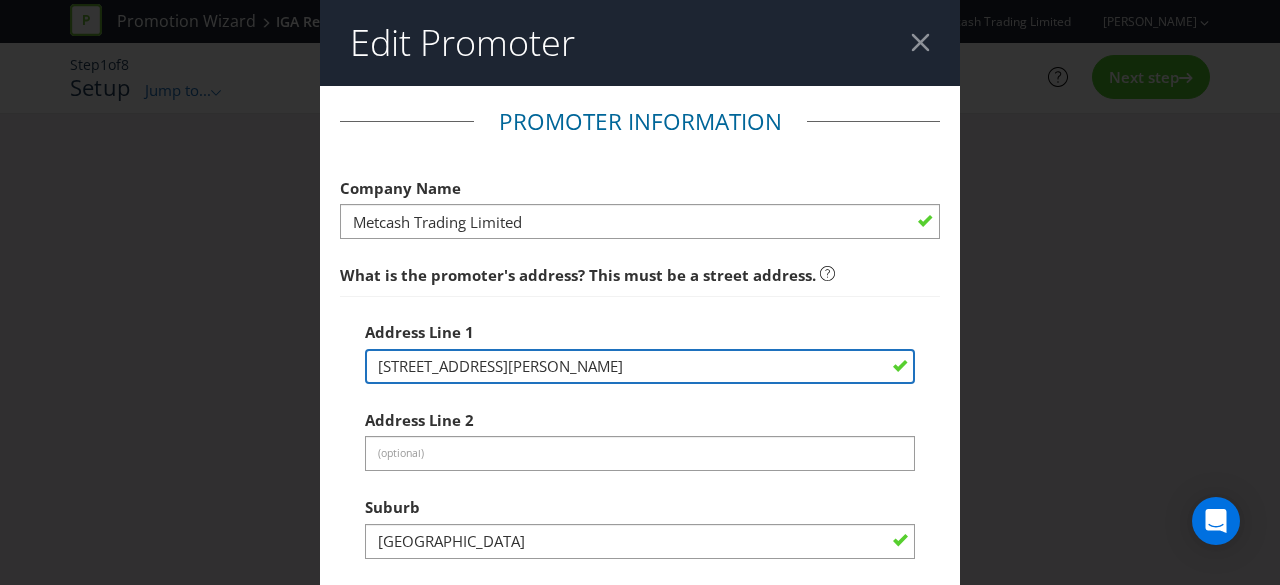 drag, startPoint x: 400, startPoint y: 365, endPoint x: 353, endPoint y: 365, distance: 47 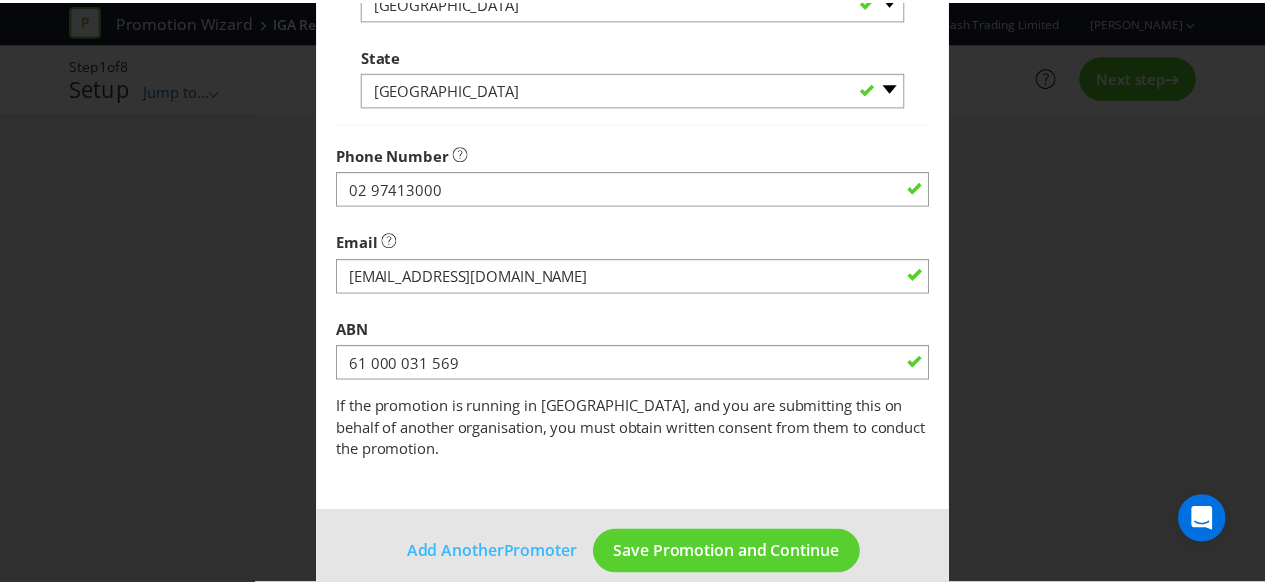 scroll, scrollTop: 718, scrollLeft: 0, axis: vertical 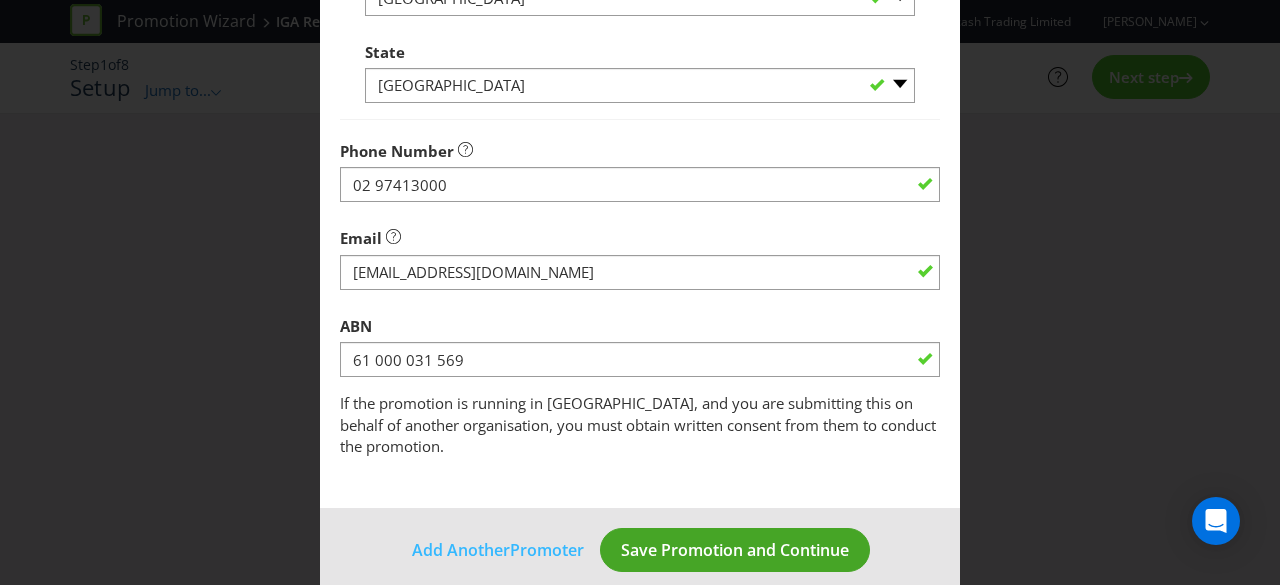 type on "[STREET_ADDRESS][PERSON_NAME]" 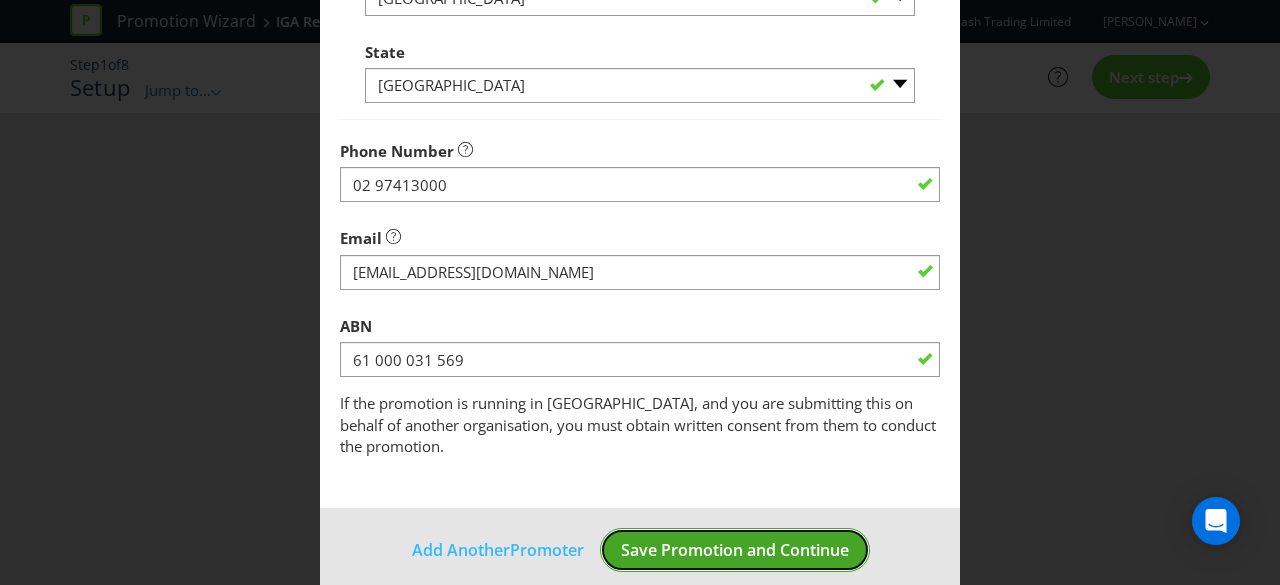click on "Save Promotion and Continue" at bounding box center [735, 550] 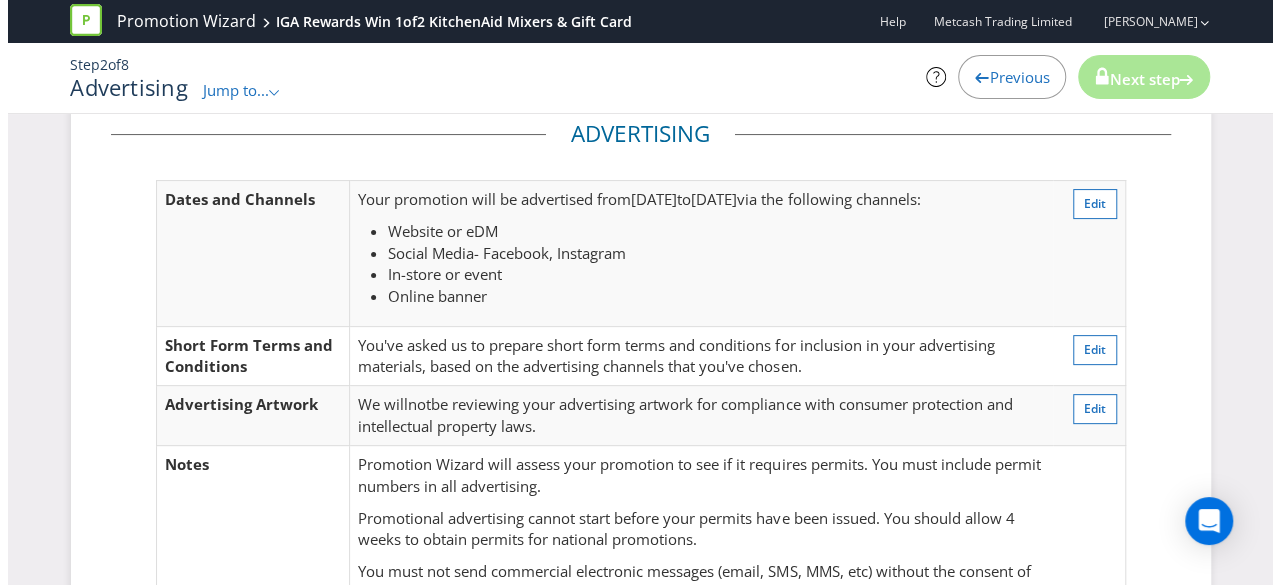 scroll, scrollTop: 100, scrollLeft: 0, axis: vertical 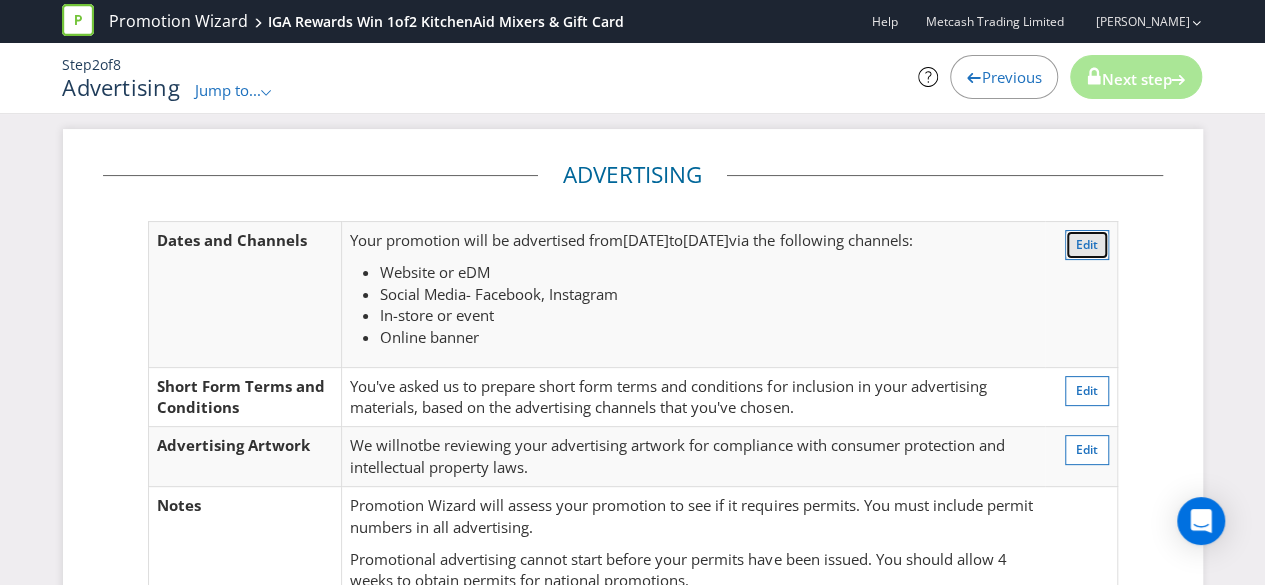 click on "Edit" at bounding box center (1087, 244) 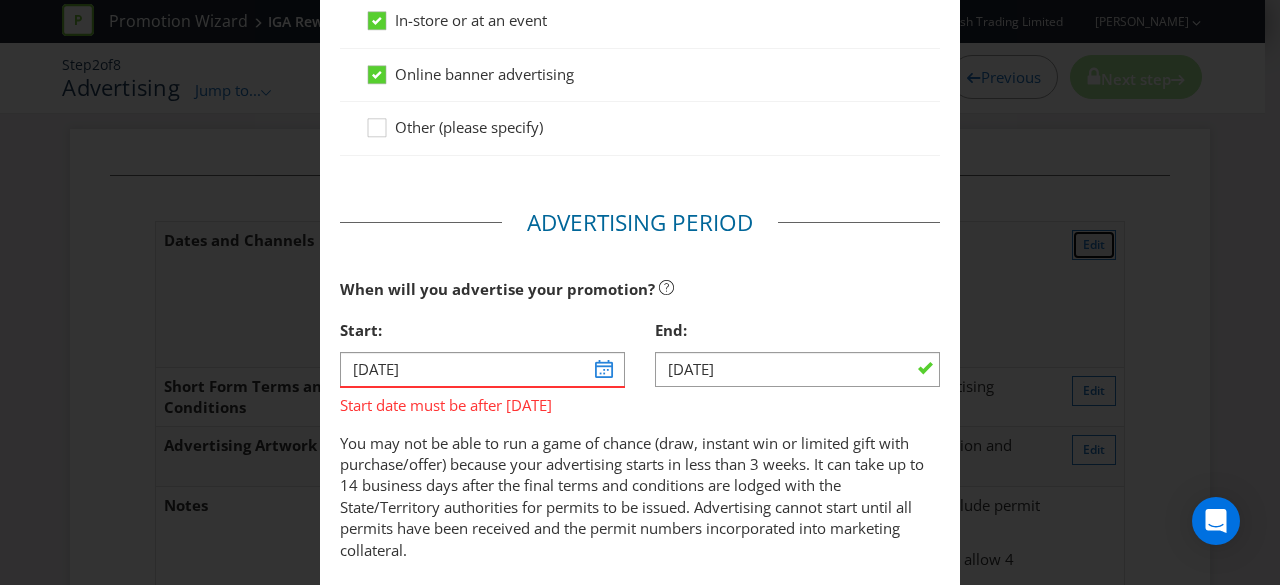 scroll, scrollTop: 700, scrollLeft: 0, axis: vertical 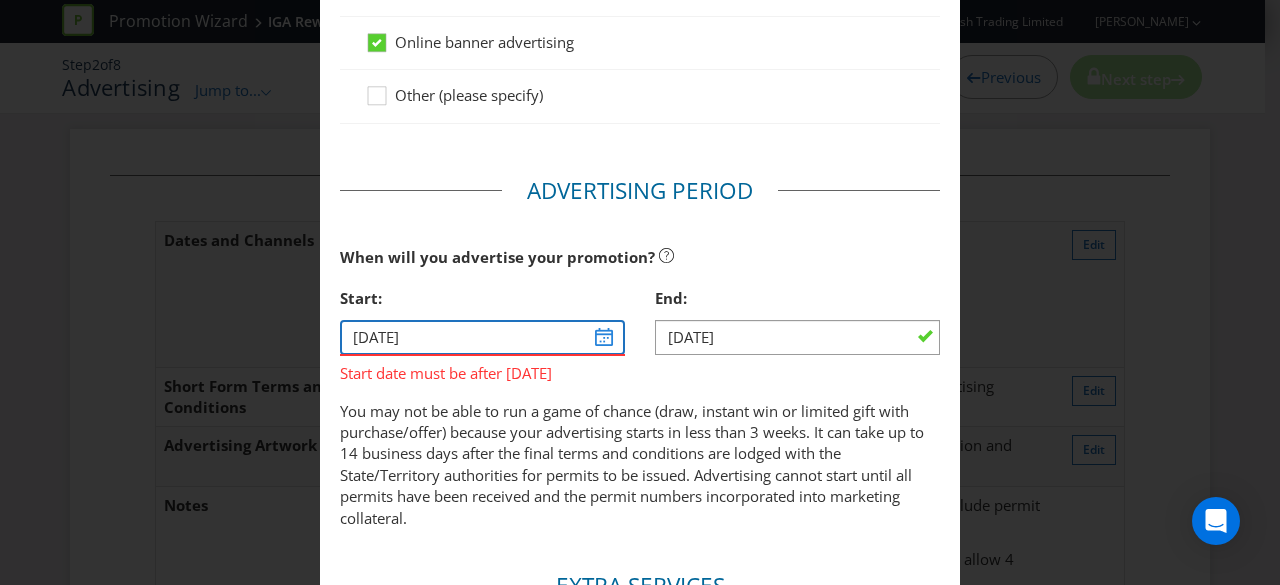 click on "15/01/25" at bounding box center [482, 337] 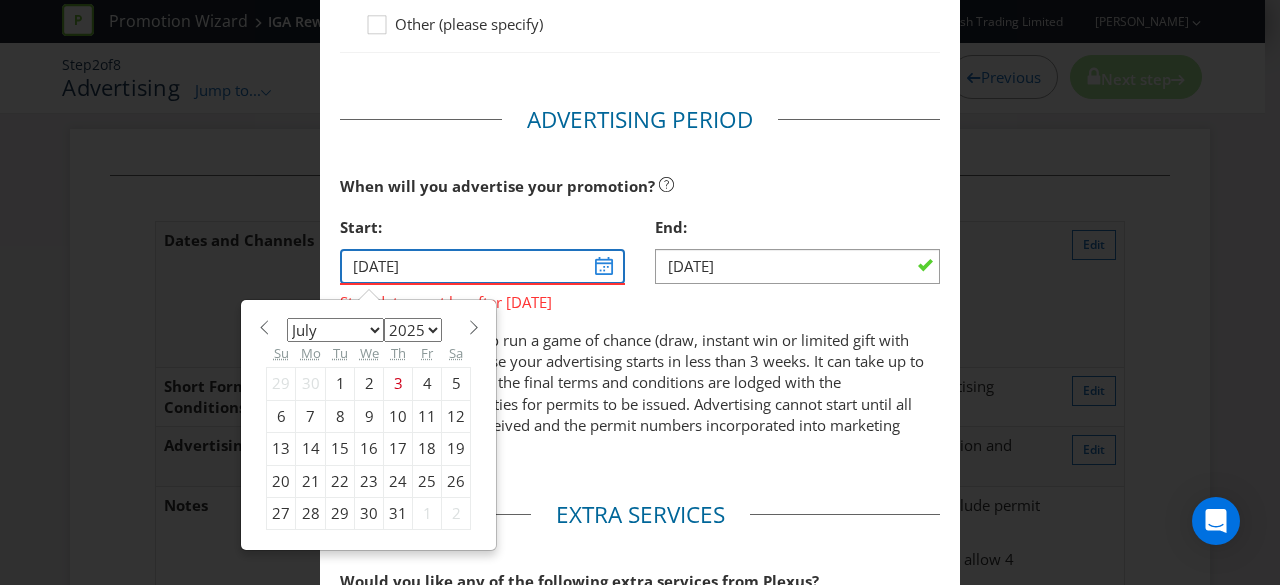 scroll, scrollTop: 800, scrollLeft: 0, axis: vertical 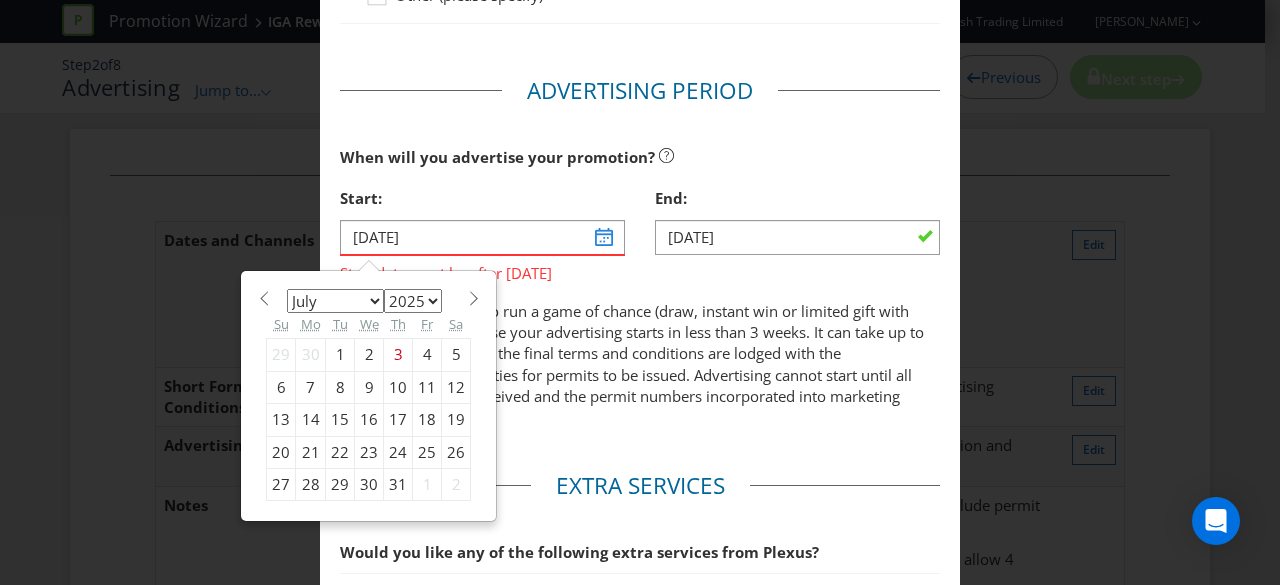 click on "30" at bounding box center [369, 485] 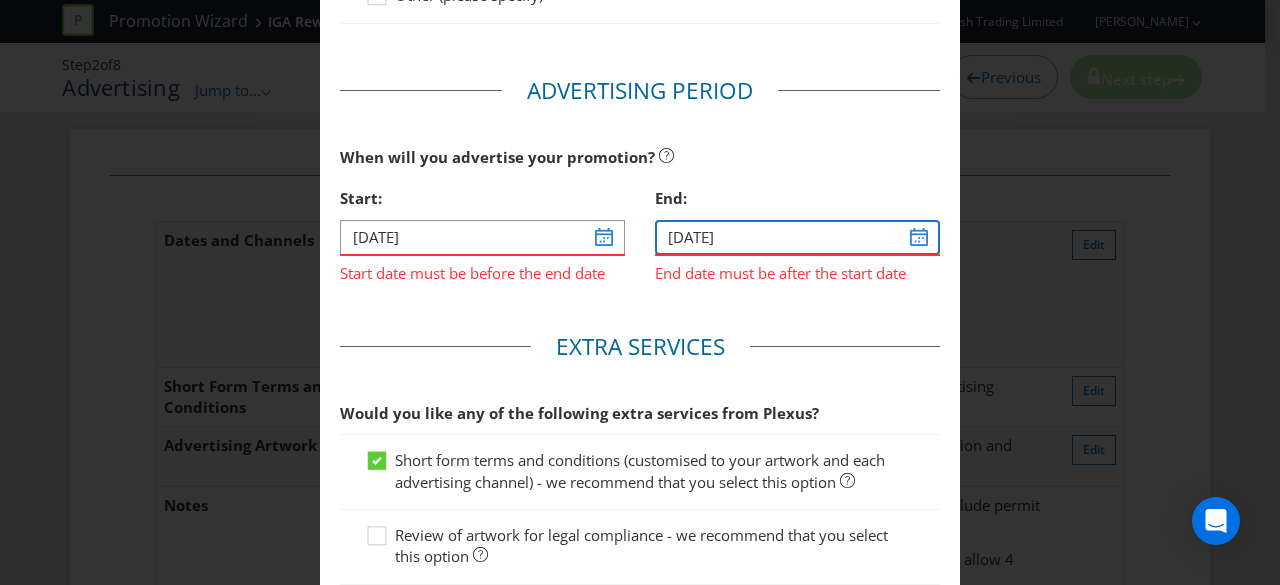click on "11/03/25" at bounding box center (797, 237) 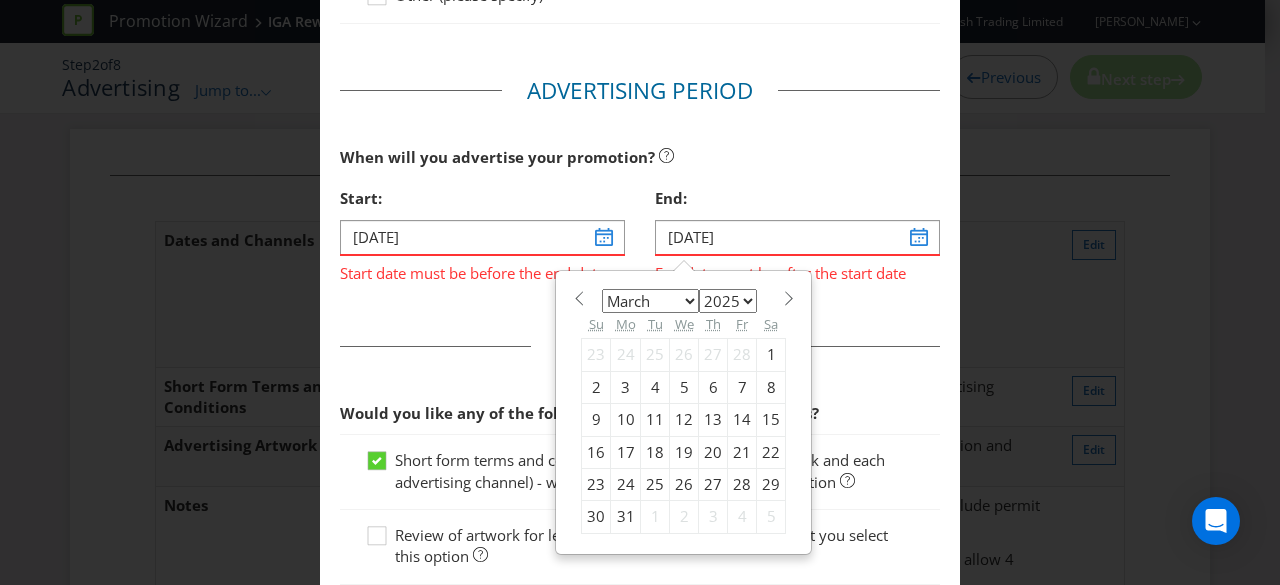 click on "Advertising Methods How will your promotion be advertised?   Website or eDM   You must not send commercial electronic messages (email, SMS, MMS, etc) without the consent of the recipient. You must also comply with the regulations for any commercial electronic messages that you send, e.g. unsubscribe functionality, sender details. Contact us if you require legal advice on how to comply with these obligations. Social Media   -- Please Select -- Facebook X Instagram Snapchat LinkedIn Pinterest Tumblr Youtube Other -- Please Select -- Facebook X Instagram Snapchat LinkedIn Pinterest Tumblr Youtube Other Add another social media platform Print publication, direct mail or outdoor media   Radio or TV   In-store or at an event   Online banner advertising   Other (please specify)       Advertising Period When will you advertise your promotion?   Start: 30/07/25 Start date must be before the end date End: 11/03/25 End date must be after the start date January February March April May June July August September 1" at bounding box center [640, -7] 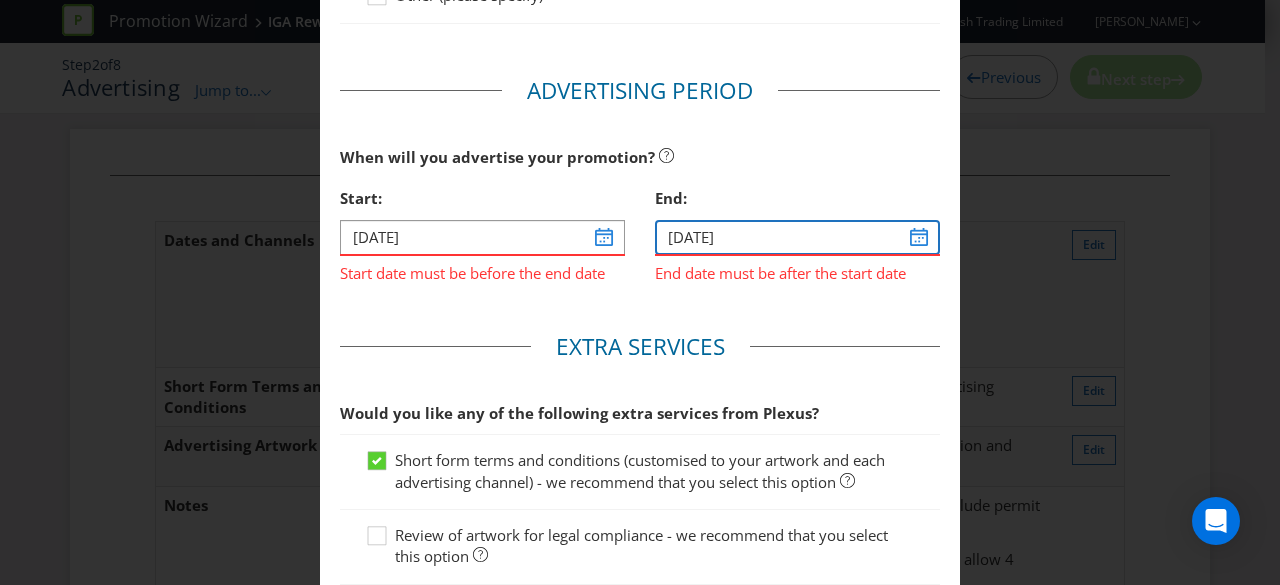 click on "11/03/25" at bounding box center [797, 237] 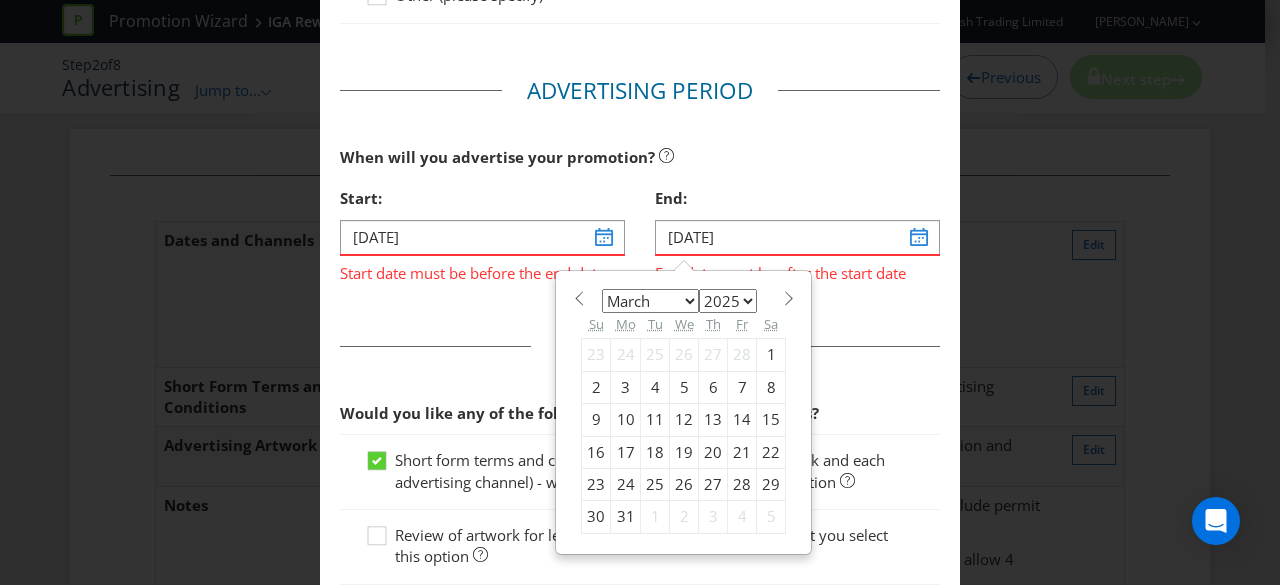 click at bounding box center [788, 298] 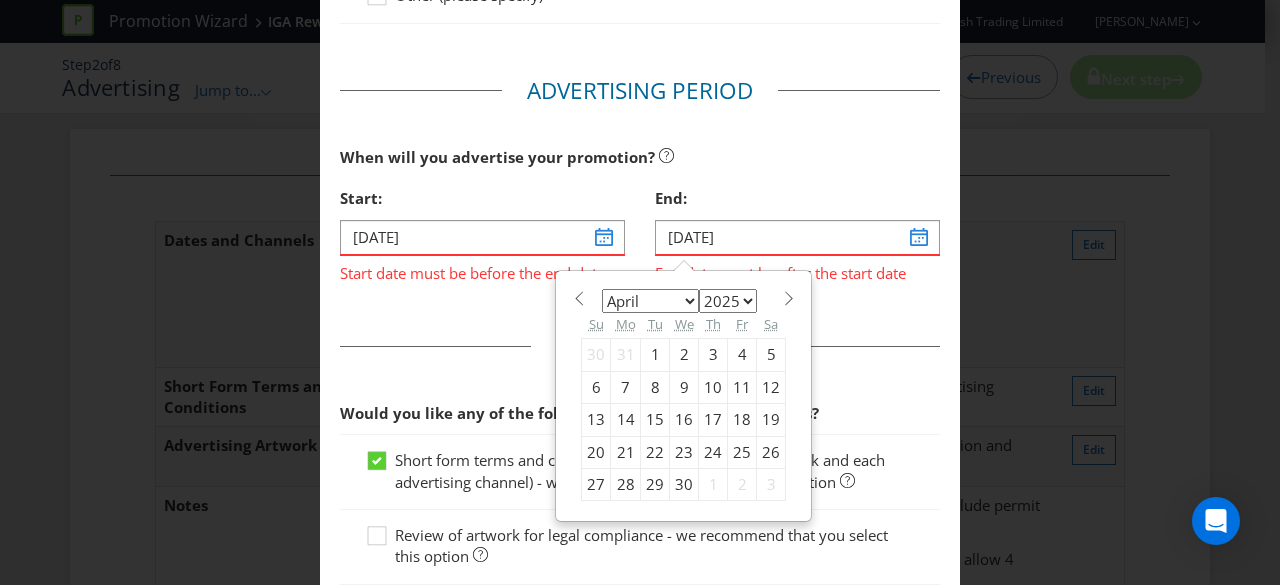 click at bounding box center [788, 298] 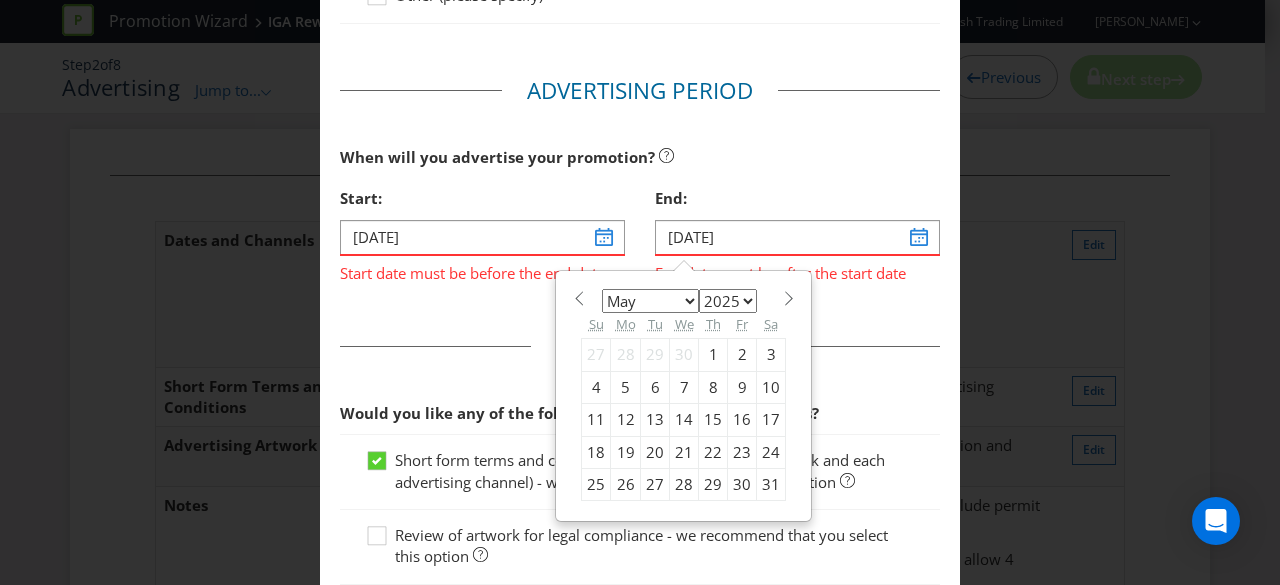 click at bounding box center (788, 298) 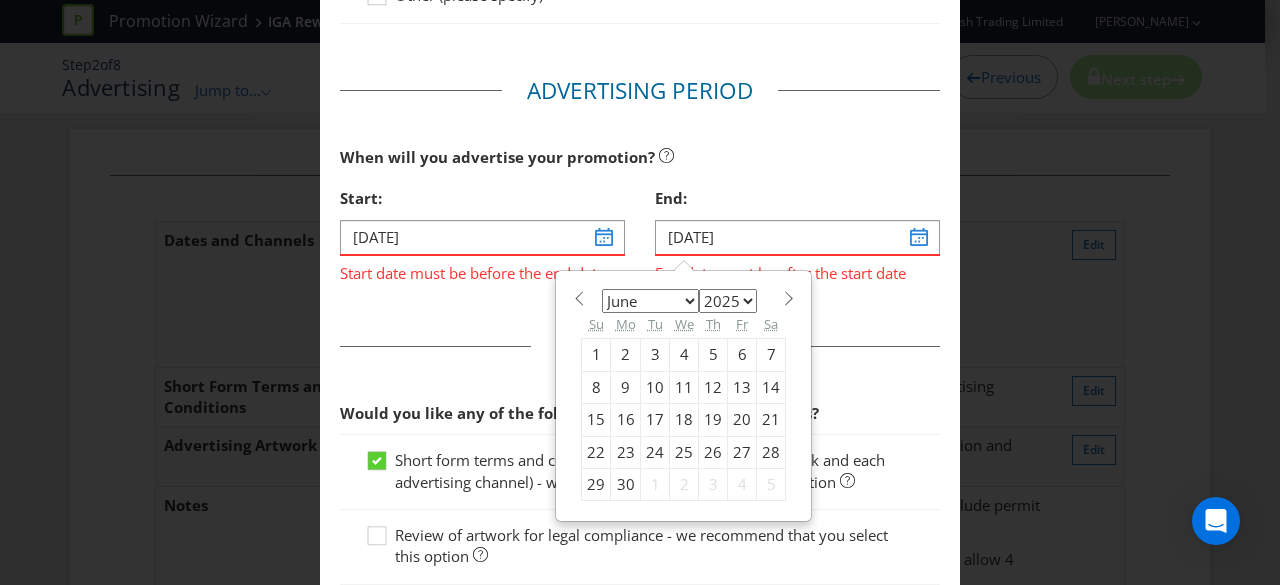 click at bounding box center (788, 298) 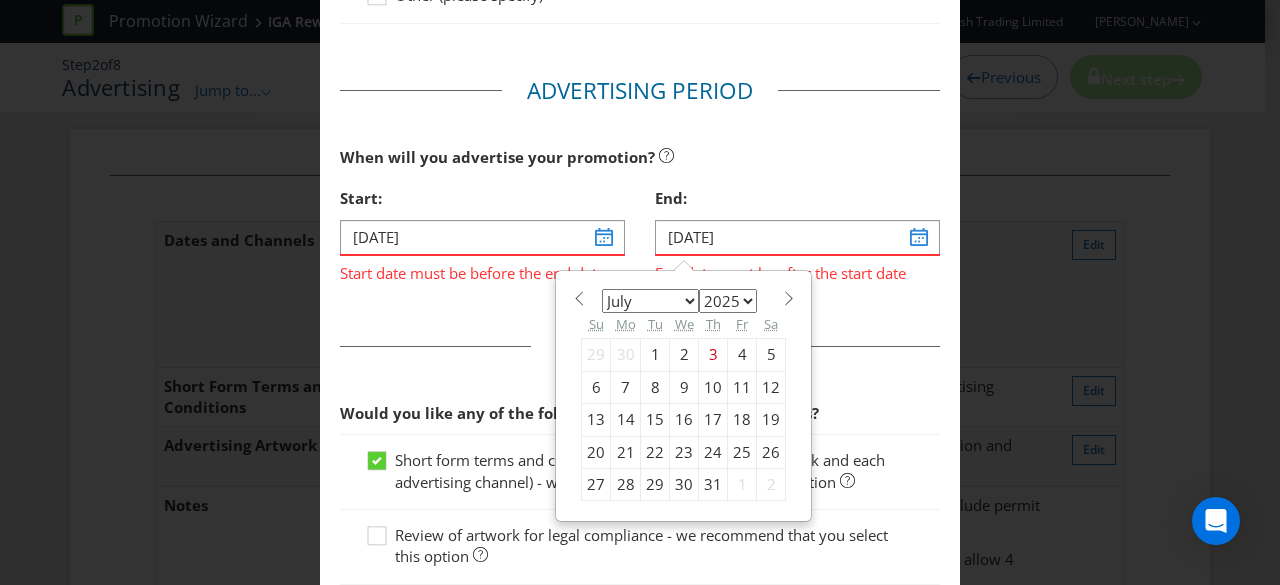 click at bounding box center (788, 298) 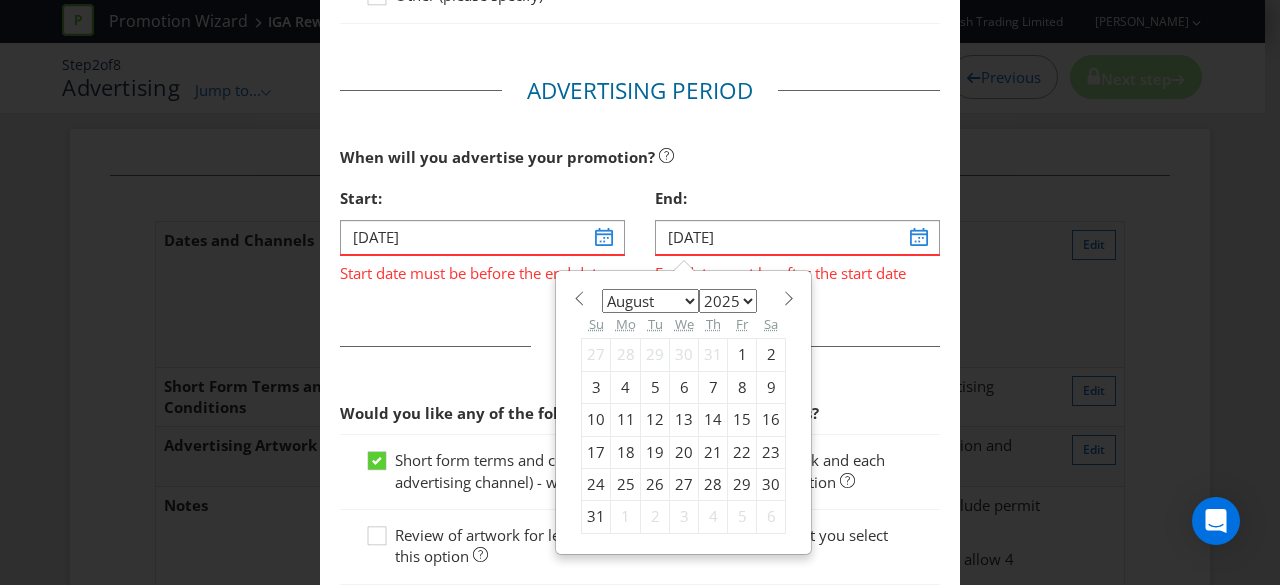 click at bounding box center (788, 298) 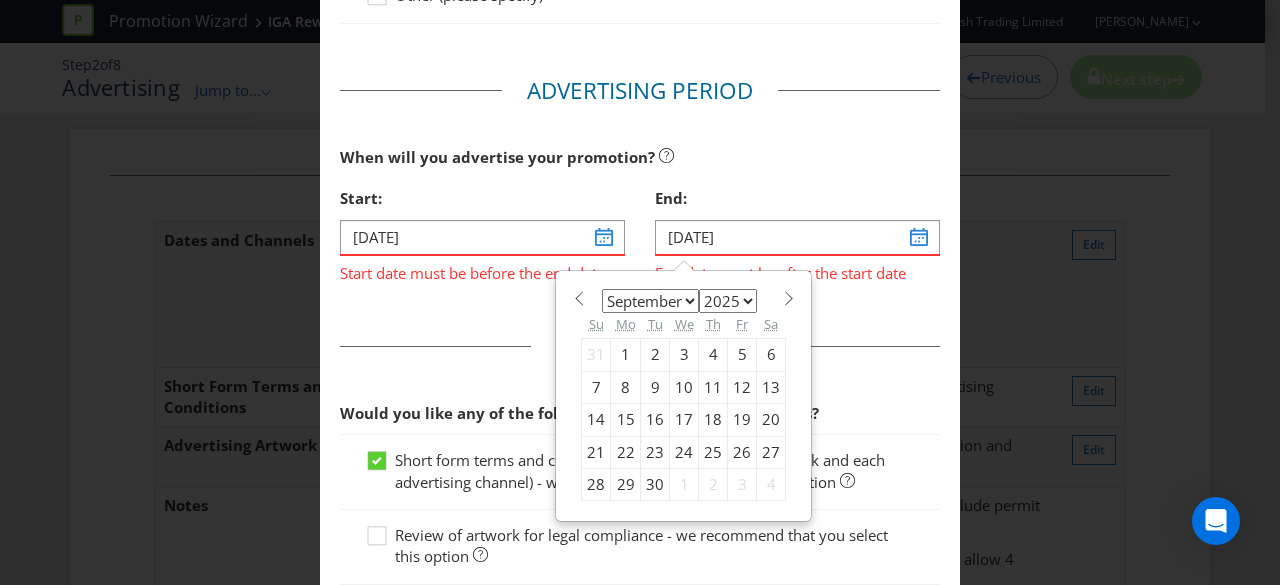 click on "30" at bounding box center [655, 485] 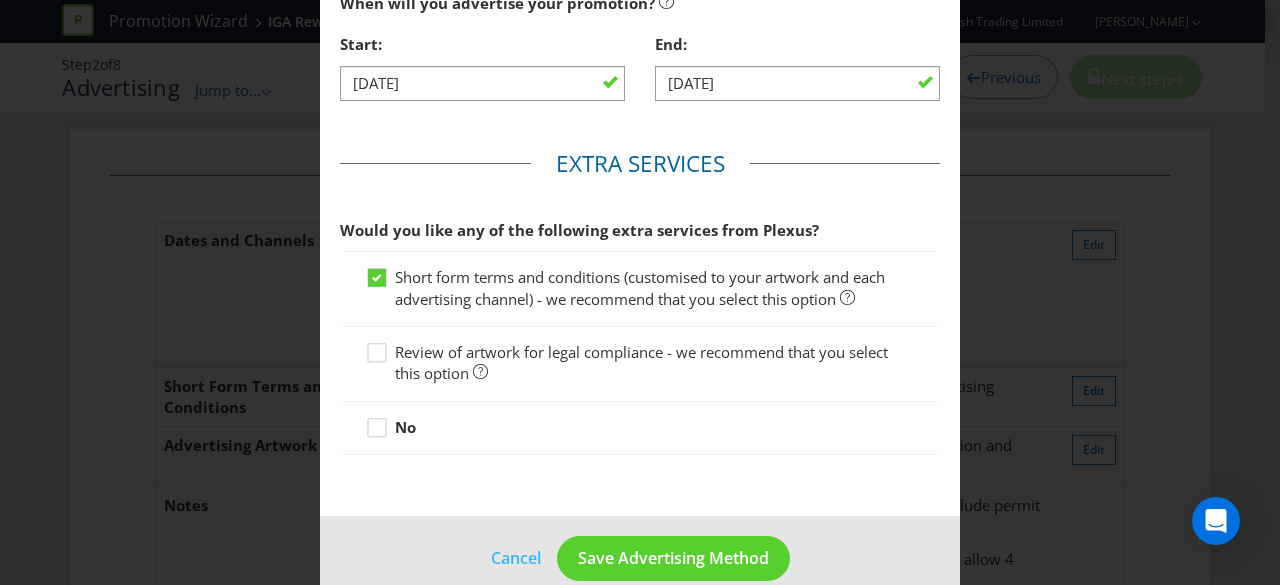 scroll, scrollTop: 980, scrollLeft: 0, axis: vertical 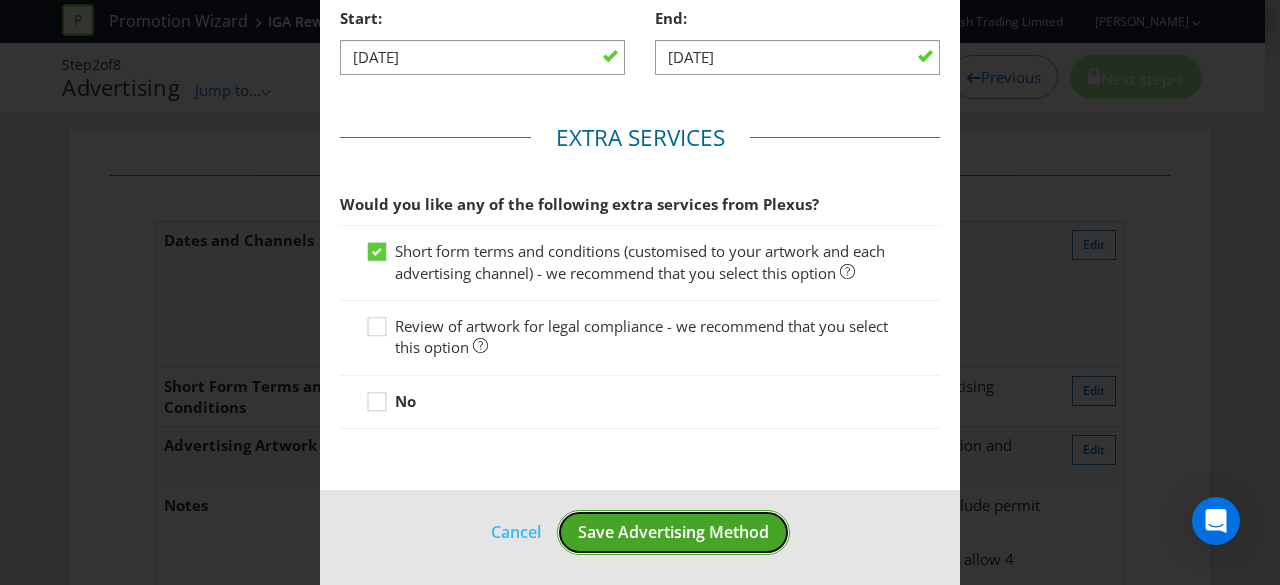 click on "Save Advertising Method" at bounding box center (673, 532) 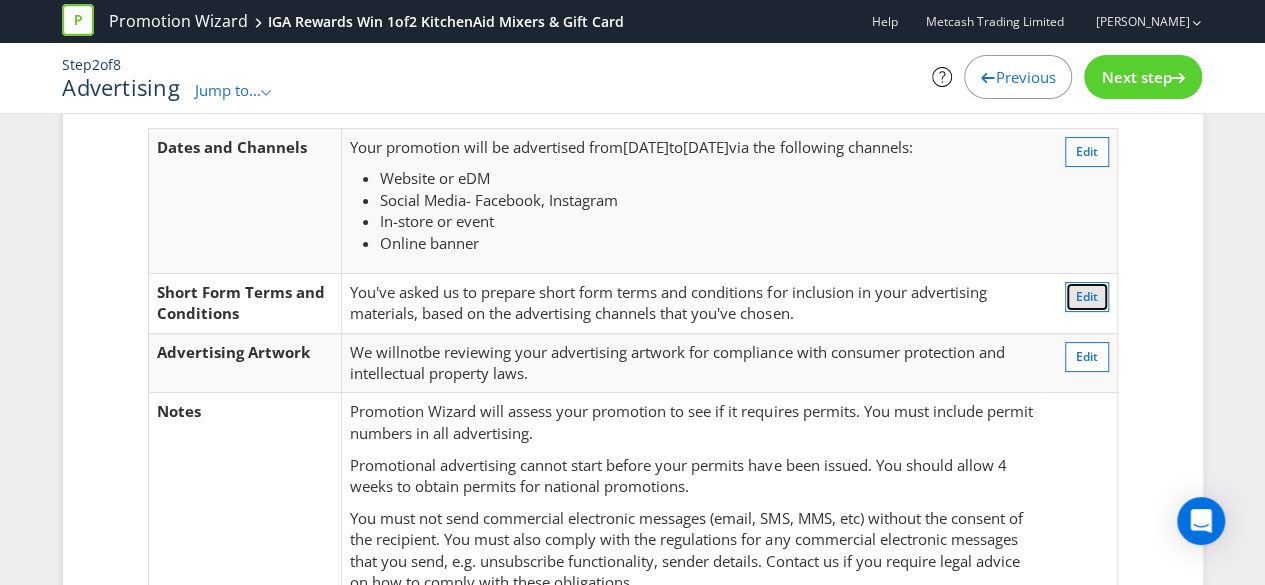 click on "Edit" at bounding box center (1087, 296) 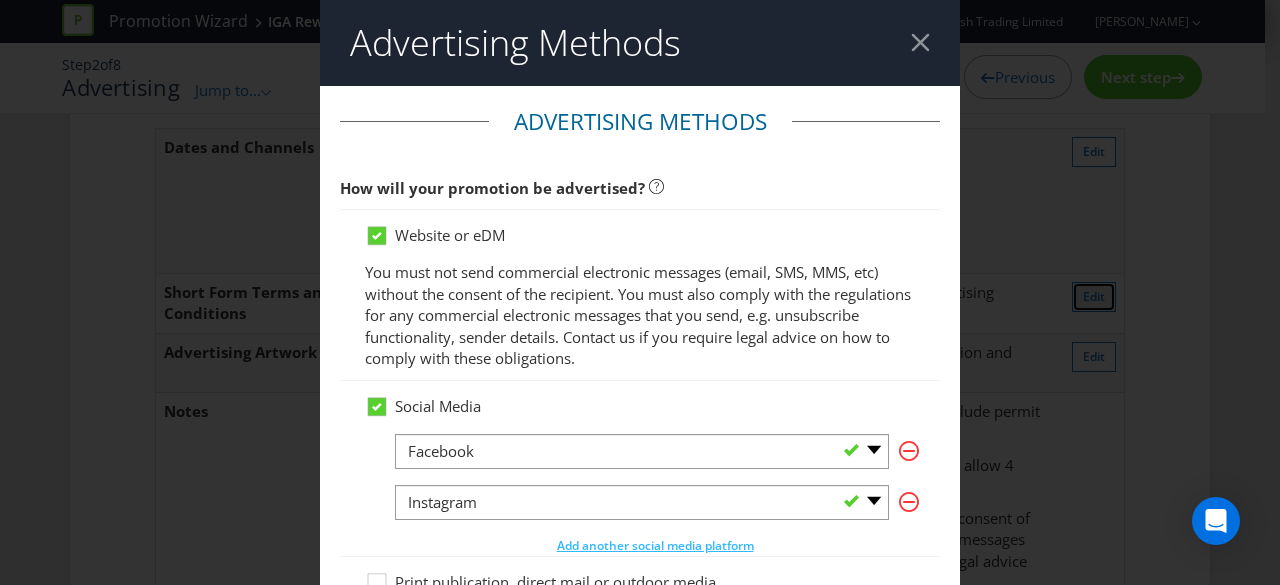scroll, scrollTop: 980, scrollLeft: 0, axis: vertical 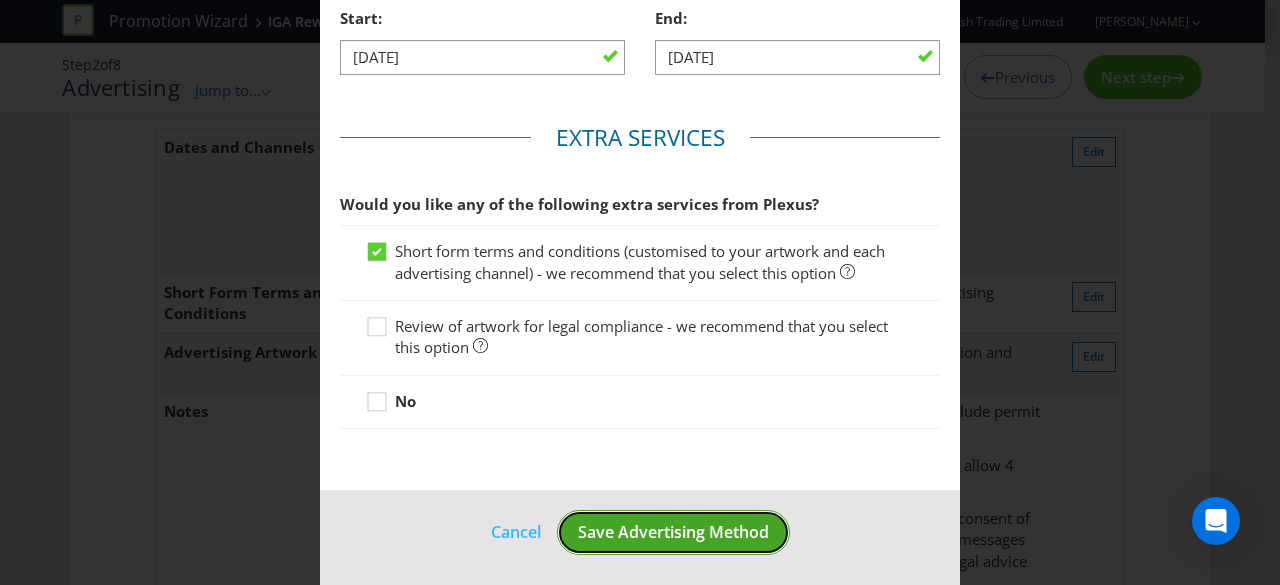 click on "Save Advertising Method" at bounding box center [673, 532] 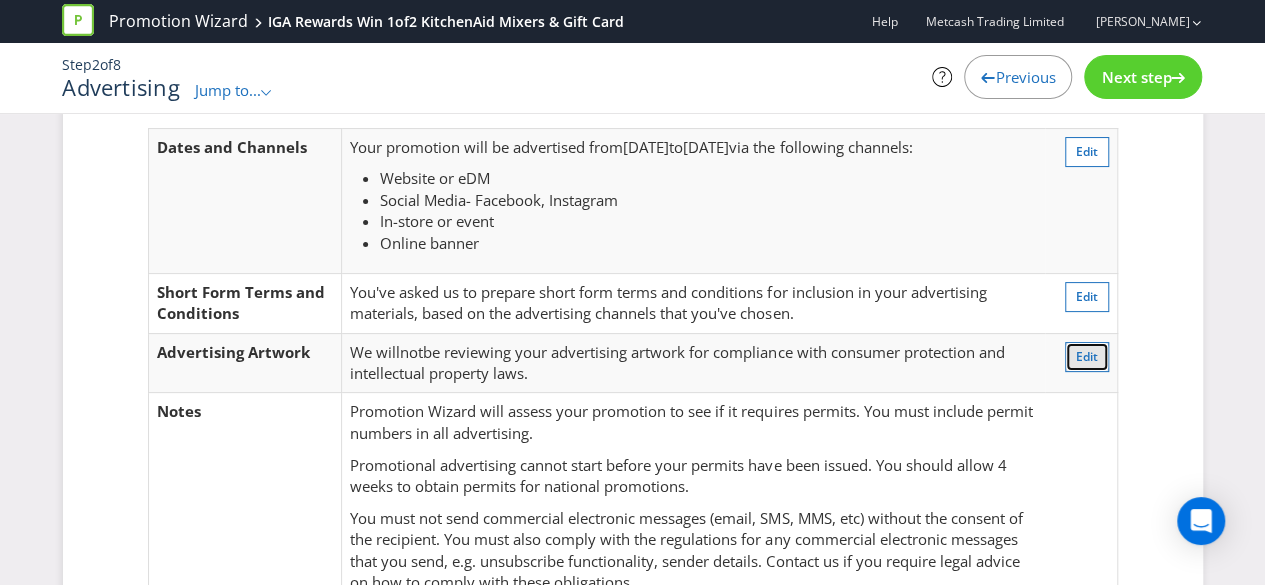 click on "Edit" at bounding box center [1087, 356] 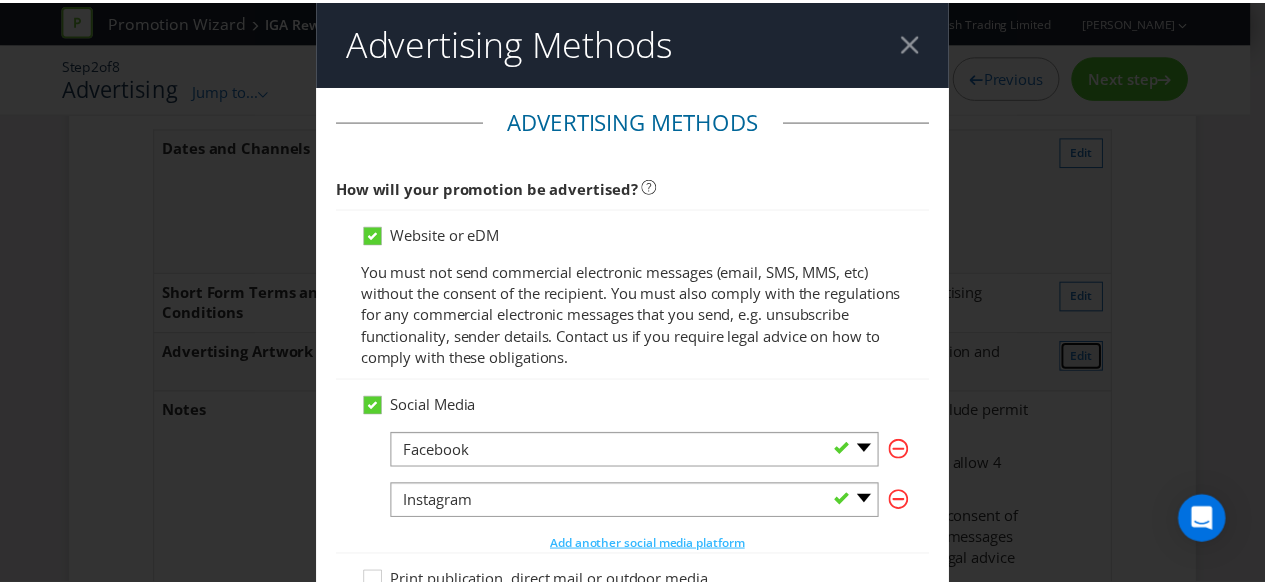 scroll, scrollTop: 980, scrollLeft: 0, axis: vertical 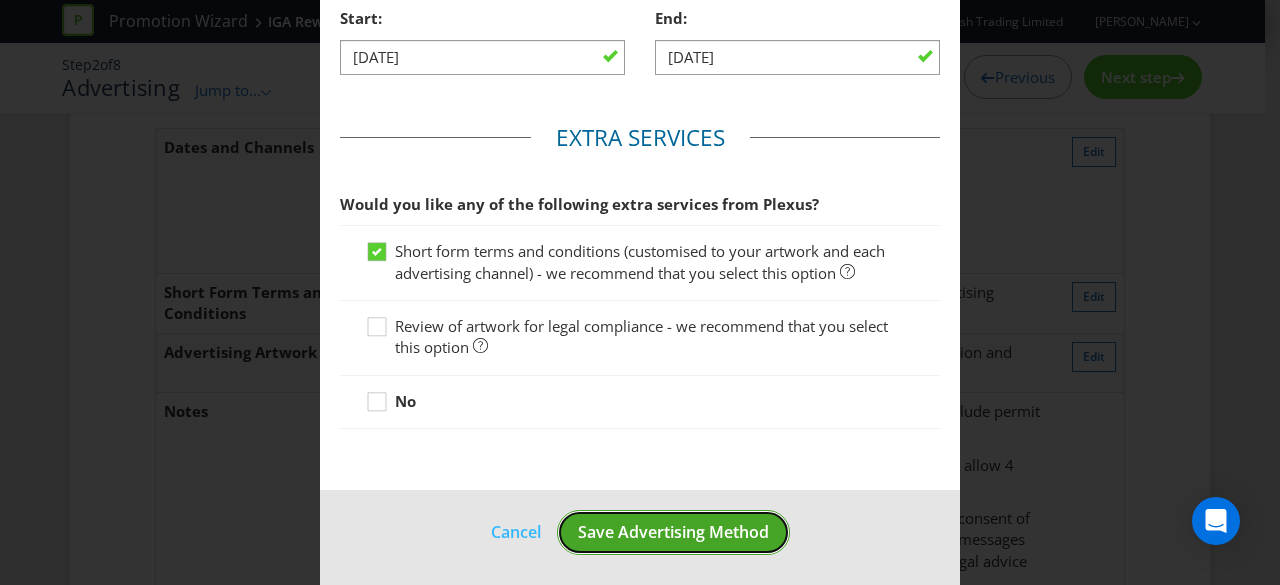 click on "Save Advertising Method" at bounding box center (673, 532) 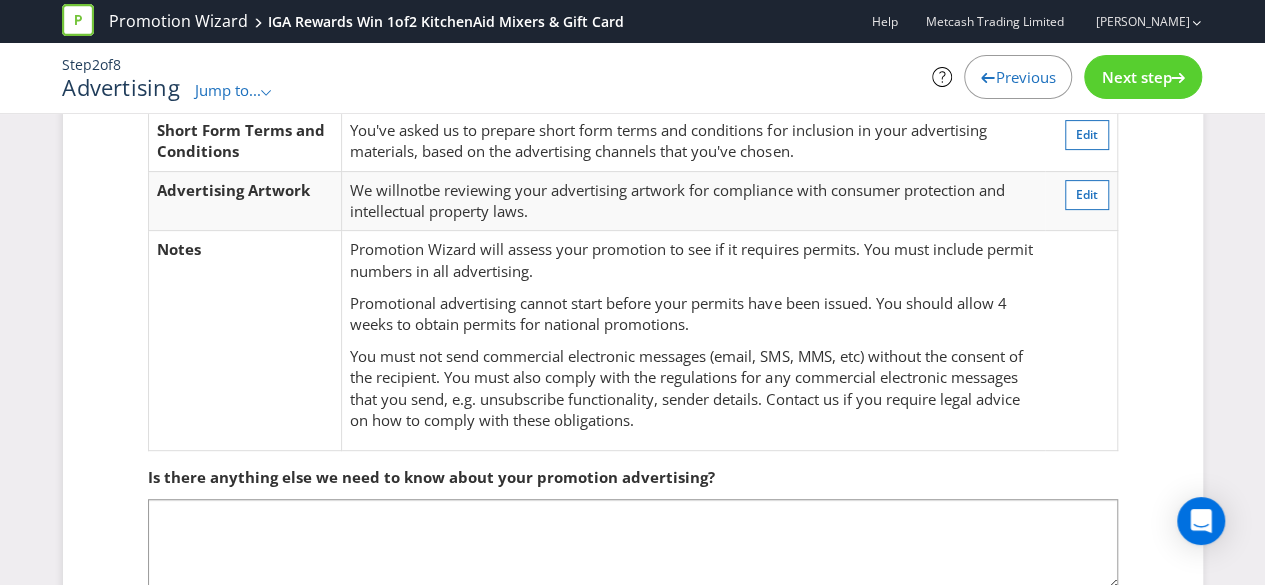 scroll, scrollTop: 367, scrollLeft: 0, axis: vertical 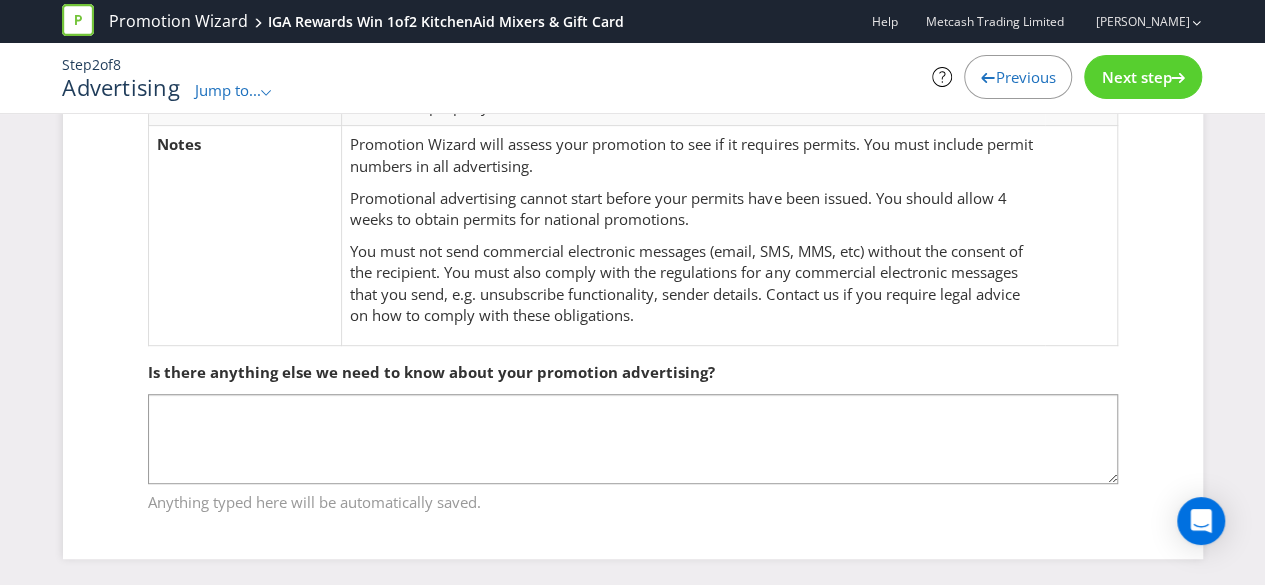 click on "Next step" at bounding box center (1136, 77) 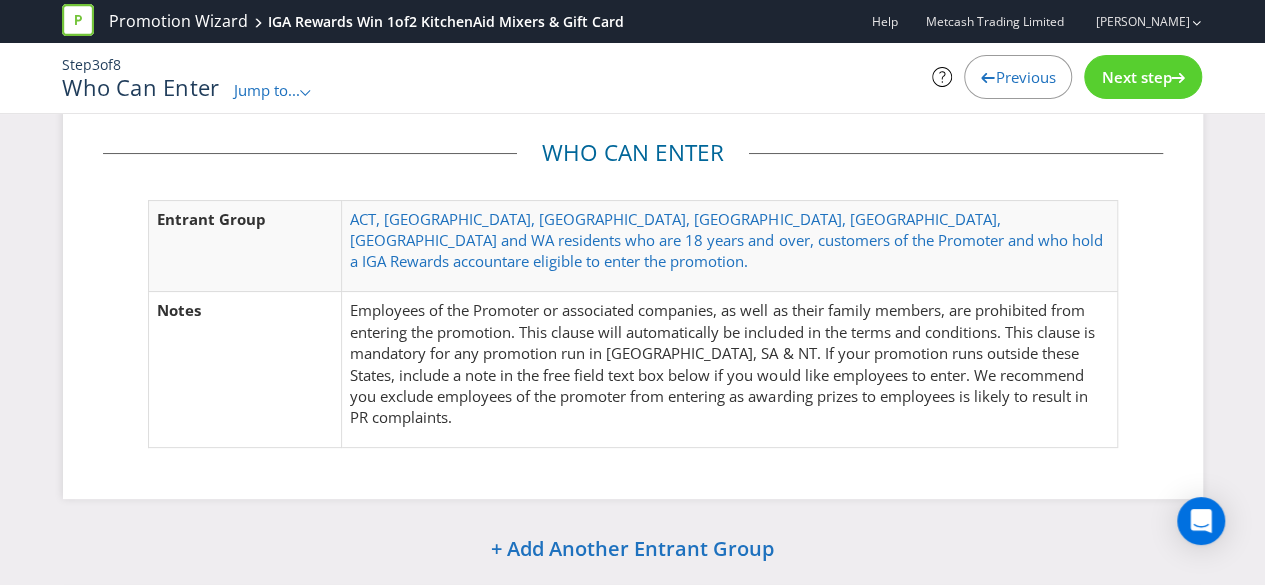 scroll, scrollTop: 0, scrollLeft: 0, axis: both 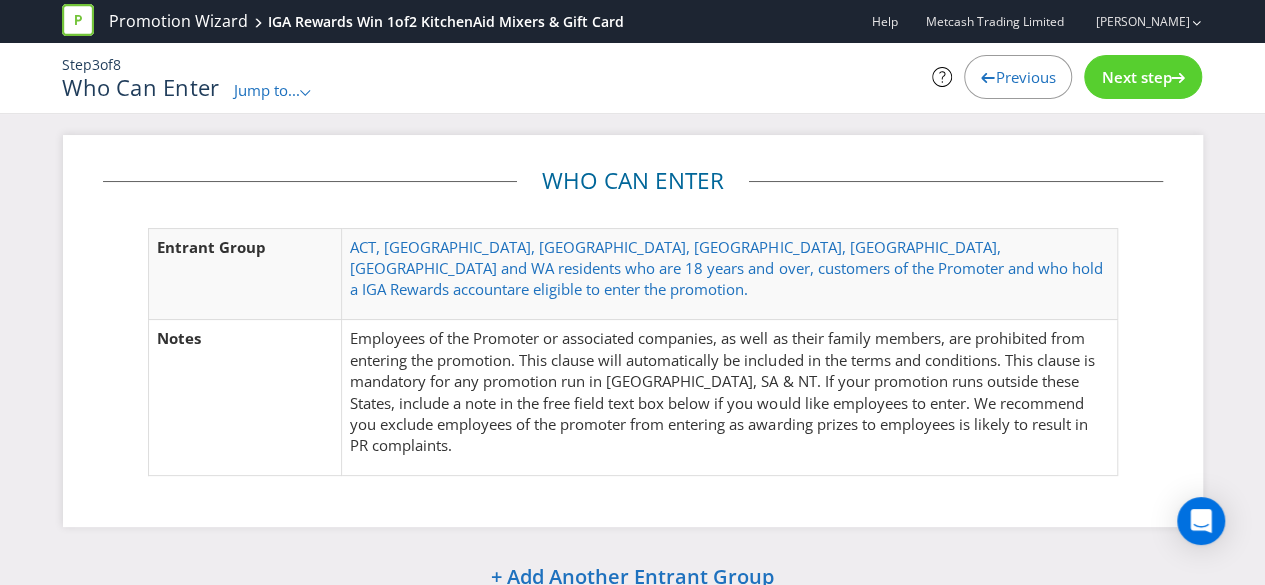 click 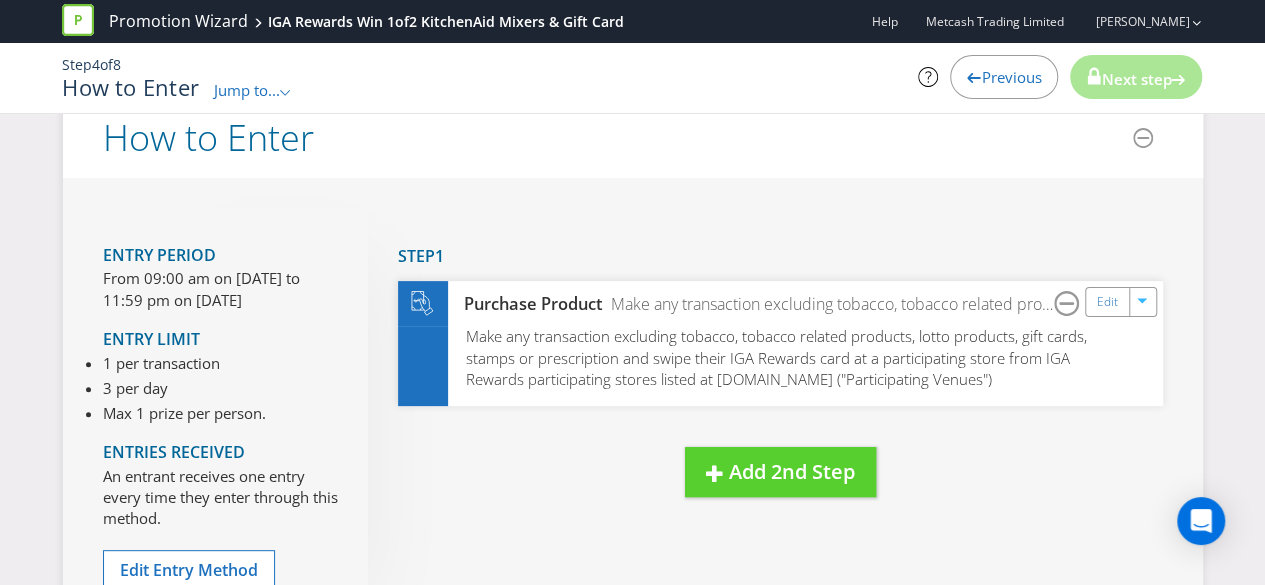 scroll, scrollTop: 100, scrollLeft: 0, axis: vertical 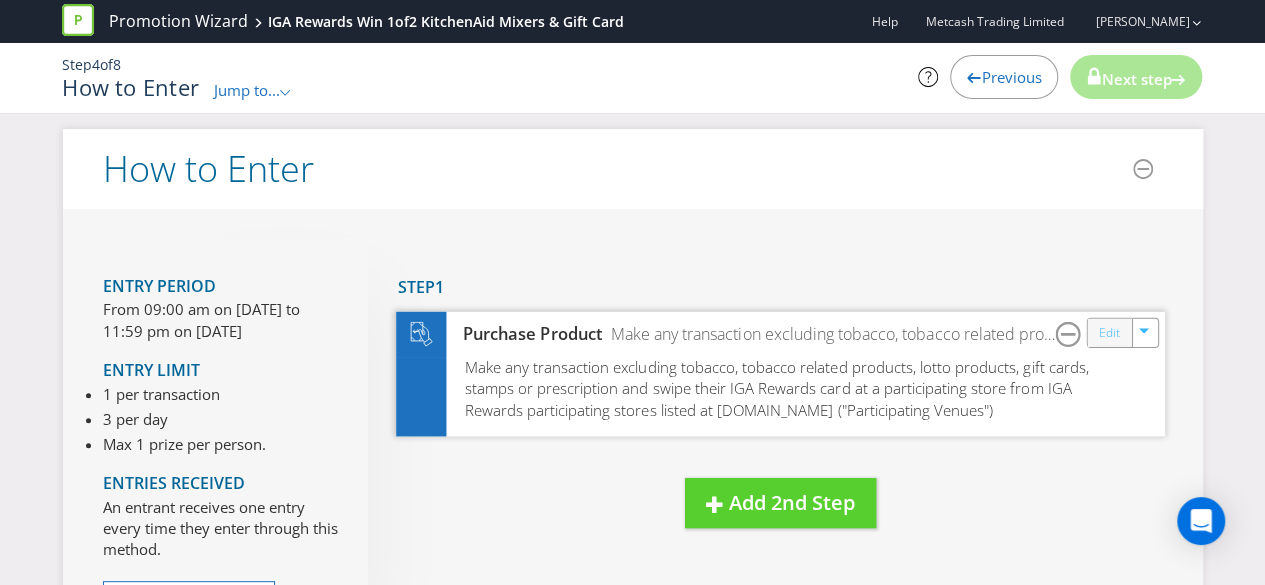 click on "Edit" at bounding box center [1108, 333] 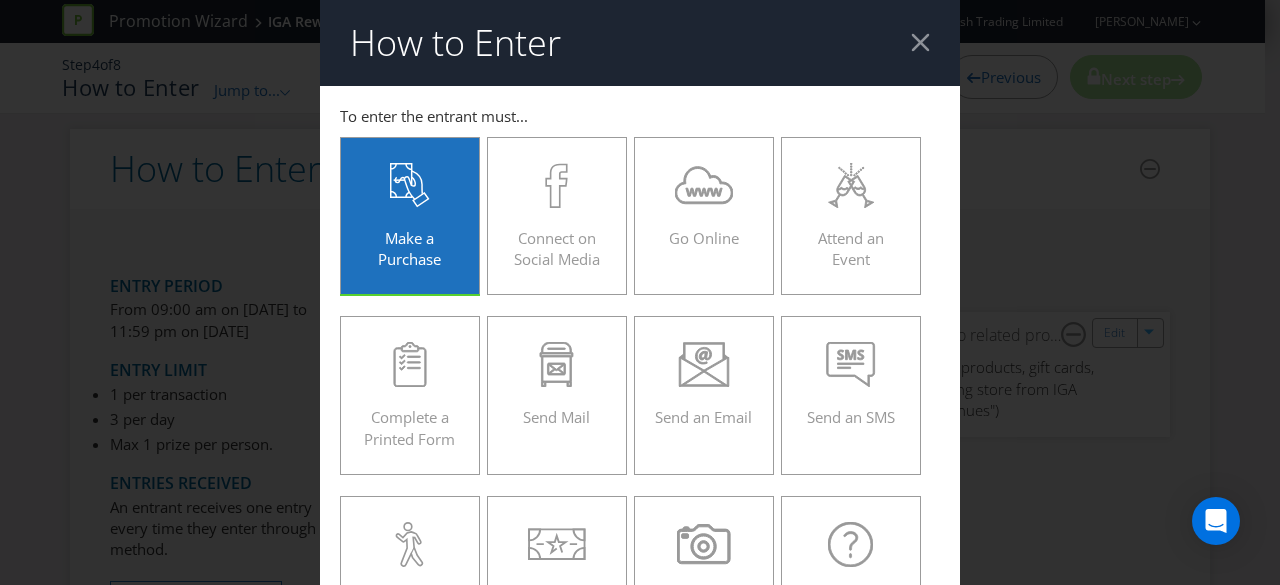click at bounding box center (920, 42) 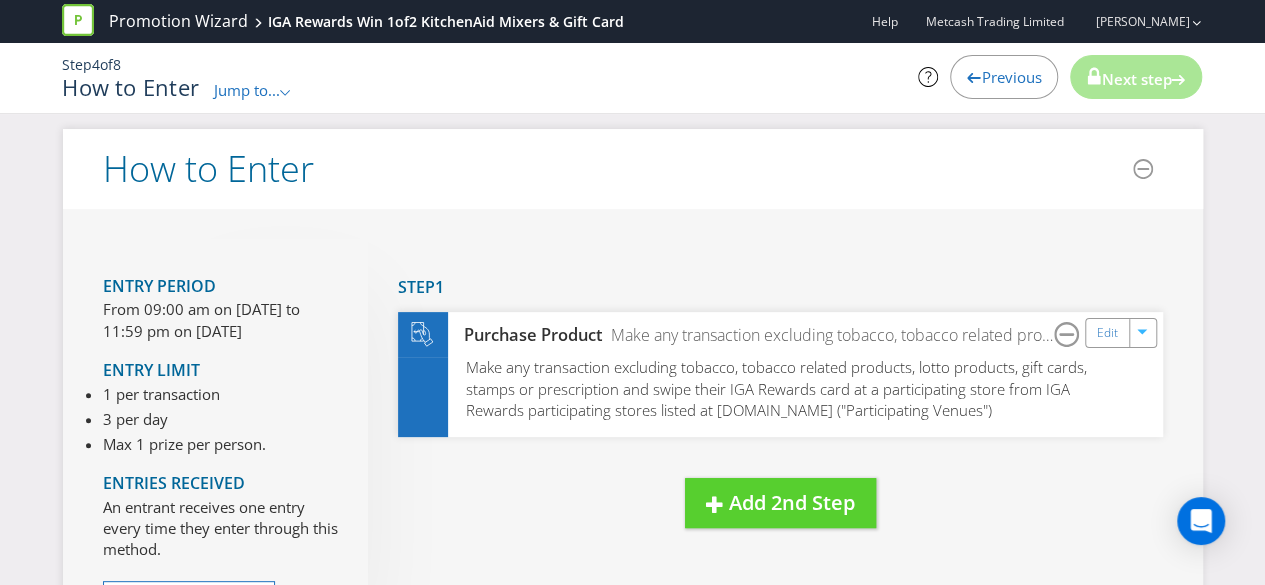 click on "From 09:00 am on 15 Jan 2025 to 11:59 pm on 11 Mar 2025" at bounding box center [220, 320] 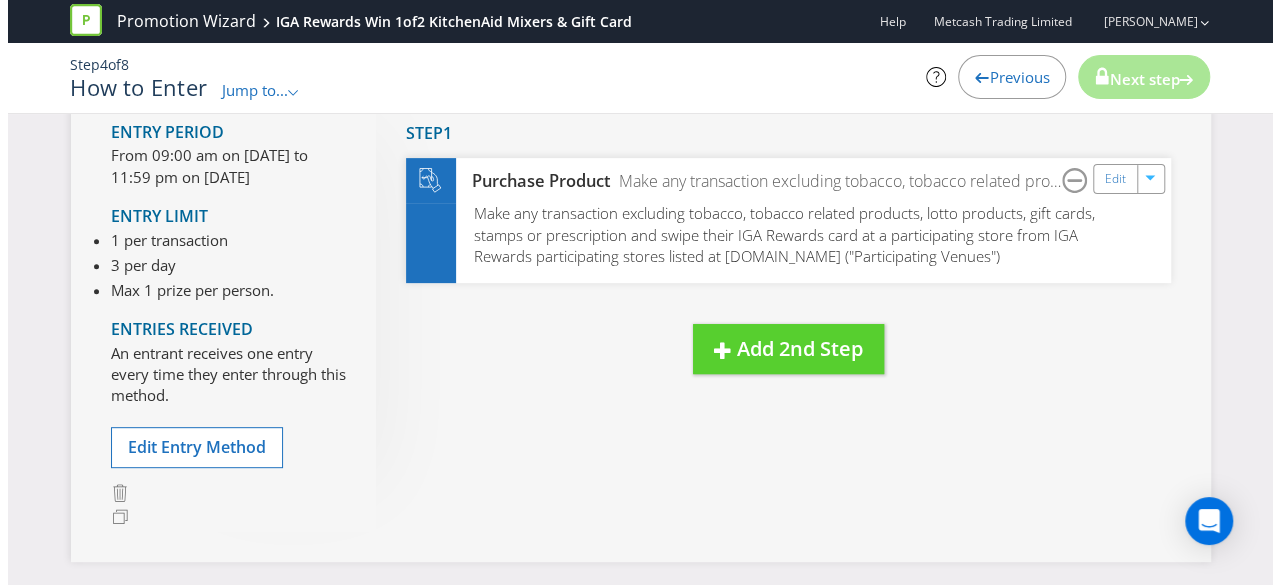 scroll, scrollTop: 300, scrollLeft: 0, axis: vertical 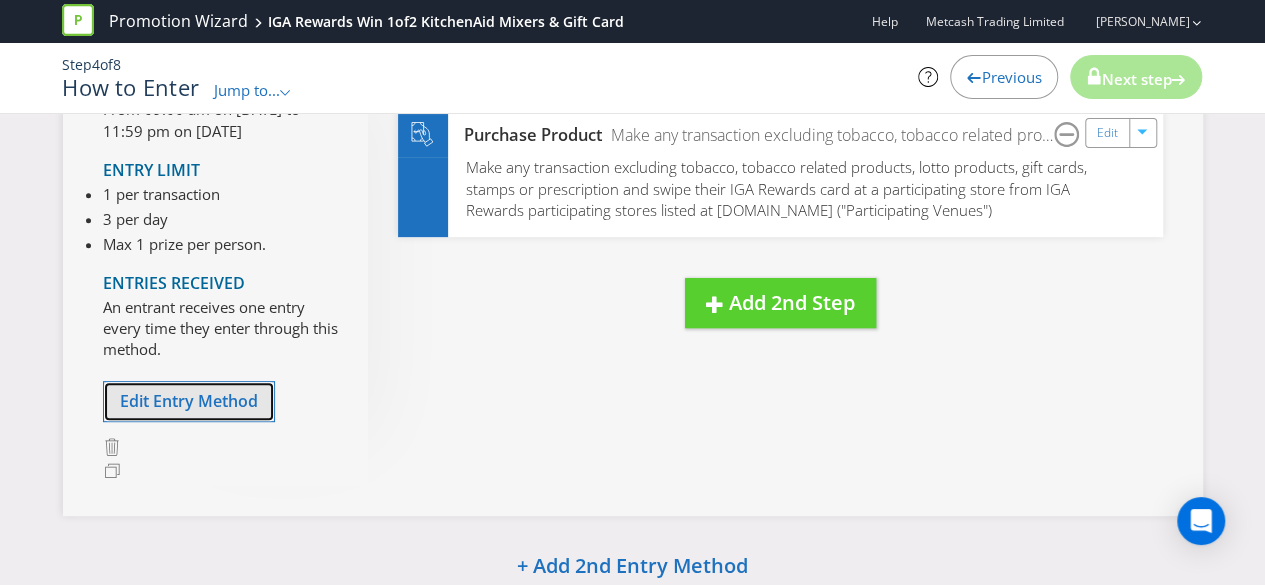 click on "Edit Entry Method" at bounding box center (189, 401) 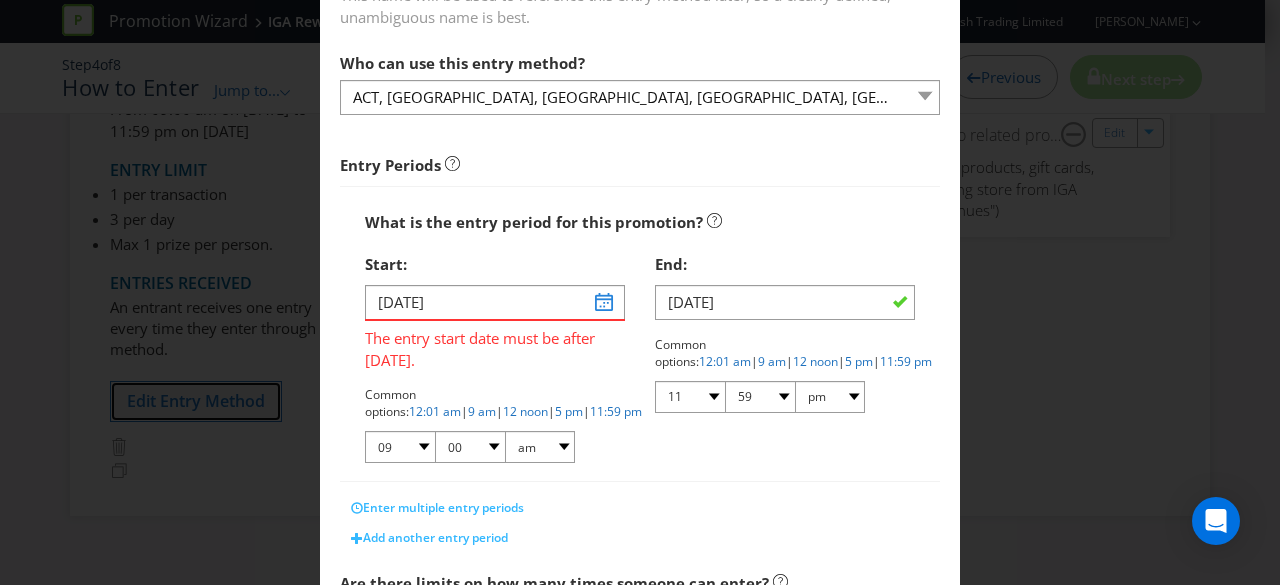scroll, scrollTop: 300, scrollLeft: 0, axis: vertical 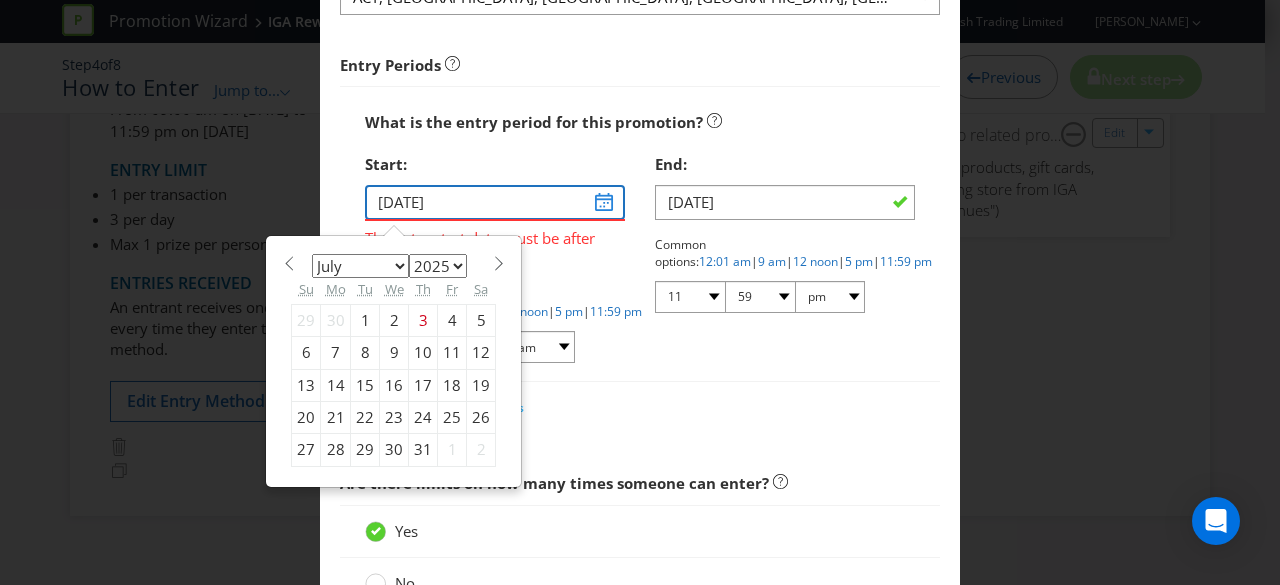 click on "15/01/25" at bounding box center (495, 202) 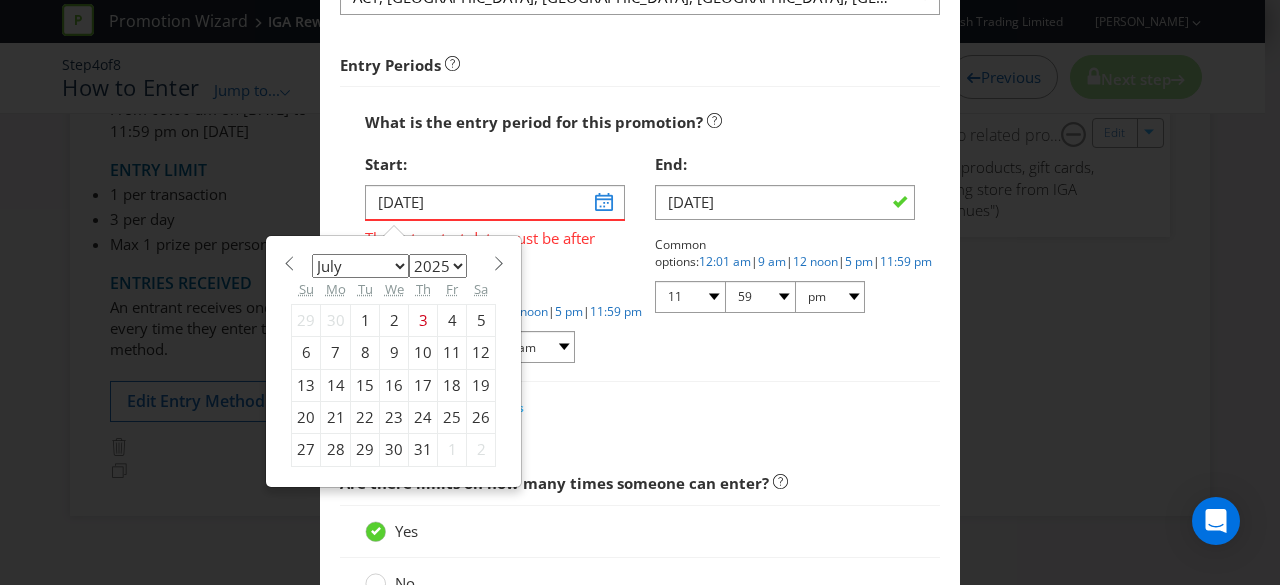 click on "30" at bounding box center (394, 450) 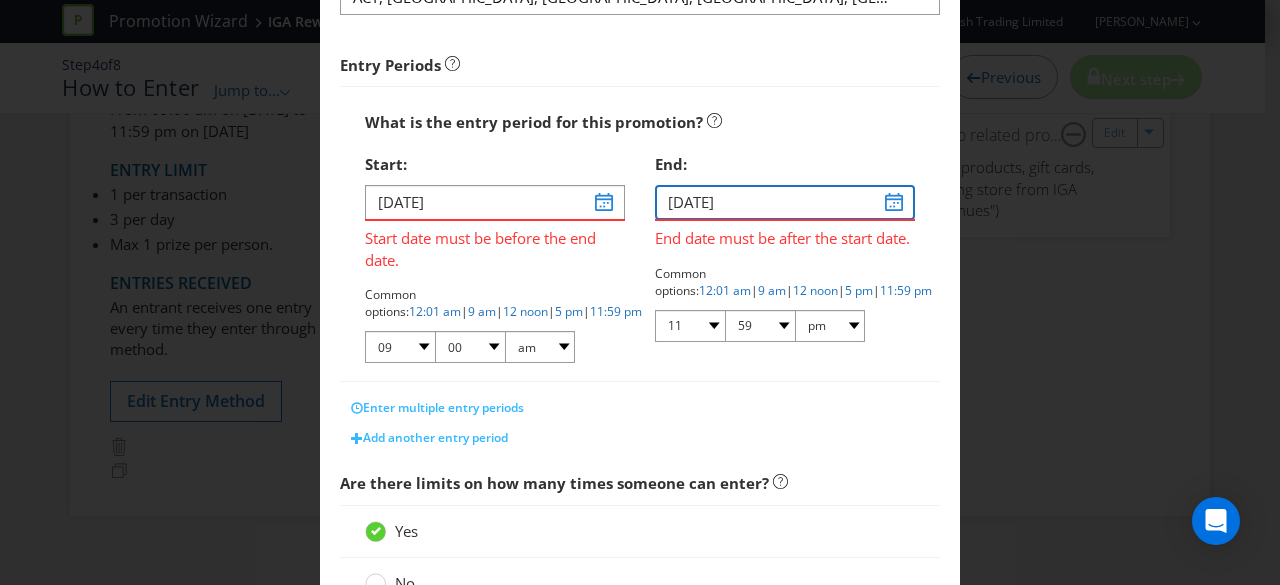 click on "11/03/25" at bounding box center [785, 202] 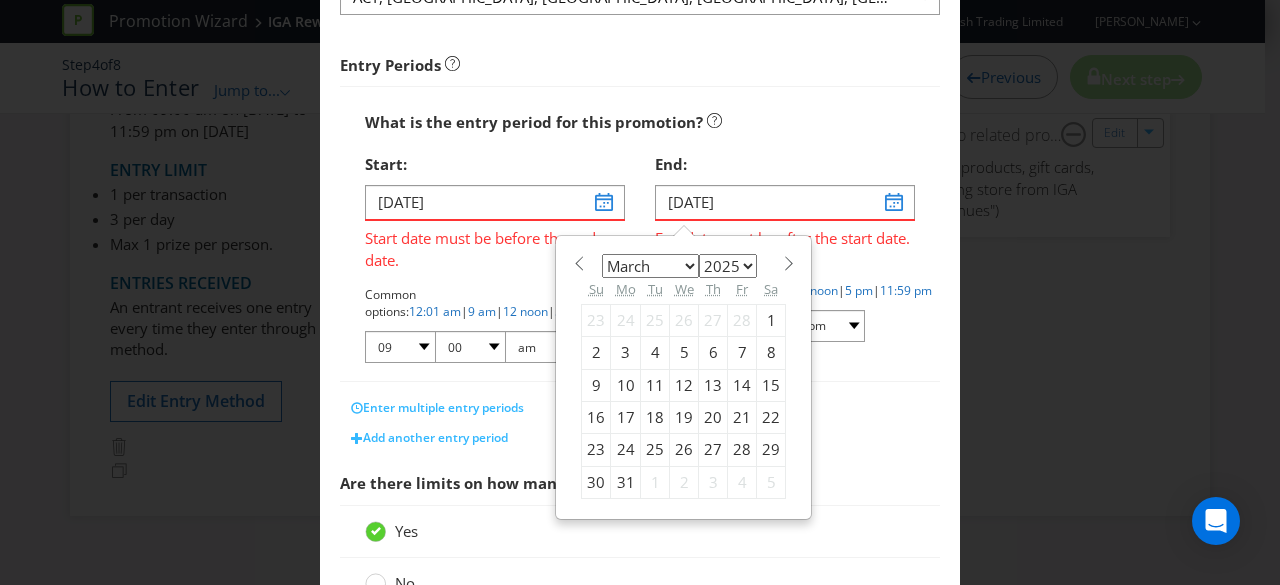 click at bounding box center [788, 263] 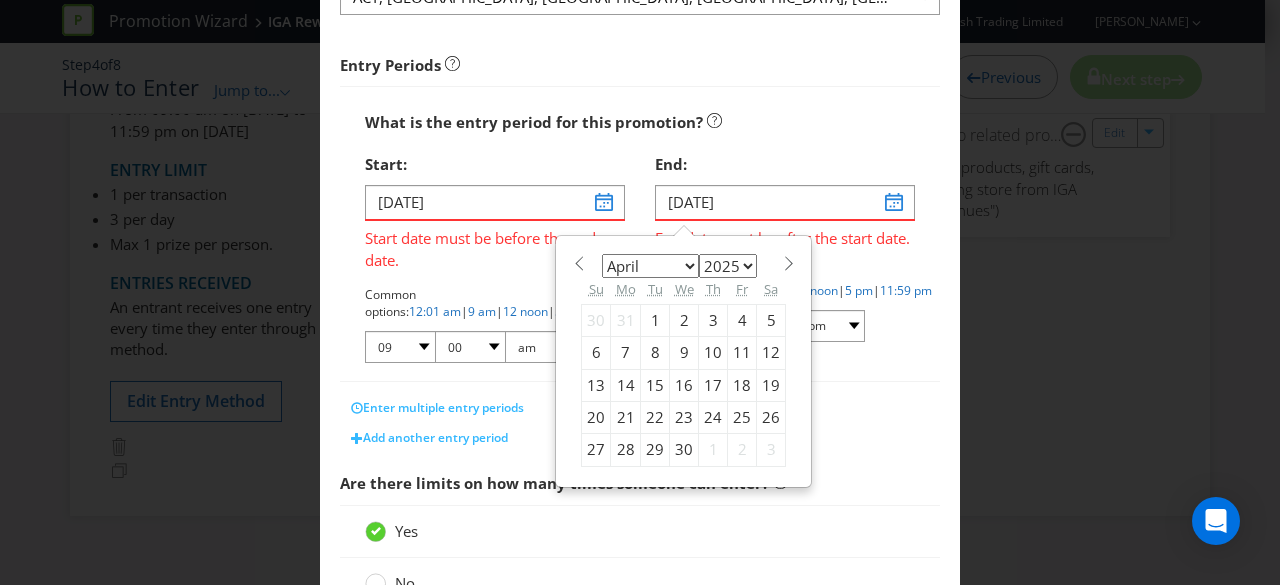 click at bounding box center [788, 263] 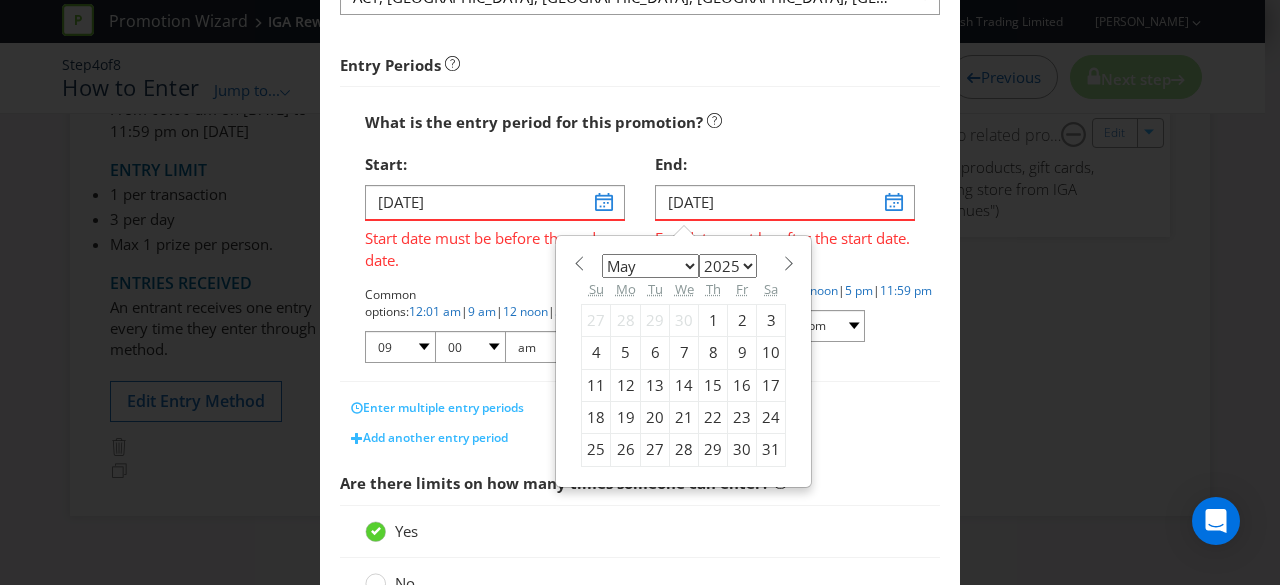 click at bounding box center (788, 263) 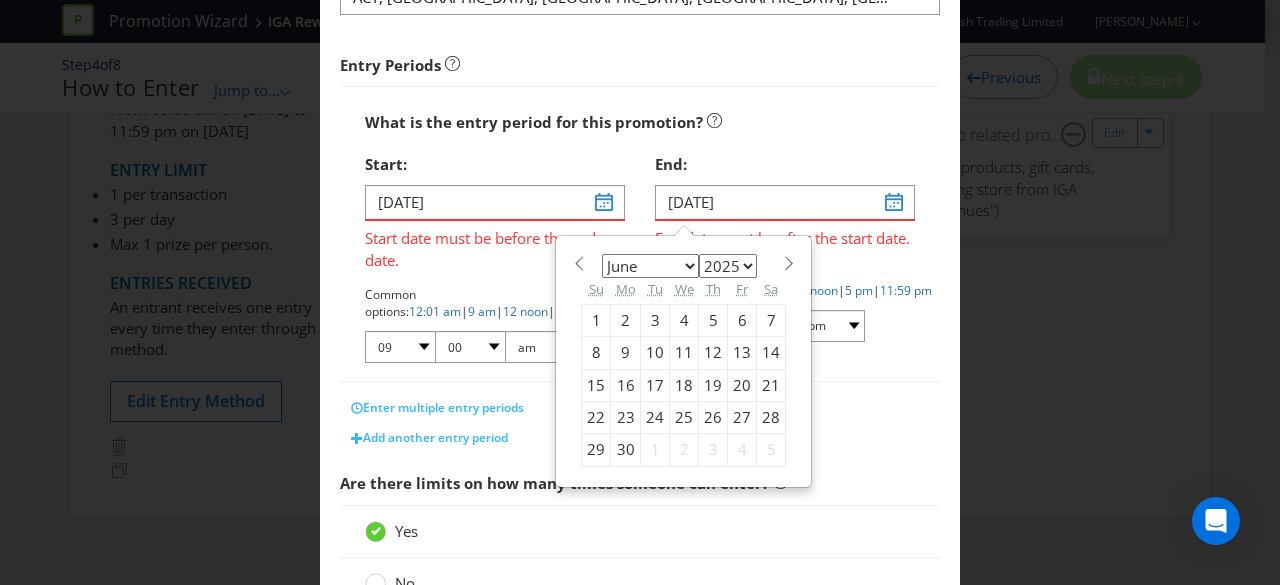 click at bounding box center [788, 263] 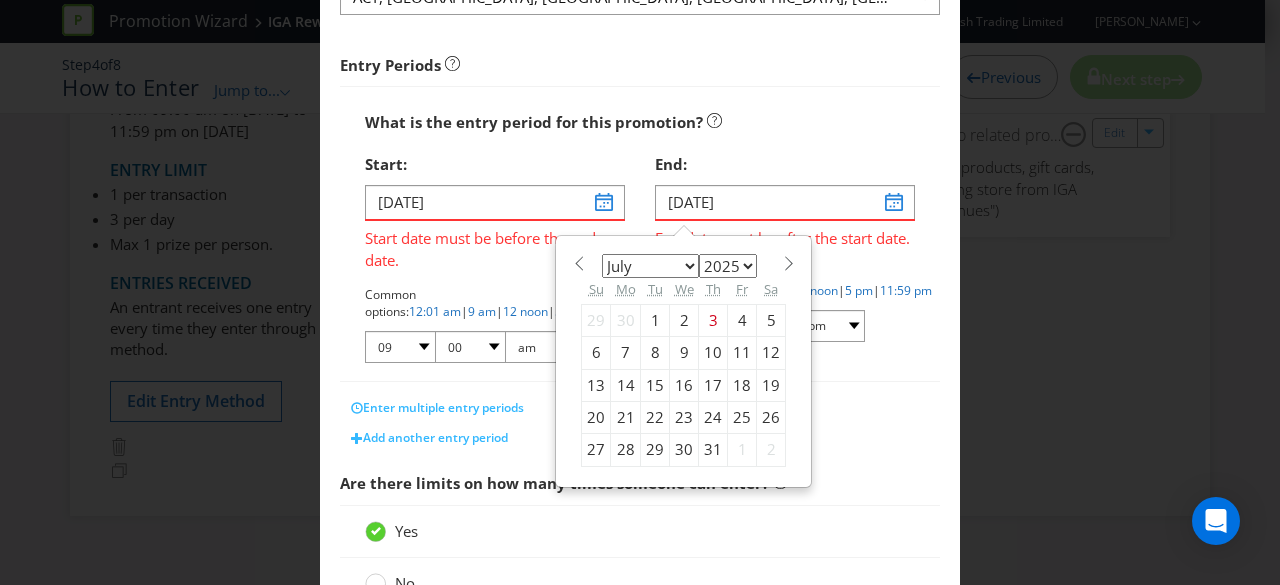 click at bounding box center (788, 263) 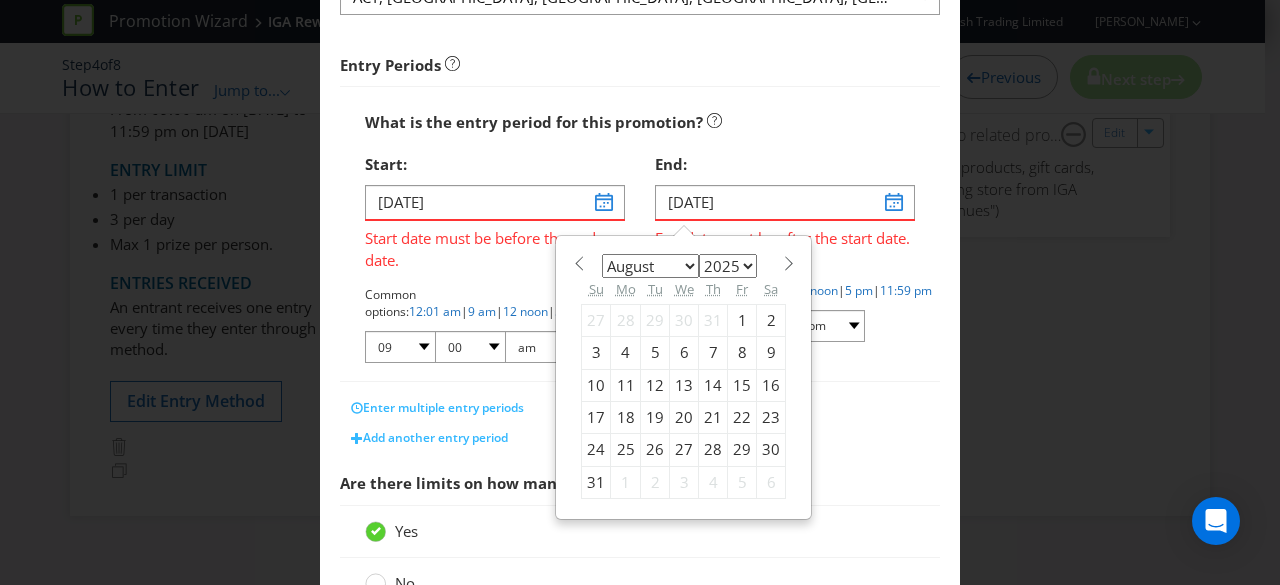click at bounding box center [788, 263] 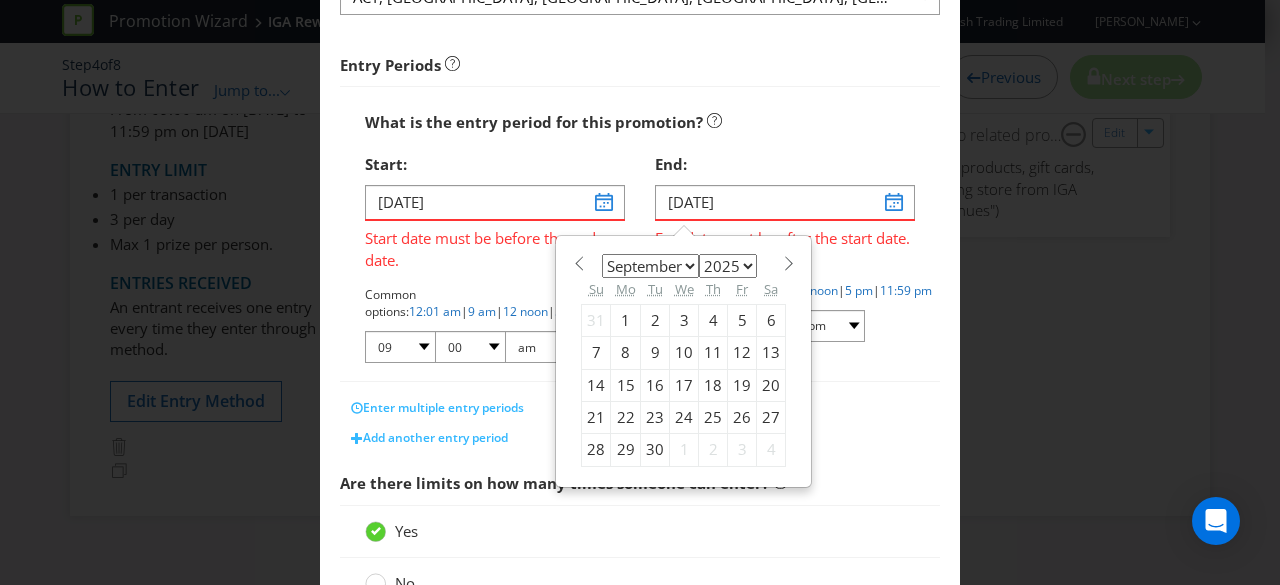 click on "30" at bounding box center [655, 450] 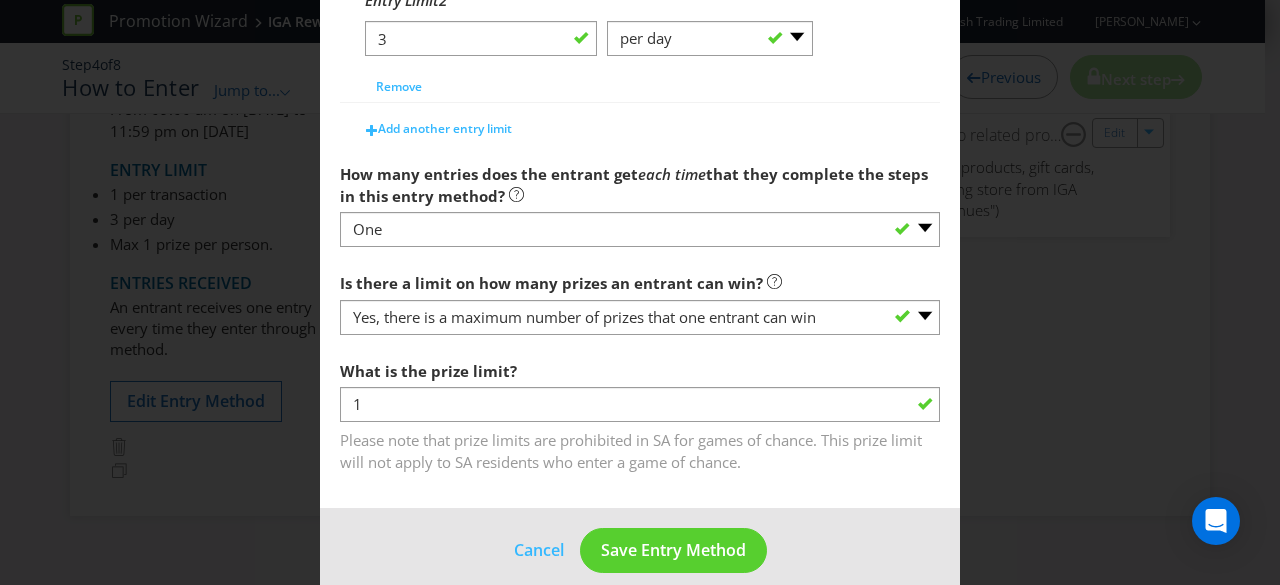 scroll, scrollTop: 1114, scrollLeft: 0, axis: vertical 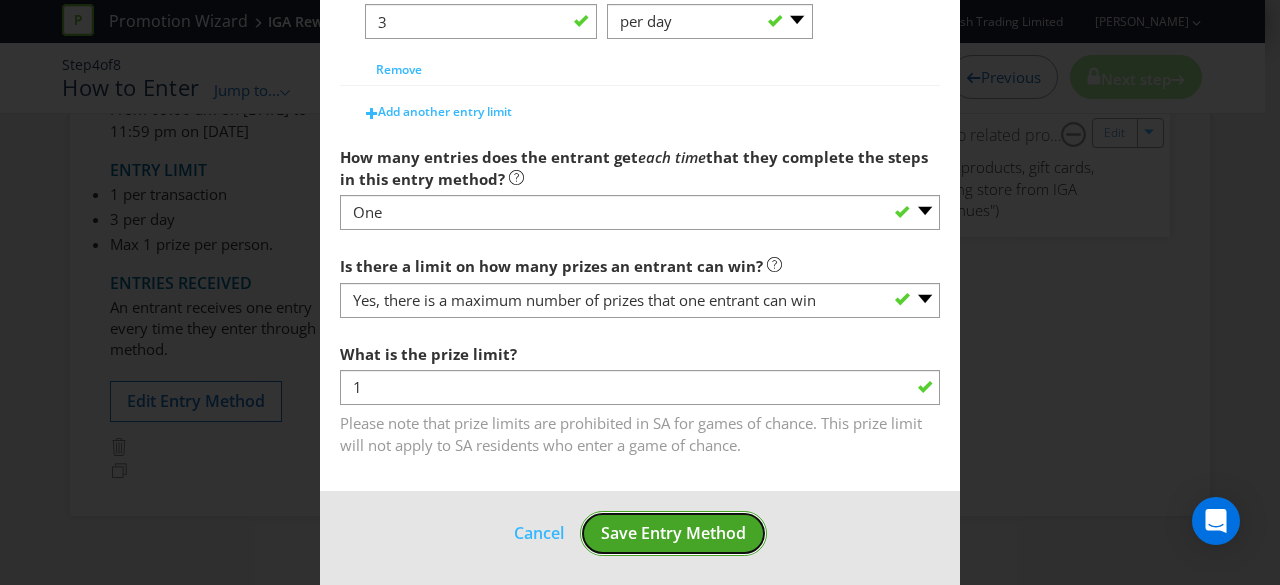 click on "Save Entry Method" at bounding box center (673, 533) 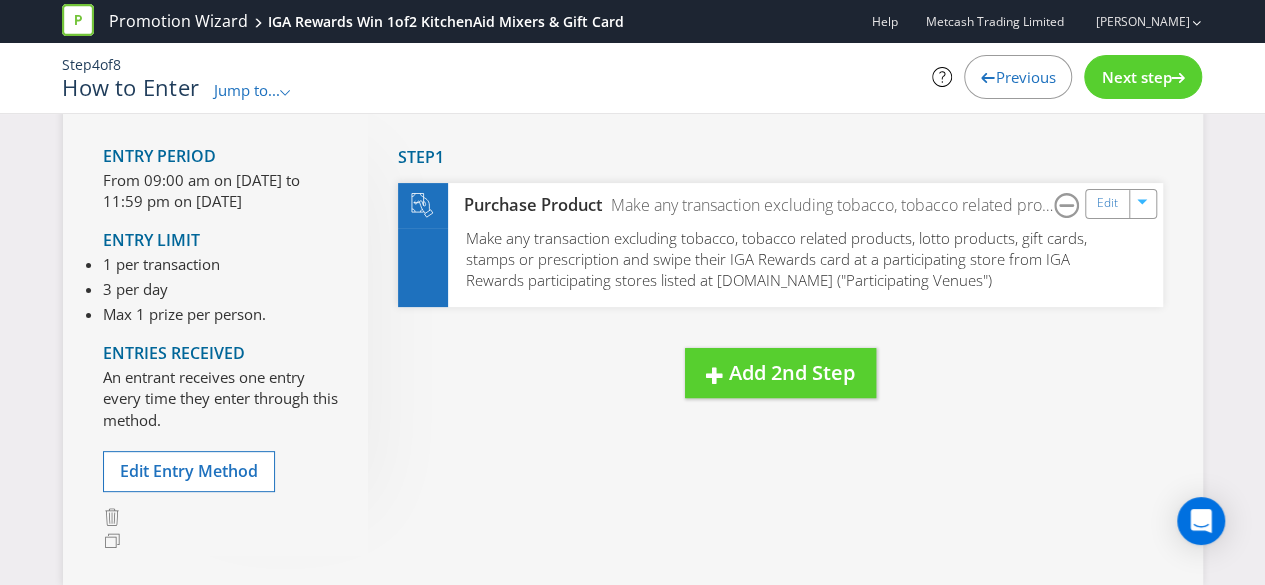 scroll, scrollTop: 106, scrollLeft: 0, axis: vertical 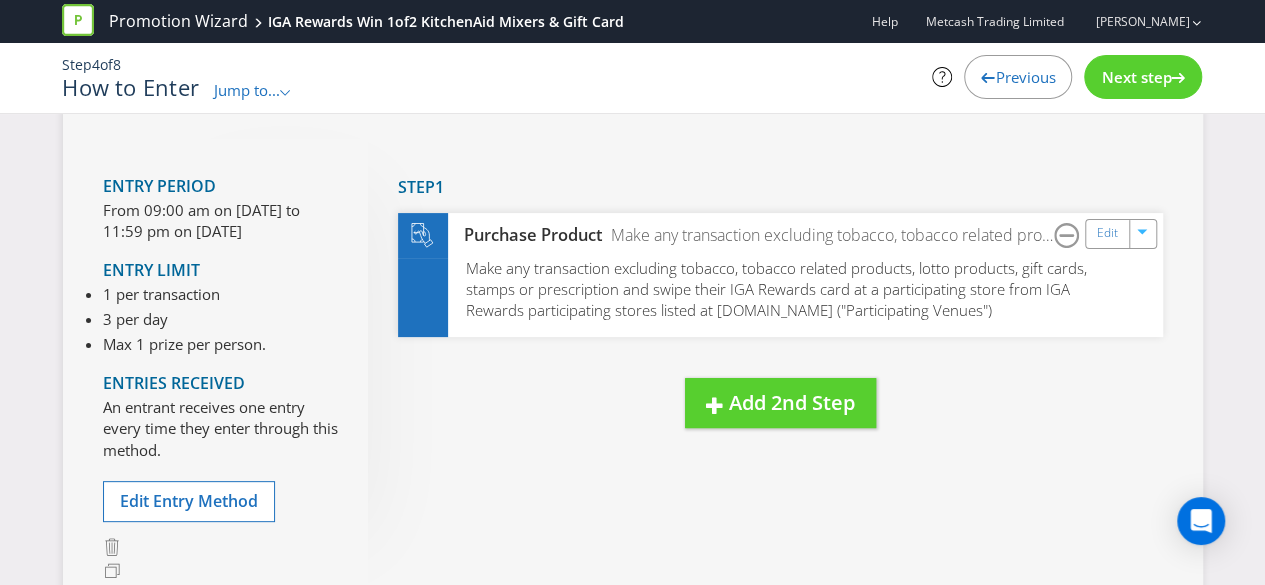 click on "Next step" at bounding box center [1136, 77] 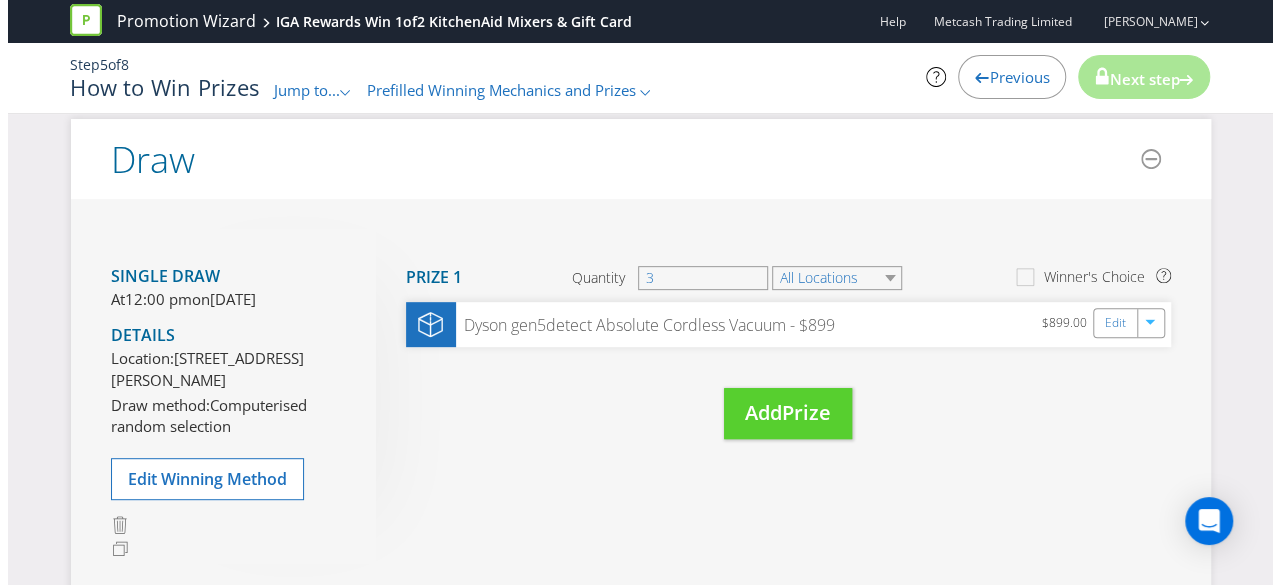 scroll, scrollTop: 400, scrollLeft: 0, axis: vertical 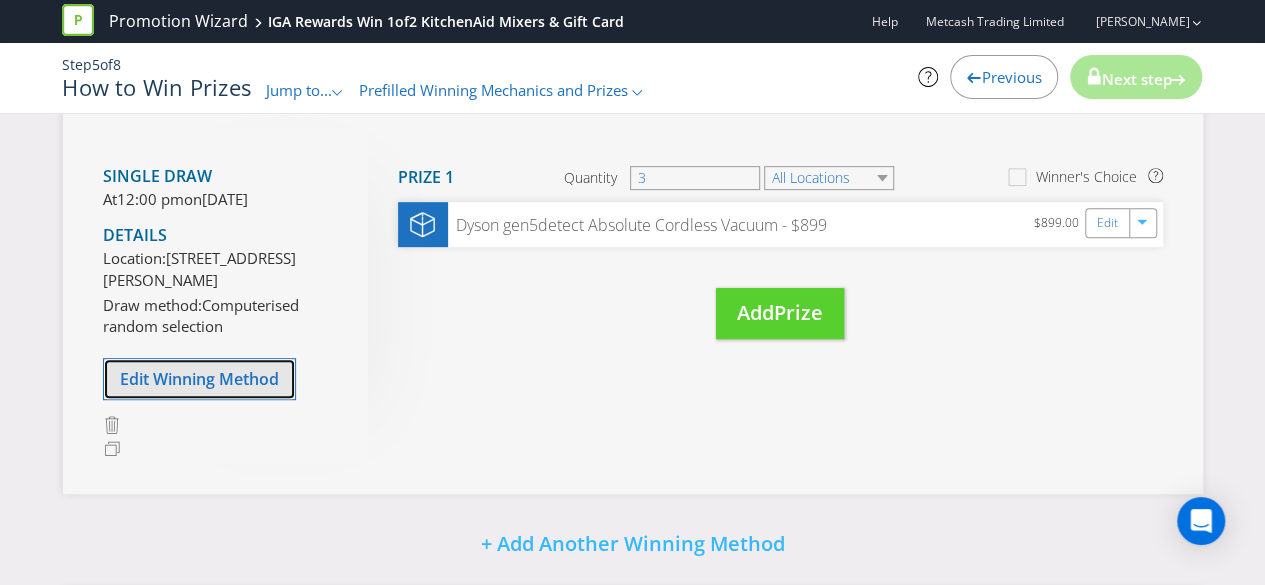 click on "Edit Winning Method" at bounding box center [199, 379] 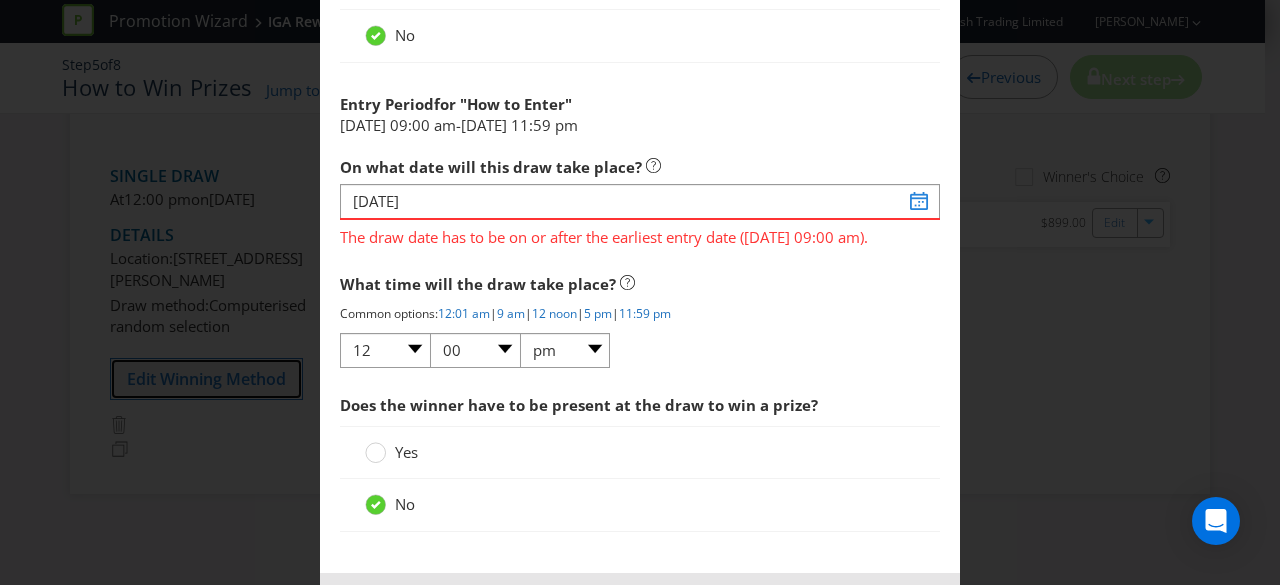 scroll, scrollTop: 2017, scrollLeft: 0, axis: vertical 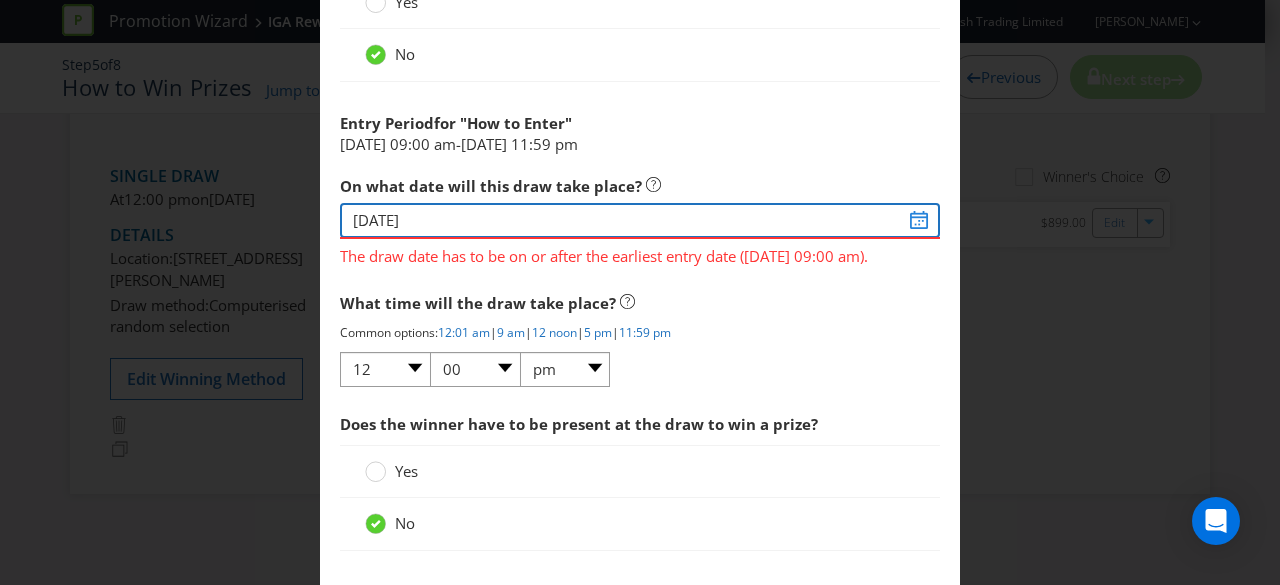 click on "20/03/25" at bounding box center (640, 220) 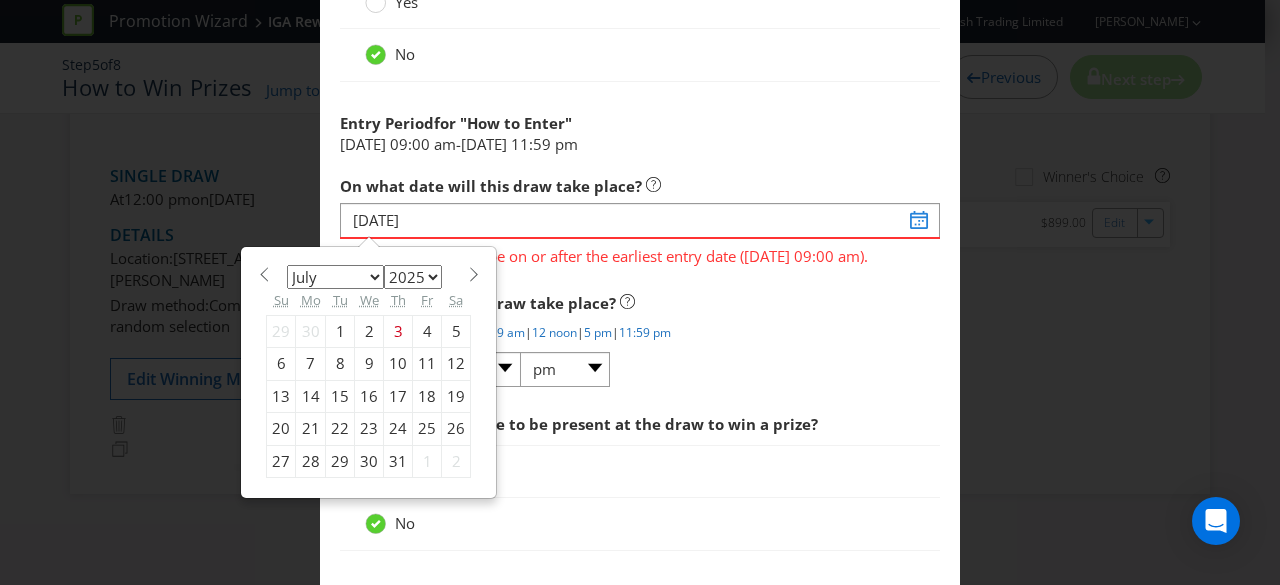 click at bounding box center (473, 274) 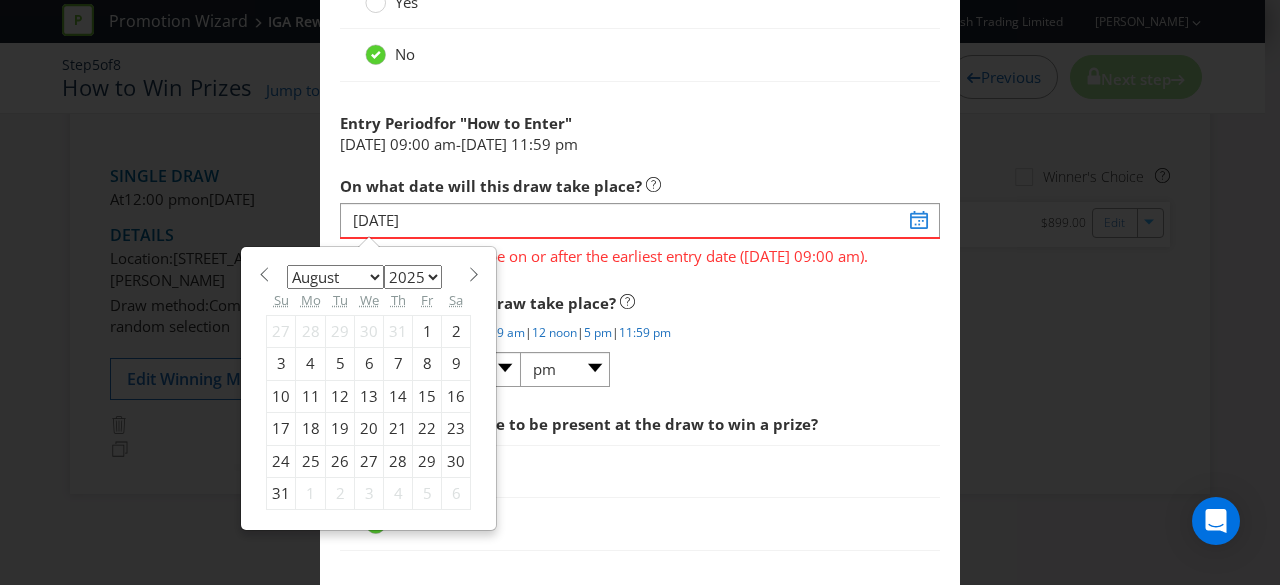 click at bounding box center (473, 274) 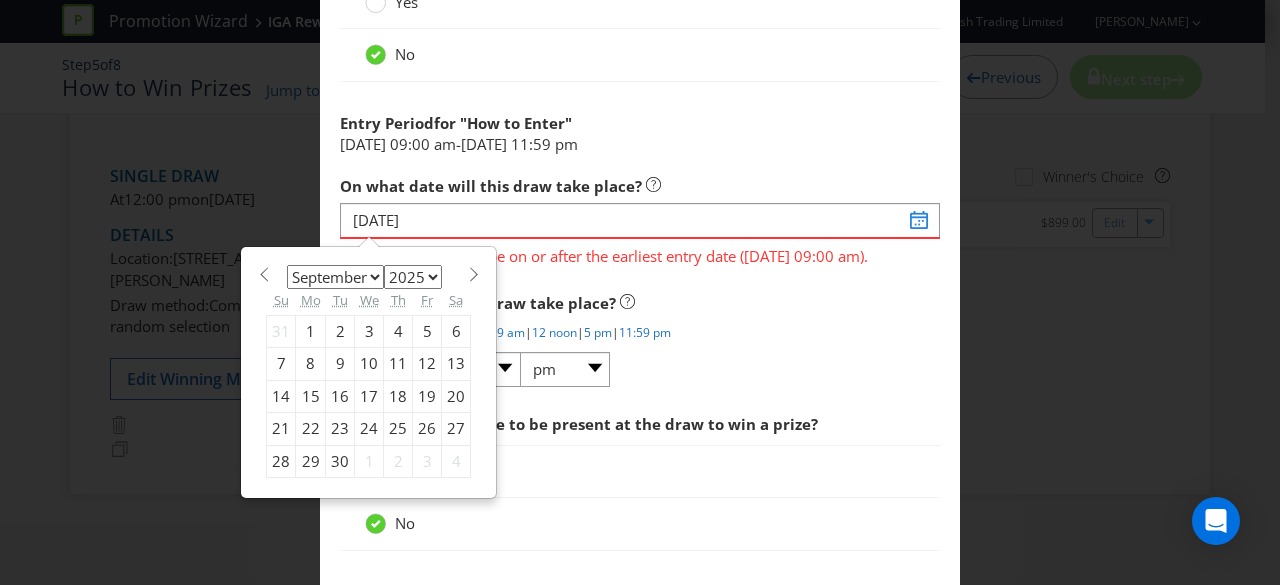 click at bounding box center [473, 274] 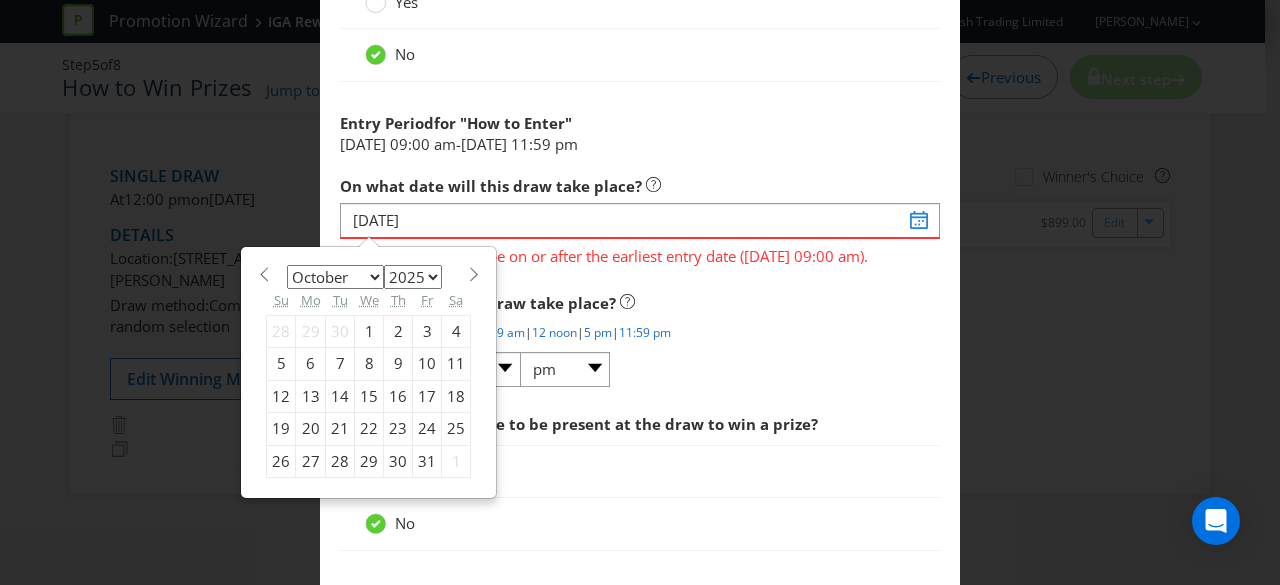 click on "7" at bounding box center (340, 364) 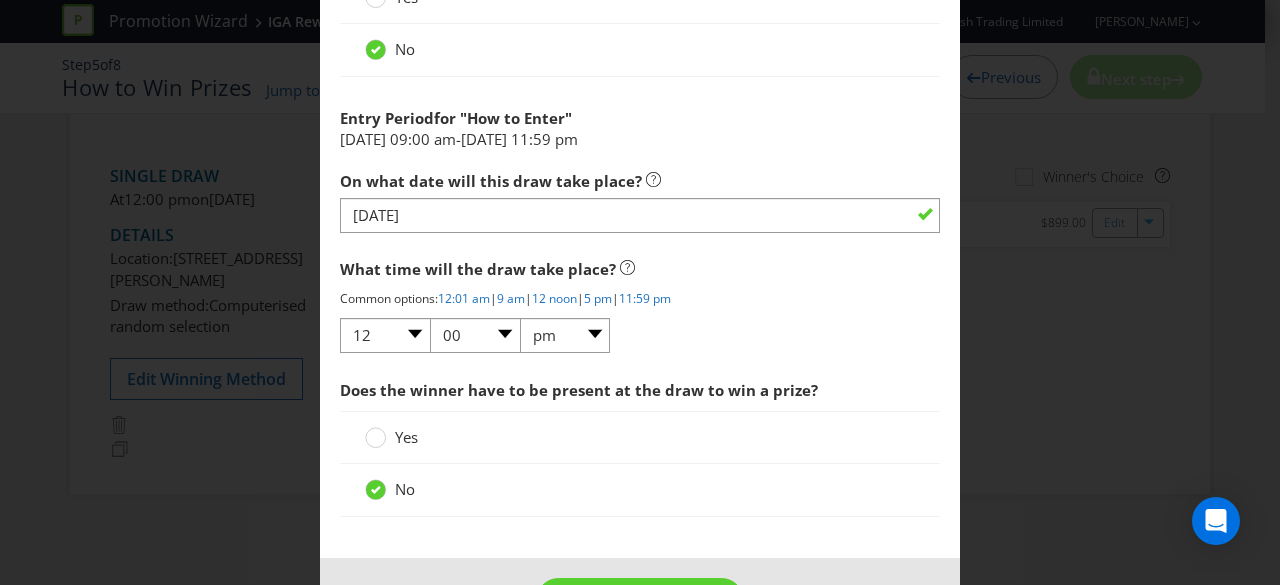 scroll, scrollTop: 2088, scrollLeft: 0, axis: vertical 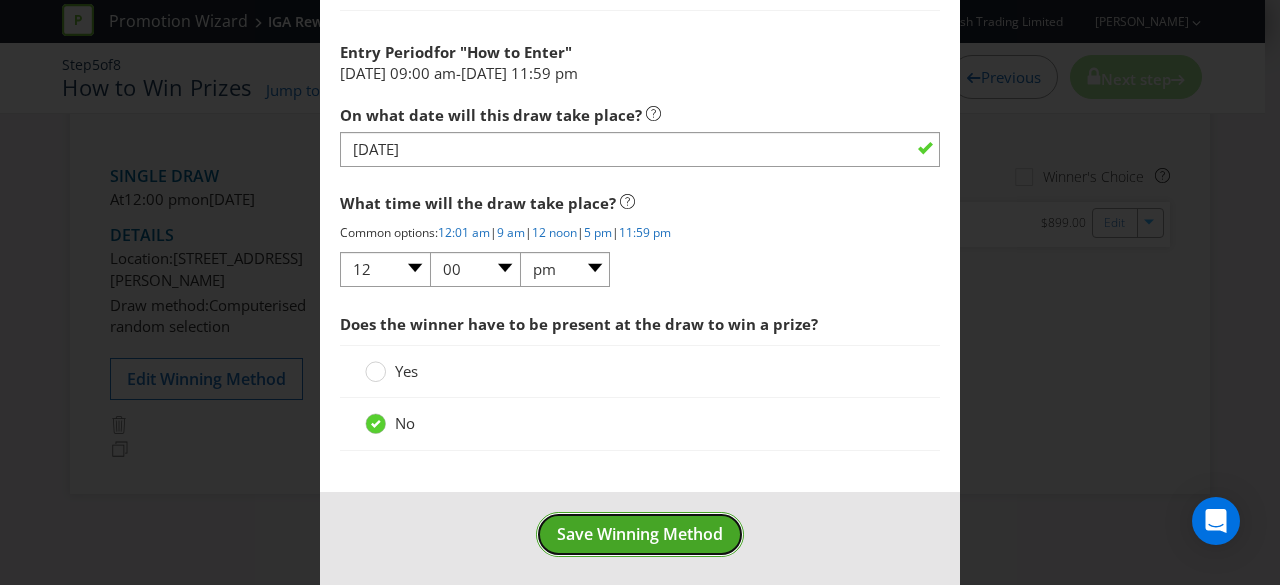 click on "Save Winning Method" at bounding box center [640, 534] 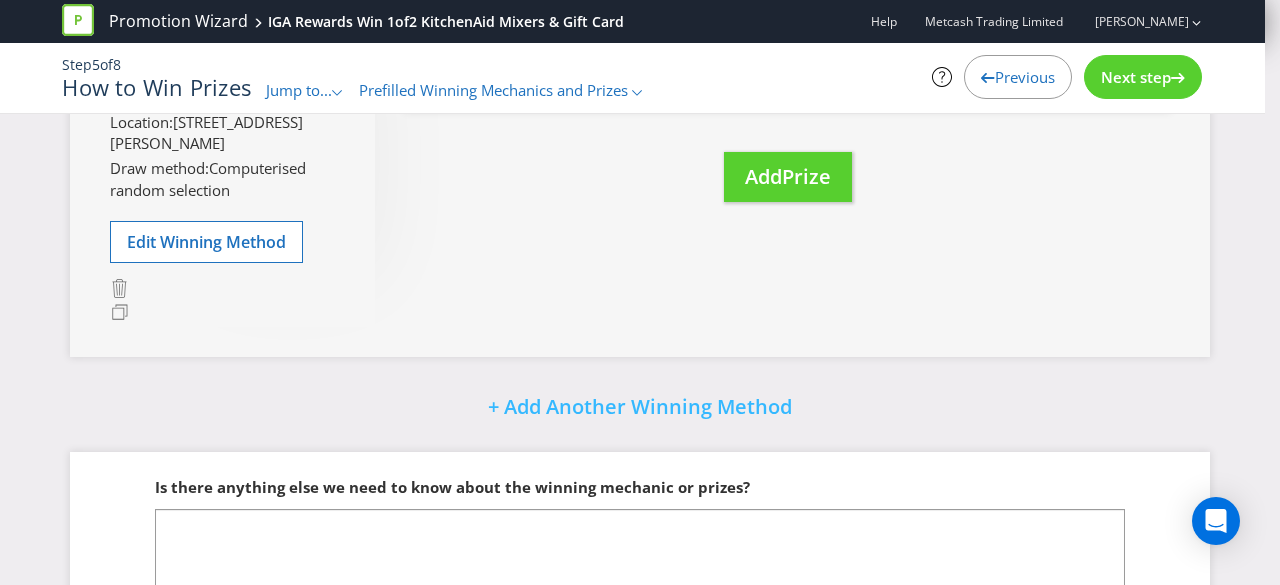 scroll, scrollTop: 263, scrollLeft: 0, axis: vertical 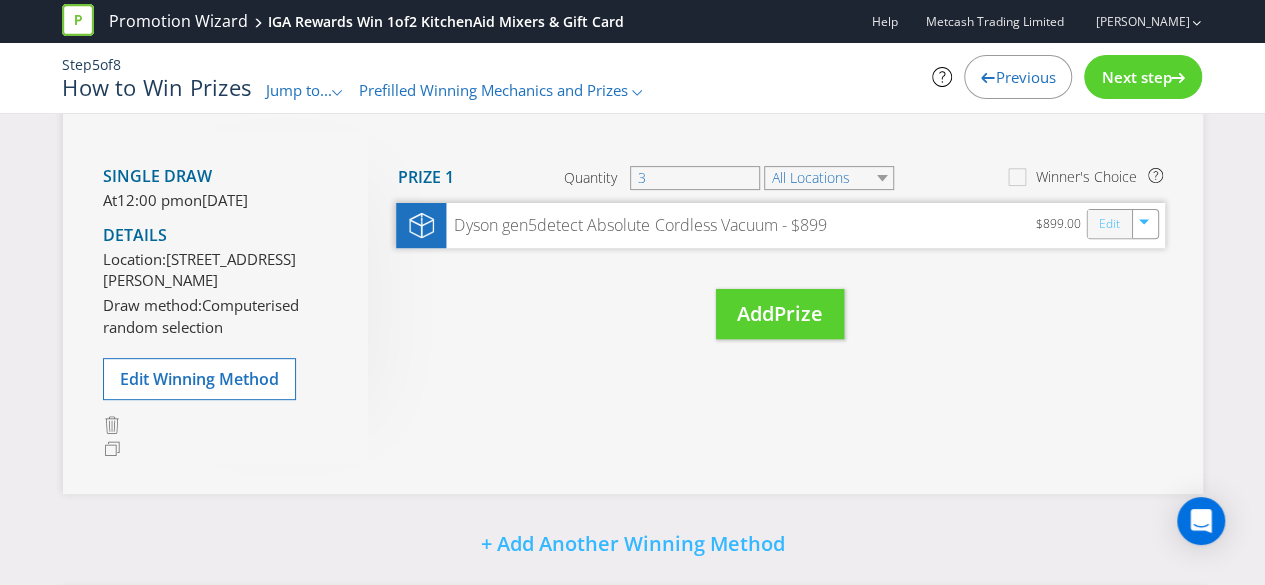 click on "Edit" at bounding box center [1108, 223] 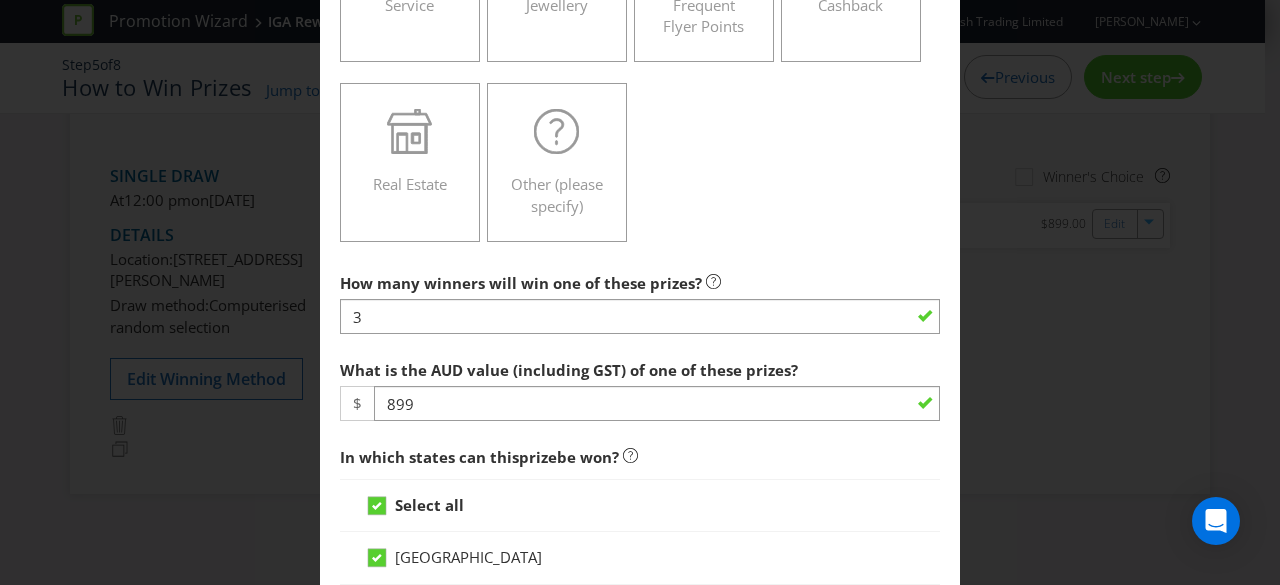 scroll, scrollTop: 600, scrollLeft: 0, axis: vertical 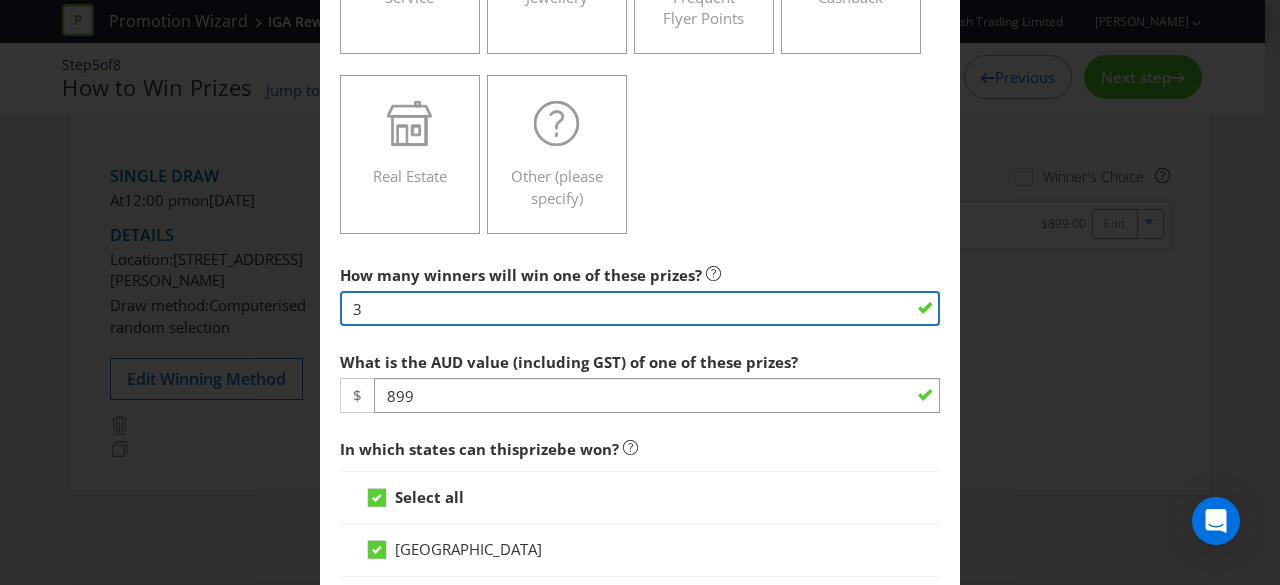 drag, startPoint x: 361, startPoint y: 308, endPoint x: 350, endPoint y: 306, distance: 11.18034 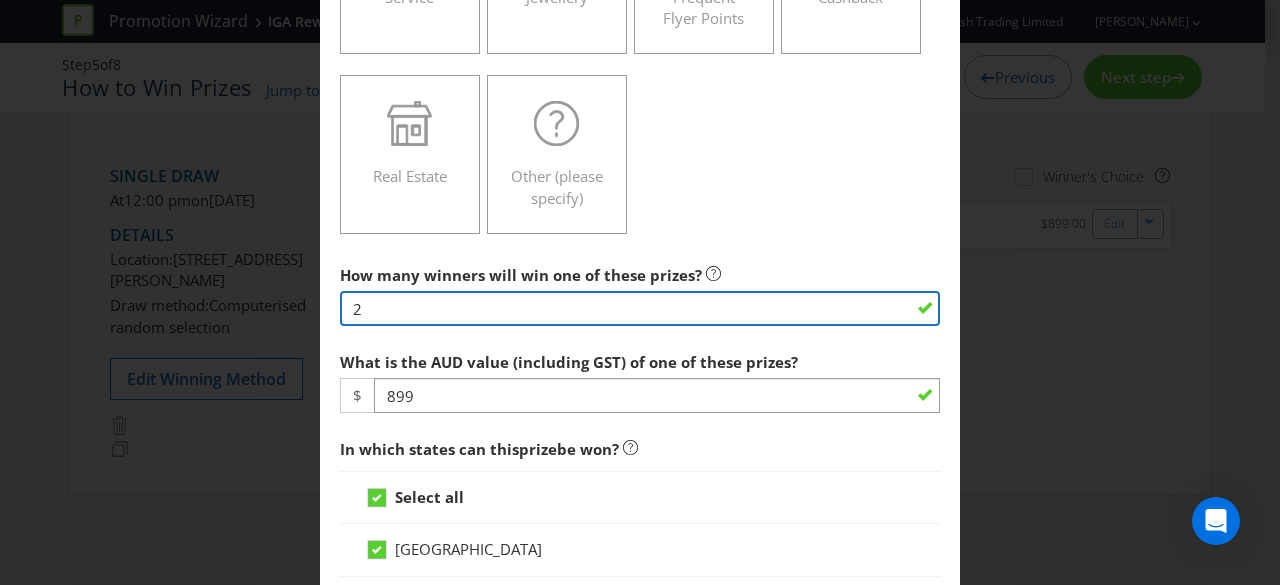 type on "2" 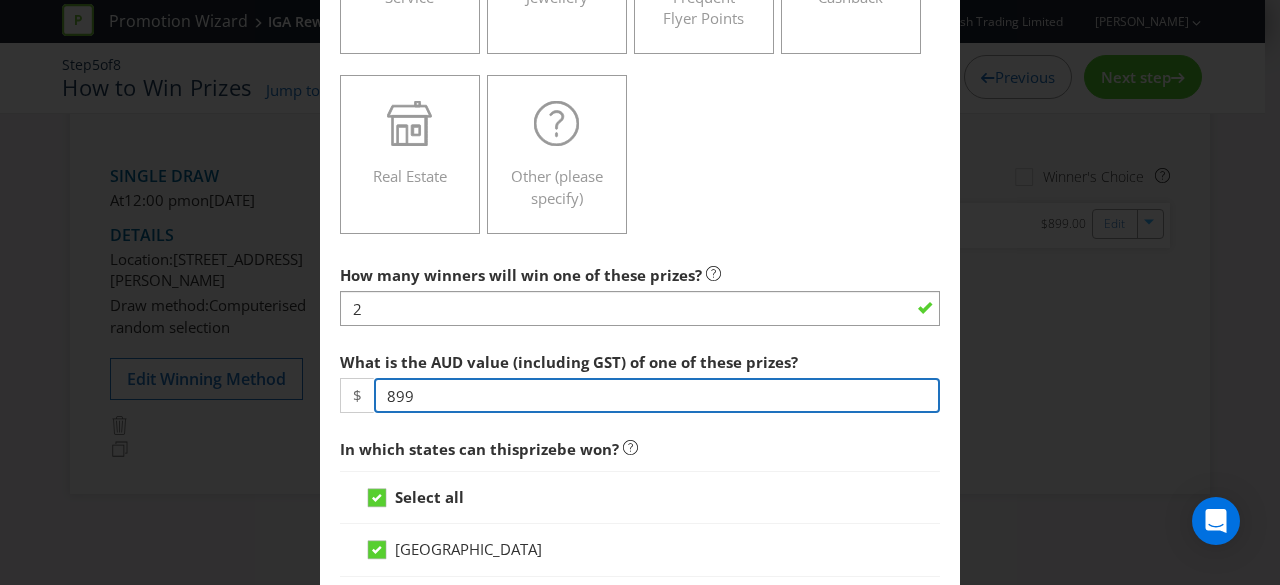 drag, startPoint x: 420, startPoint y: 400, endPoint x: 382, endPoint y: 399, distance: 38.013157 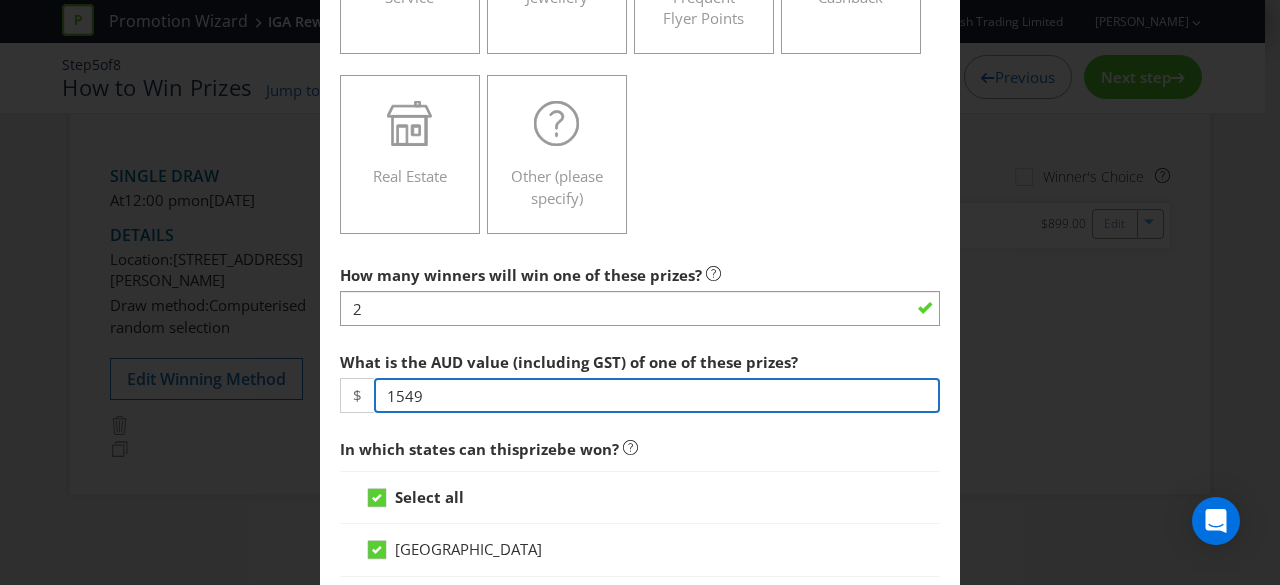 type on "1549" 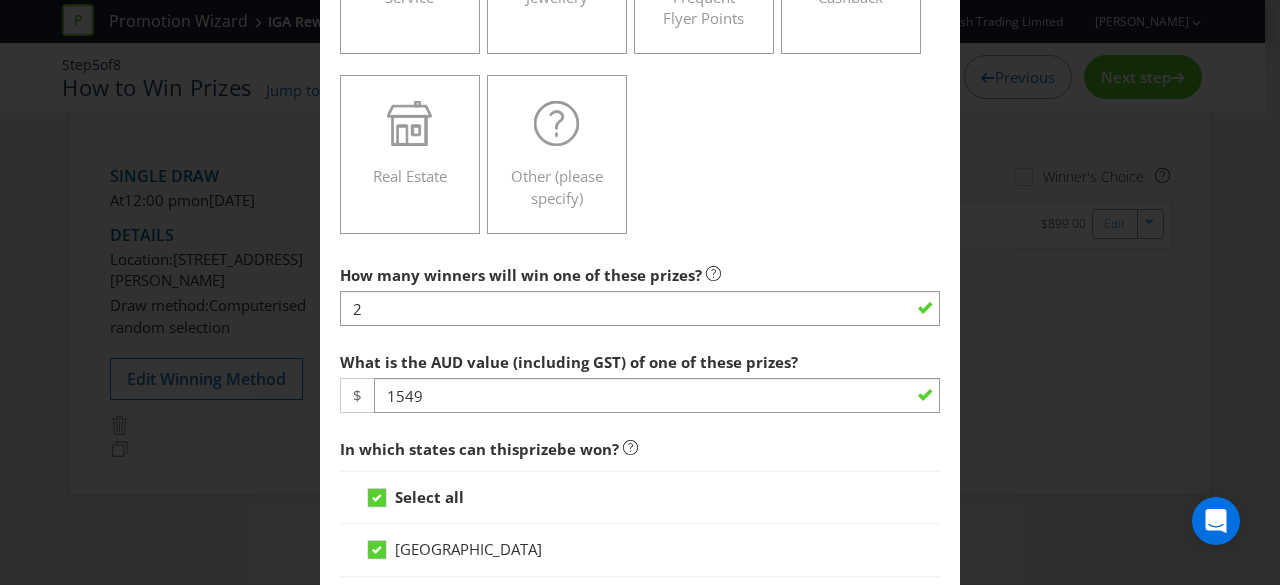 click on "What is the AUD value (including GST) of one of these prizes?   $ 1549" at bounding box center [640, 378] 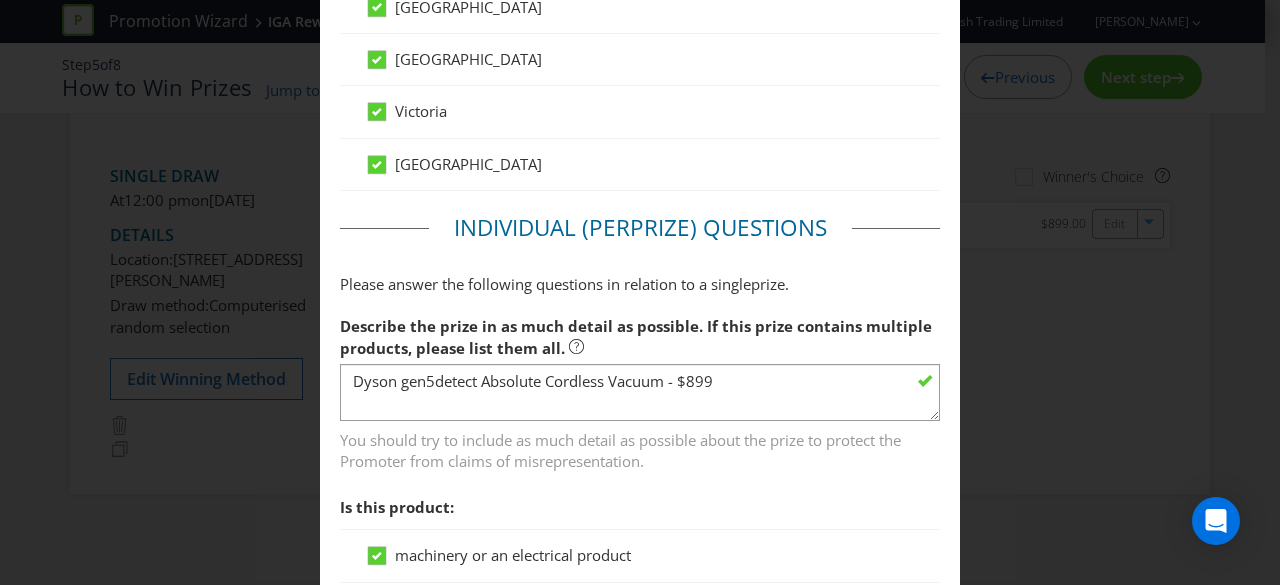 scroll, scrollTop: 1400, scrollLeft: 0, axis: vertical 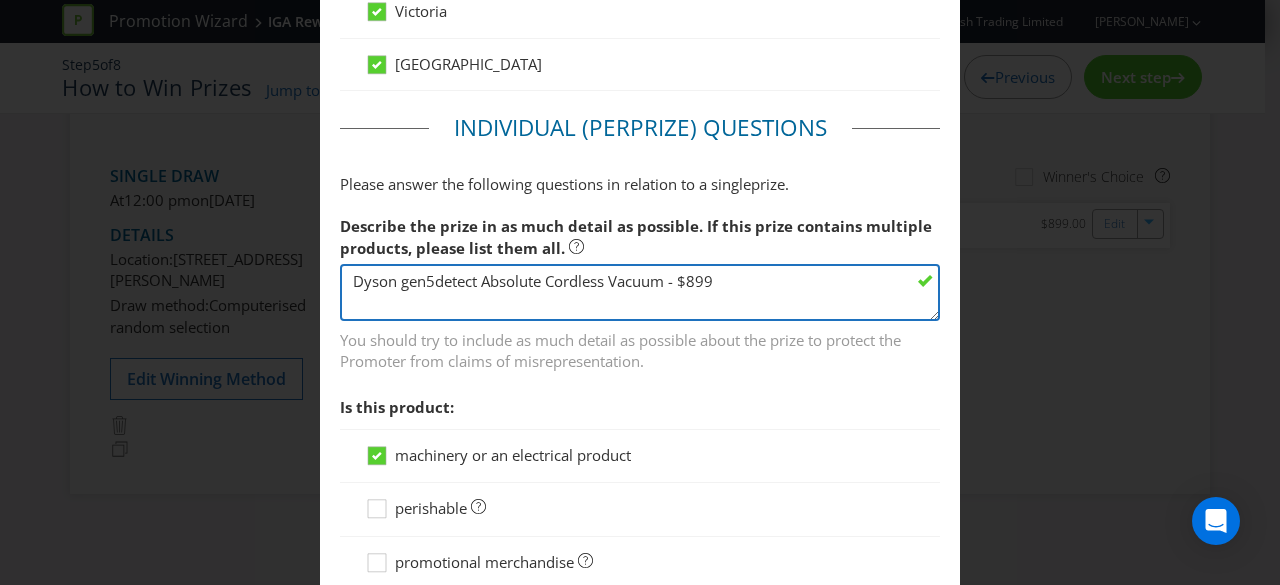drag, startPoint x: 713, startPoint y: 277, endPoint x: 327, endPoint y: 273, distance: 386.02072 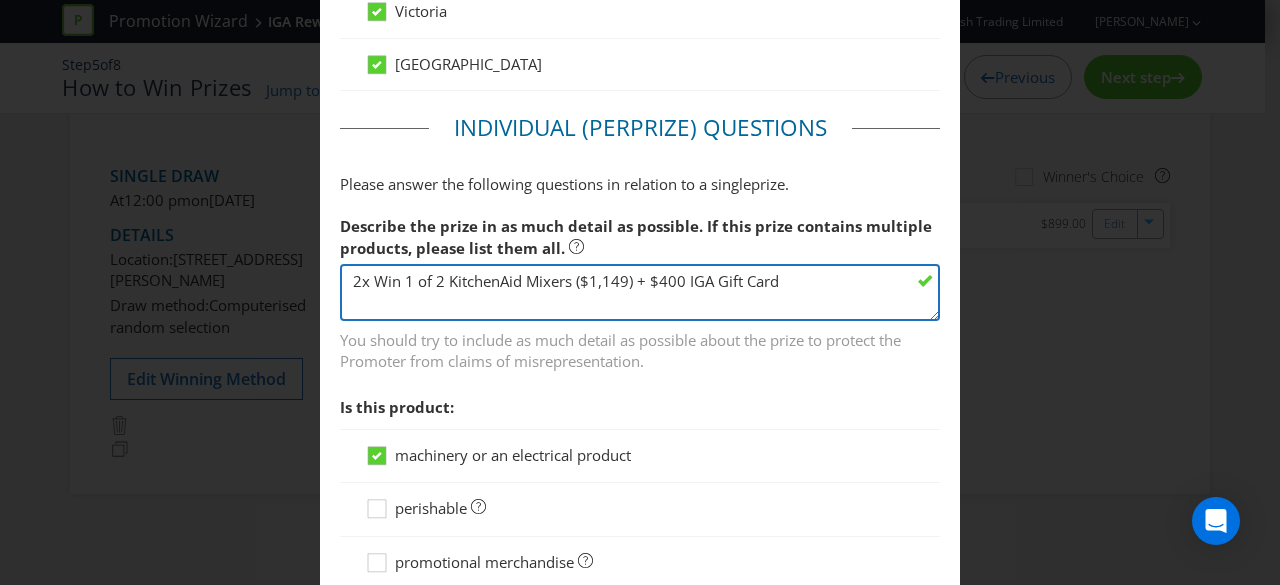 drag, startPoint x: 438, startPoint y: 275, endPoint x: 371, endPoint y: 274, distance: 67.00746 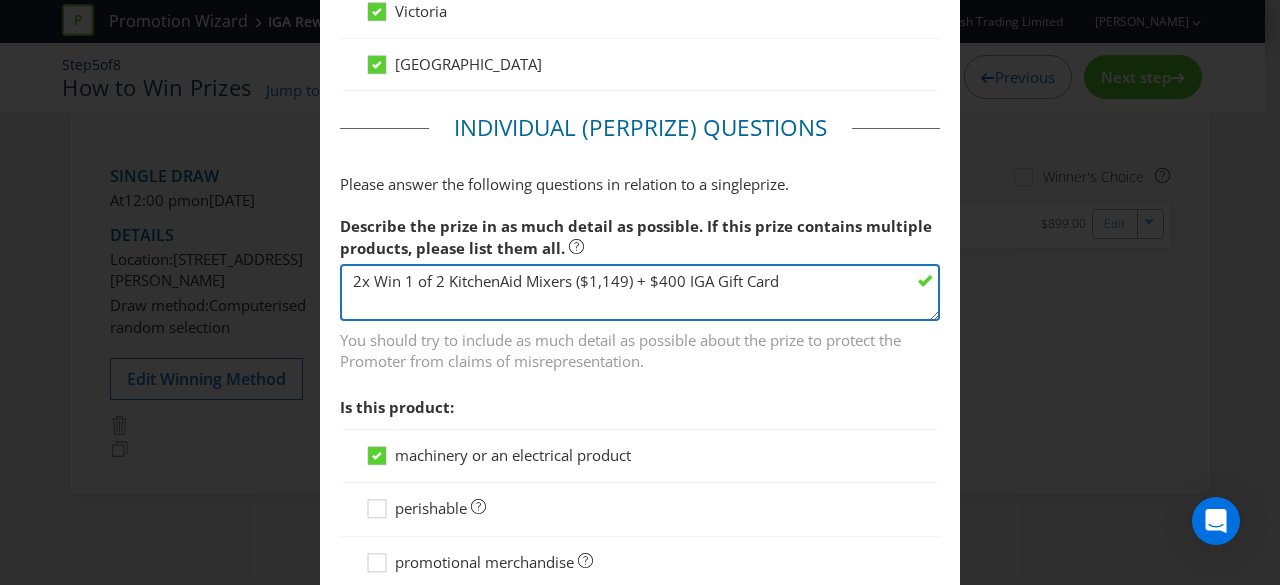 click on "Dyson gen5detect Absolute Cordless Vacuum - $899" at bounding box center [640, 292] 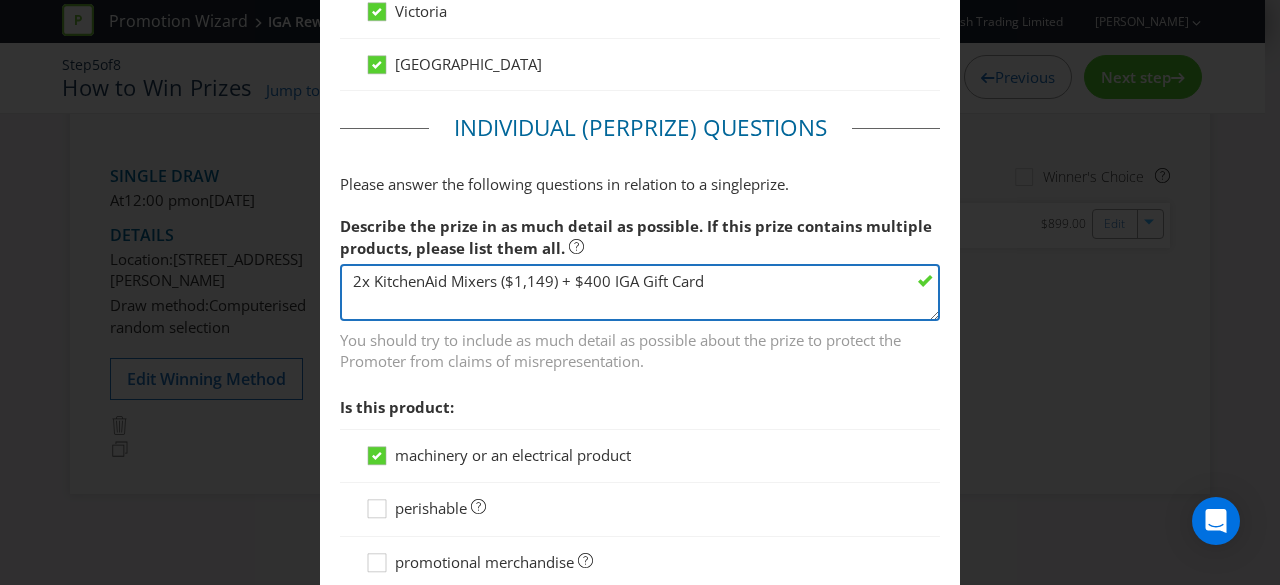click on "Dyson gen5detect Absolute Cordless Vacuum - $899" at bounding box center [640, 292] 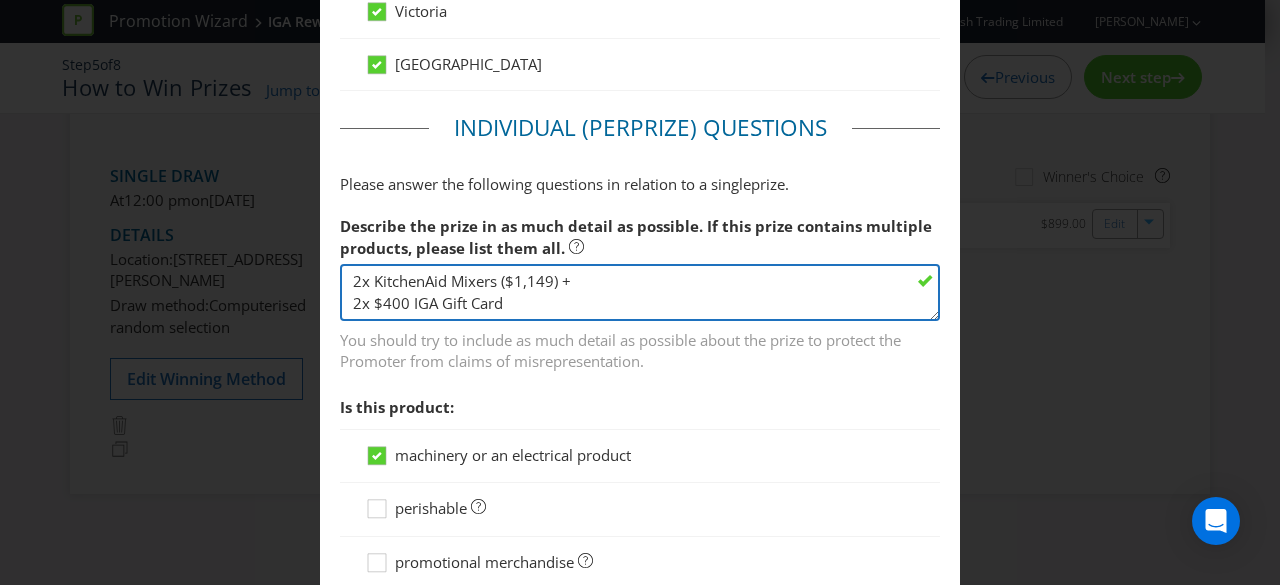 click on "Dyson gen5detect Absolute Cordless Vacuum - $899" at bounding box center [640, 292] 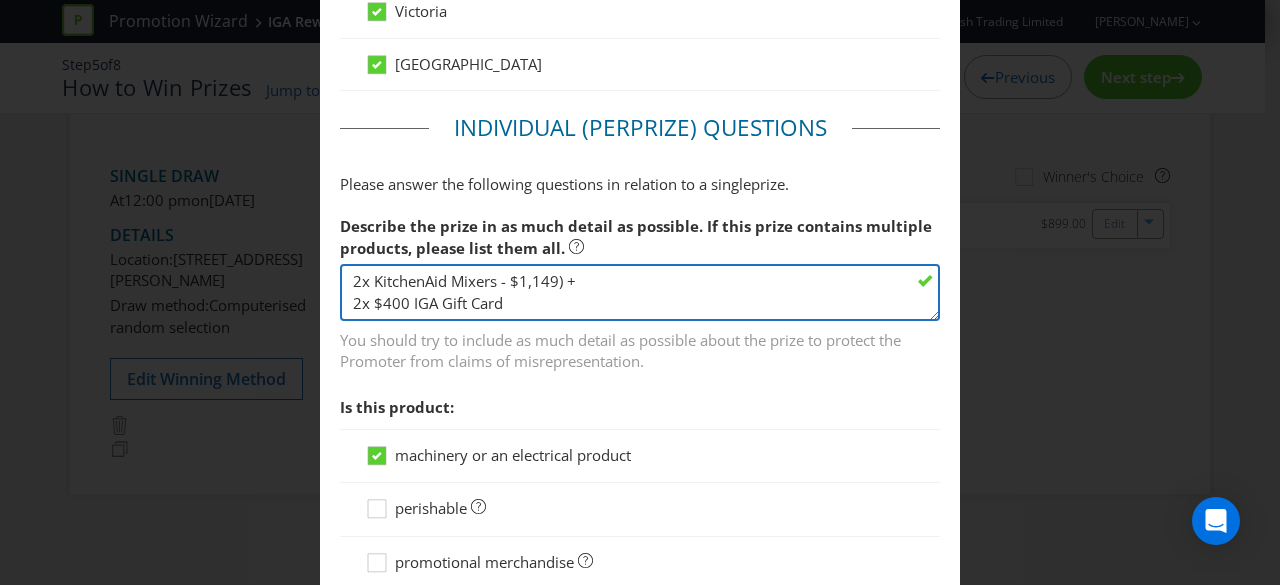 drag, startPoint x: 562, startPoint y: 273, endPoint x: 550, endPoint y: 272, distance: 12.0415945 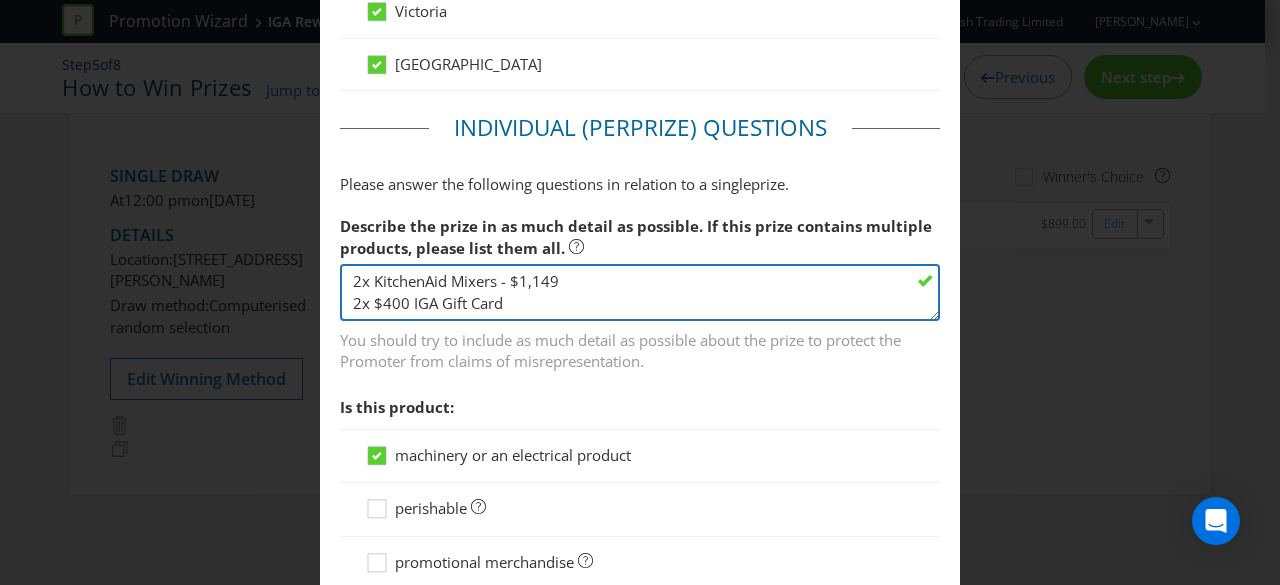 drag, startPoint x: 402, startPoint y: 295, endPoint x: 372, endPoint y: 295, distance: 30 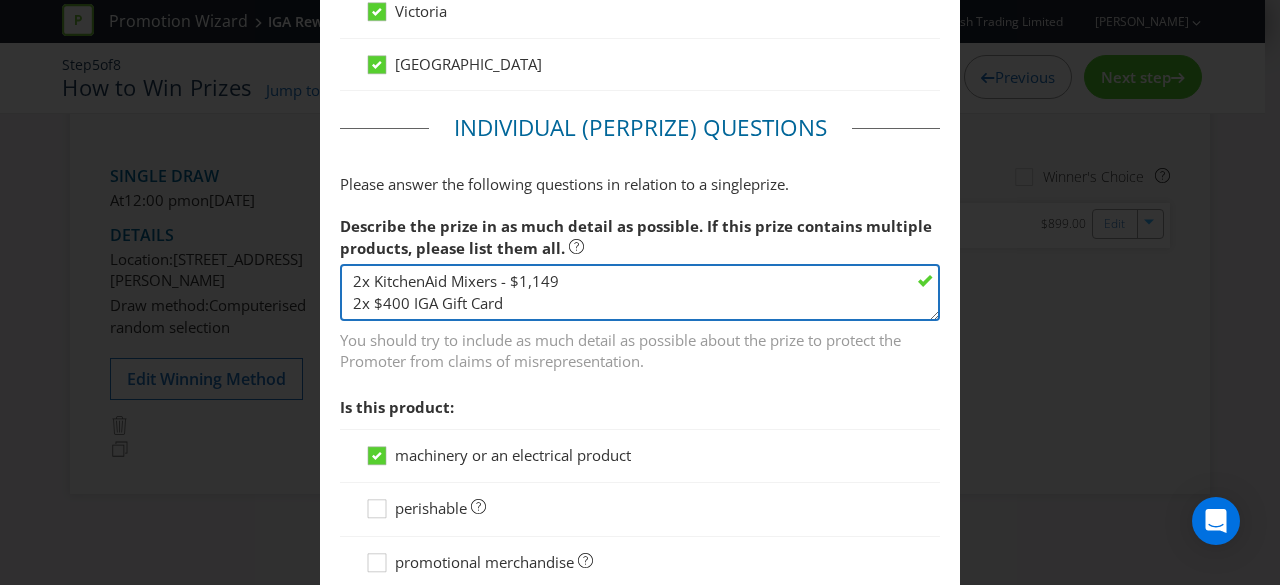 click on "Dyson gen5detect Absolute Cordless Vacuum - $899" at bounding box center [640, 292] 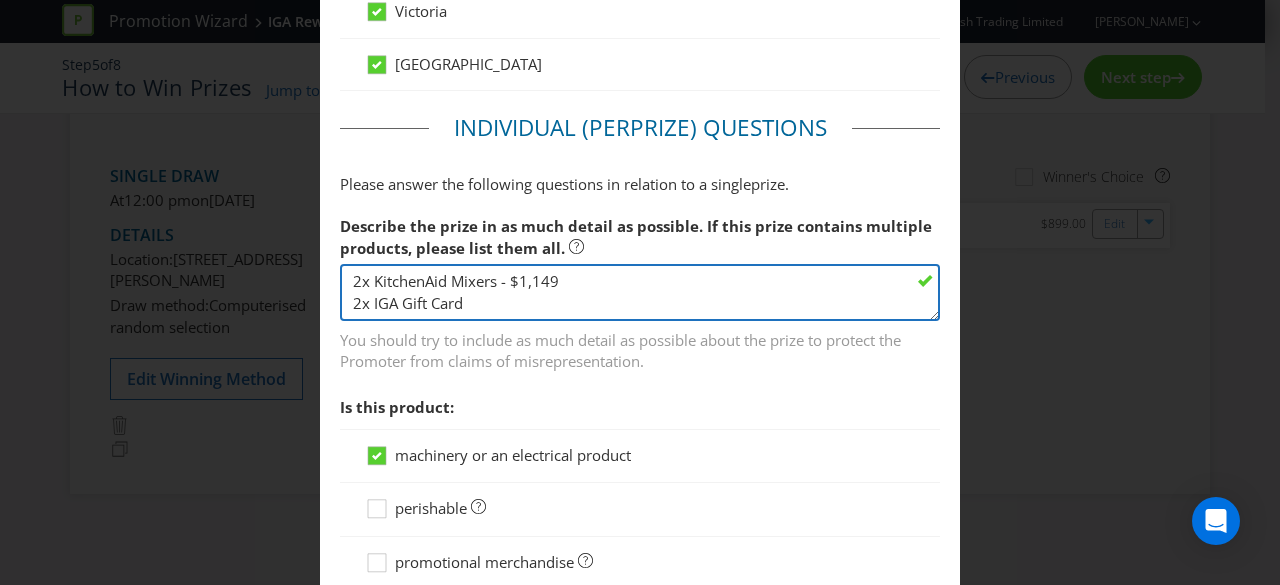 click on "Dyson gen5detect Absolute Cordless Vacuum - $899" at bounding box center (640, 292) 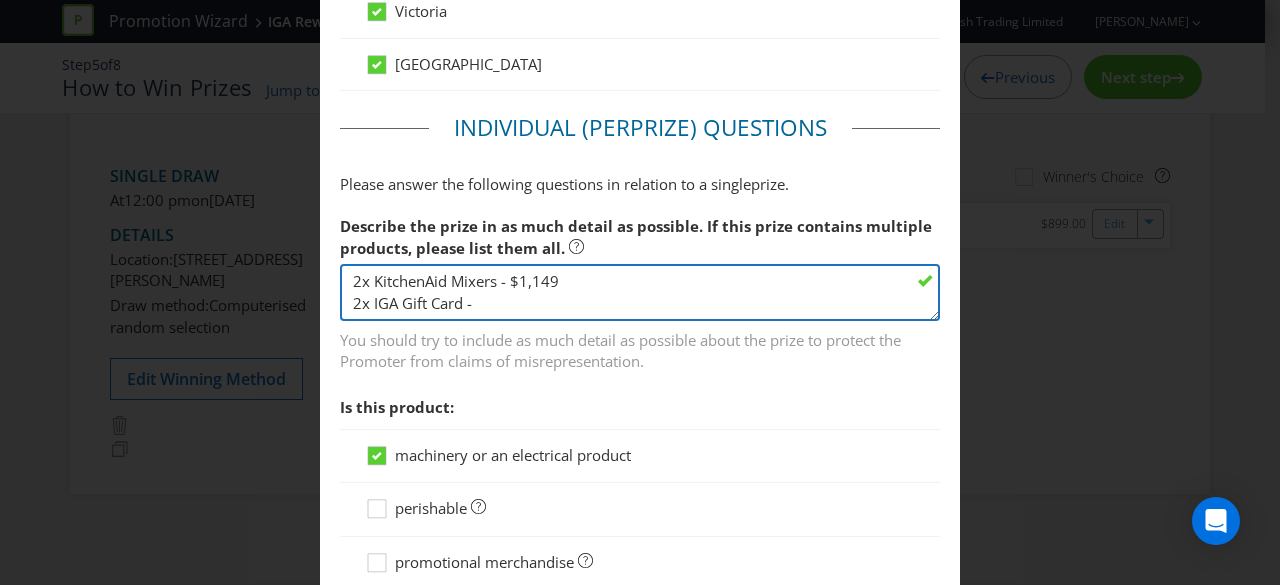 paste on "$400" 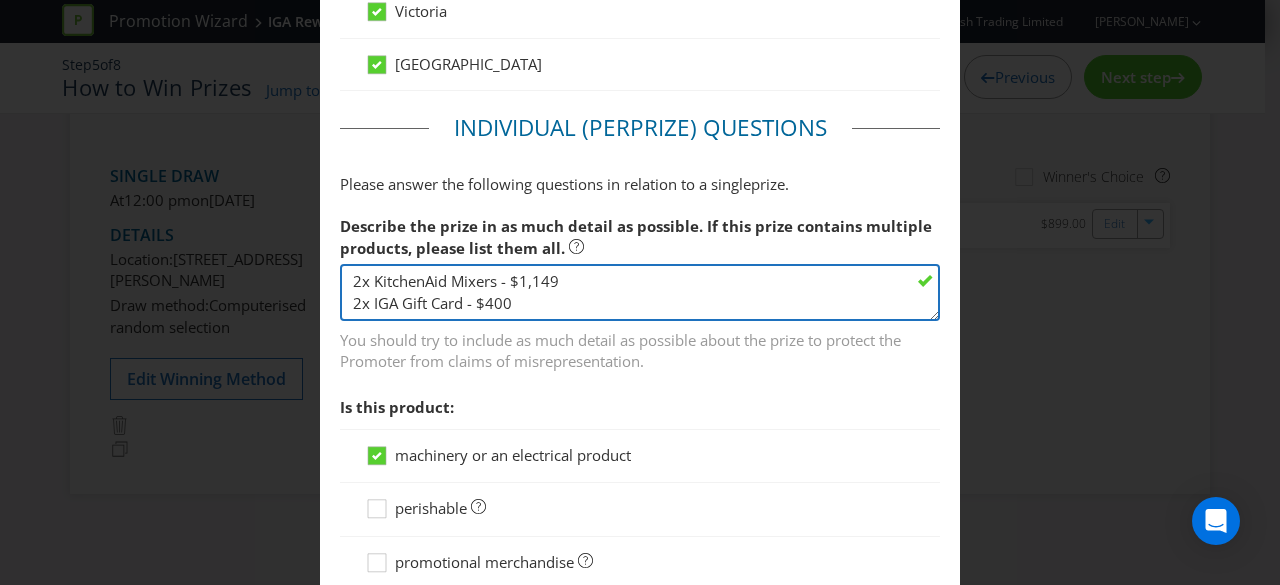 click on "Dyson gen5detect Absolute Cordless Vacuum - $899" at bounding box center [640, 292] 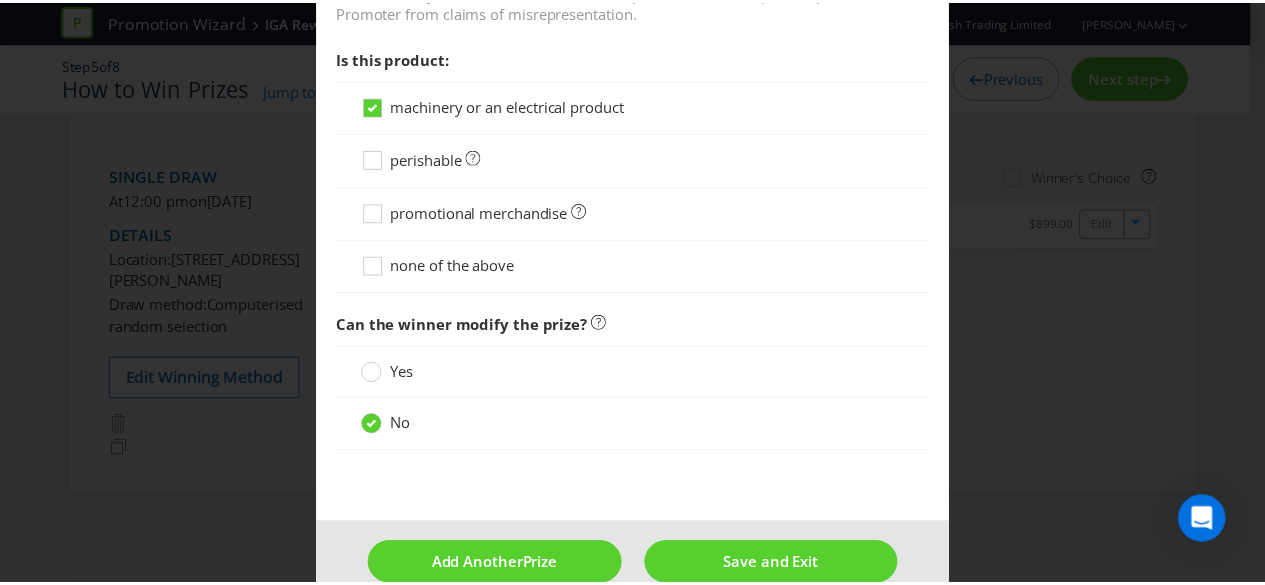 scroll, scrollTop: 1776, scrollLeft: 0, axis: vertical 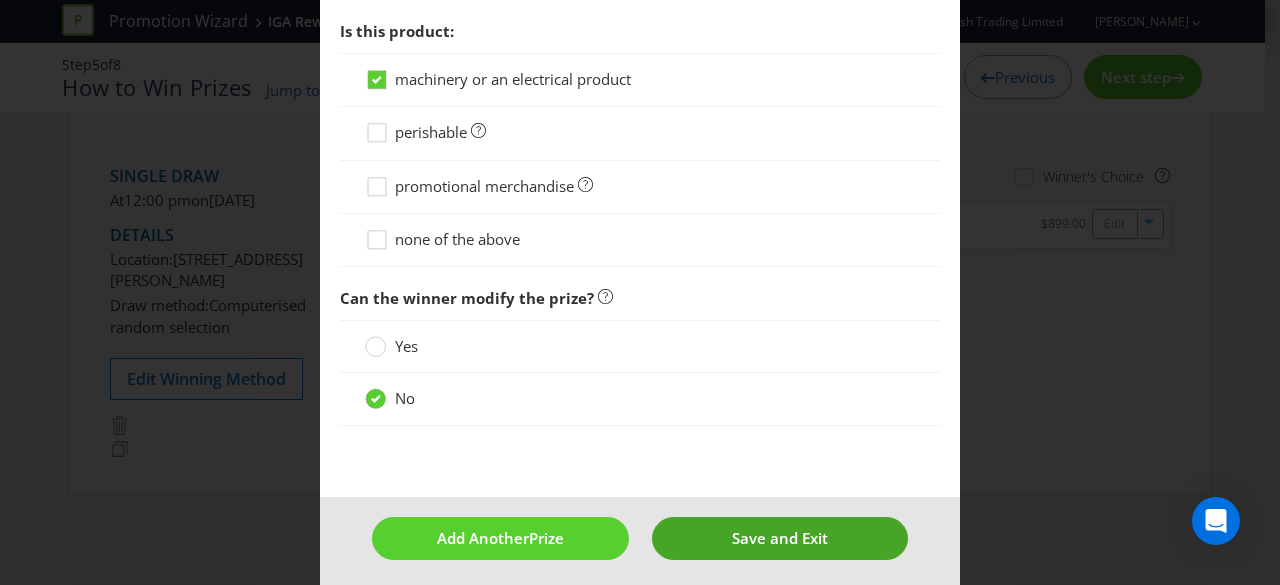 type on "2x KitchenAid Mixers - $1,149
2x IGA Gift Card - $400" 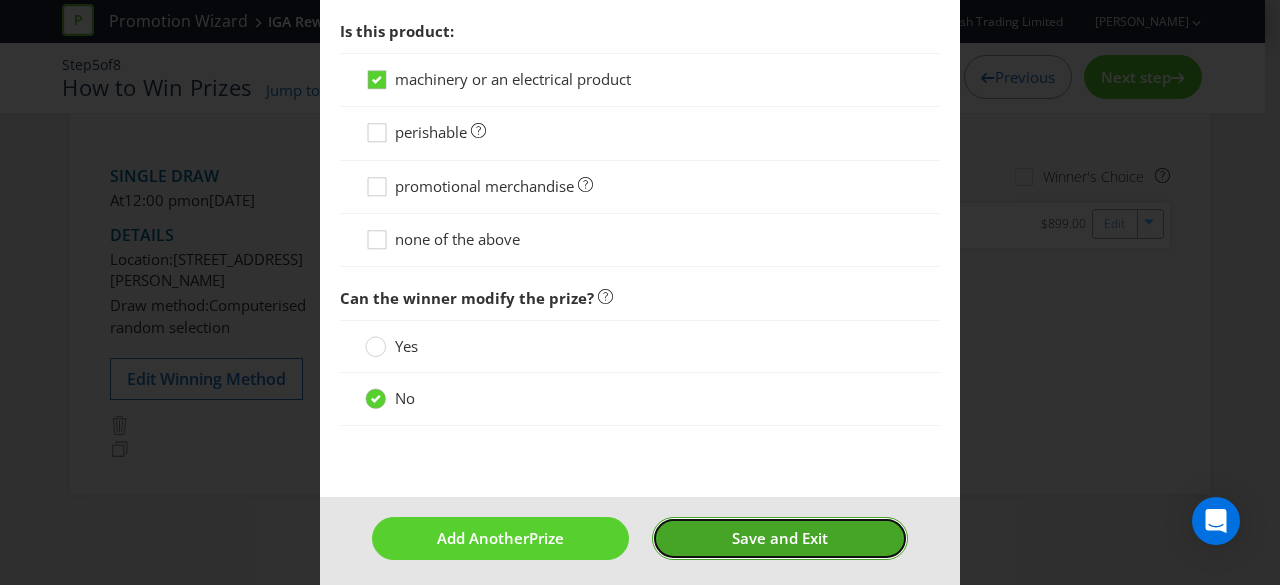 click on "Save and Exit" at bounding box center (780, 538) 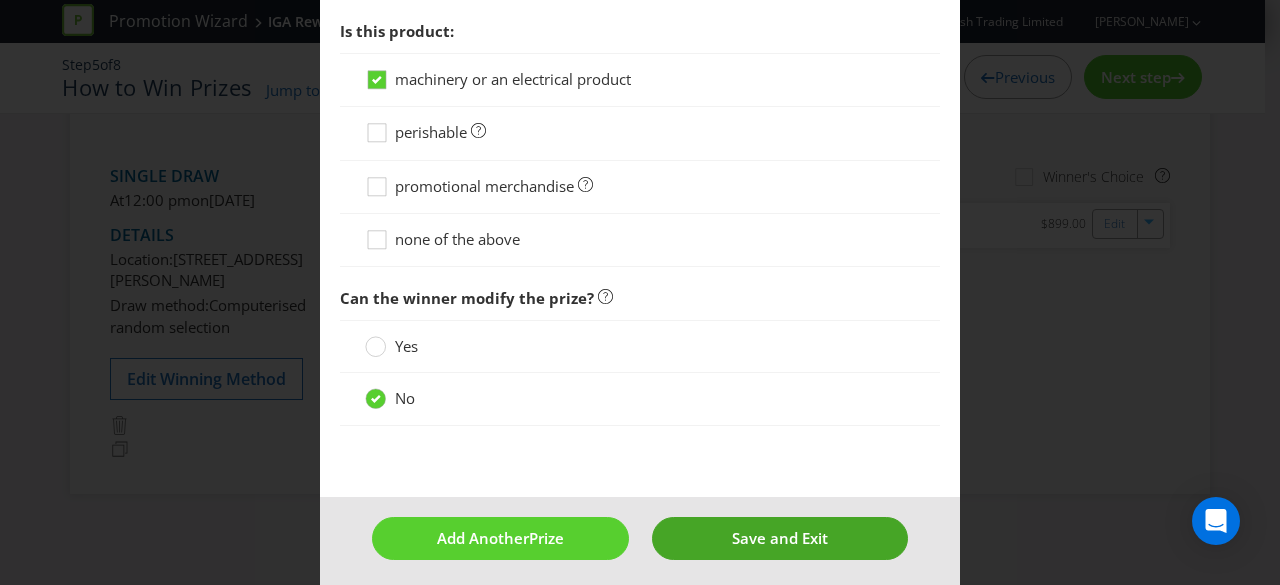 type on "2" 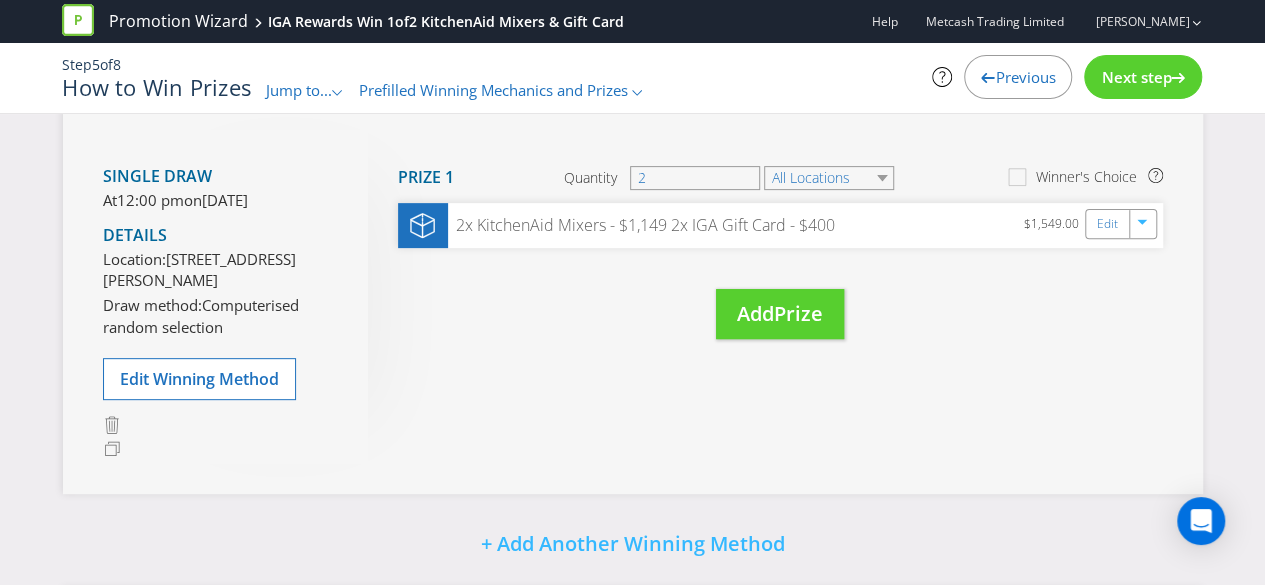 click on "Previous" at bounding box center [1025, 77] 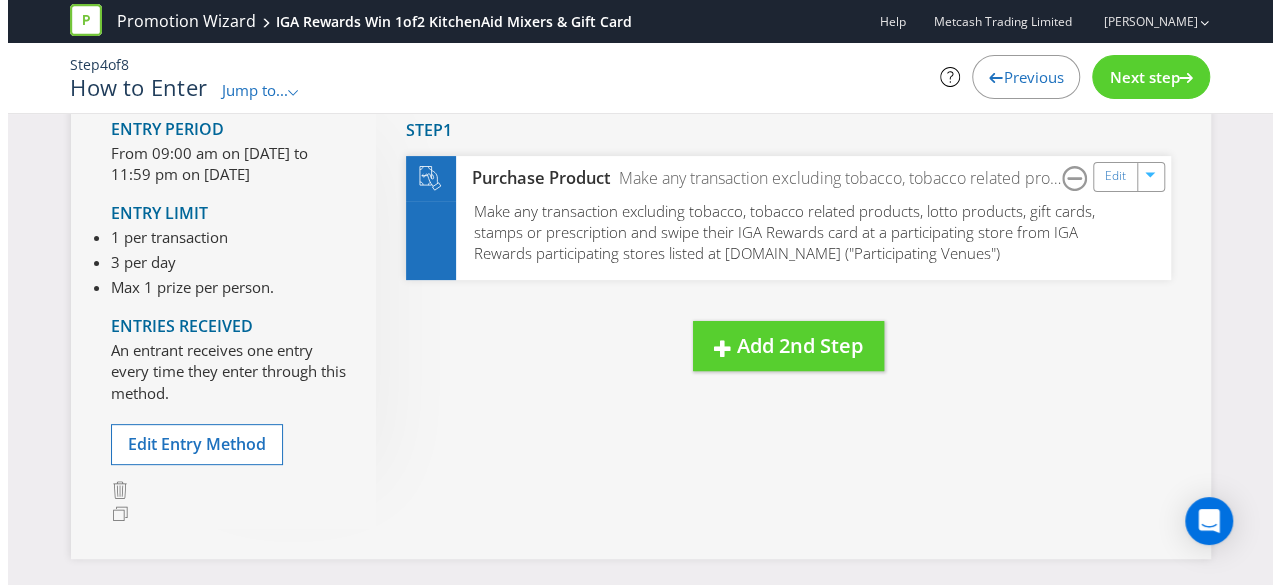 scroll, scrollTop: 63, scrollLeft: 0, axis: vertical 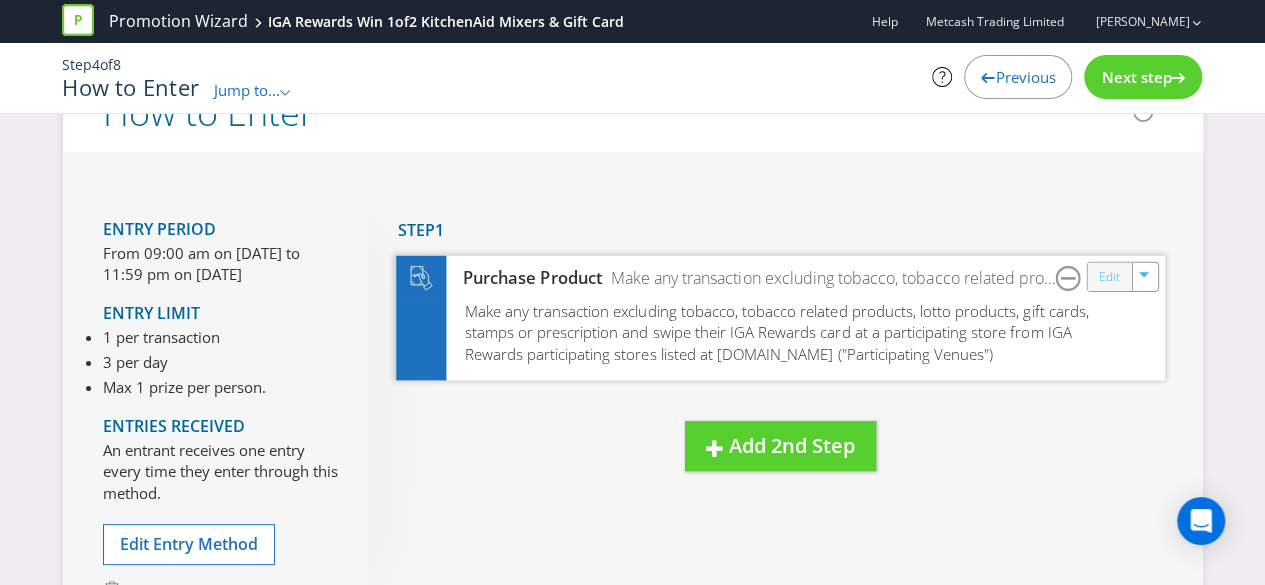 click on "Edit" at bounding box center (1108, 276) 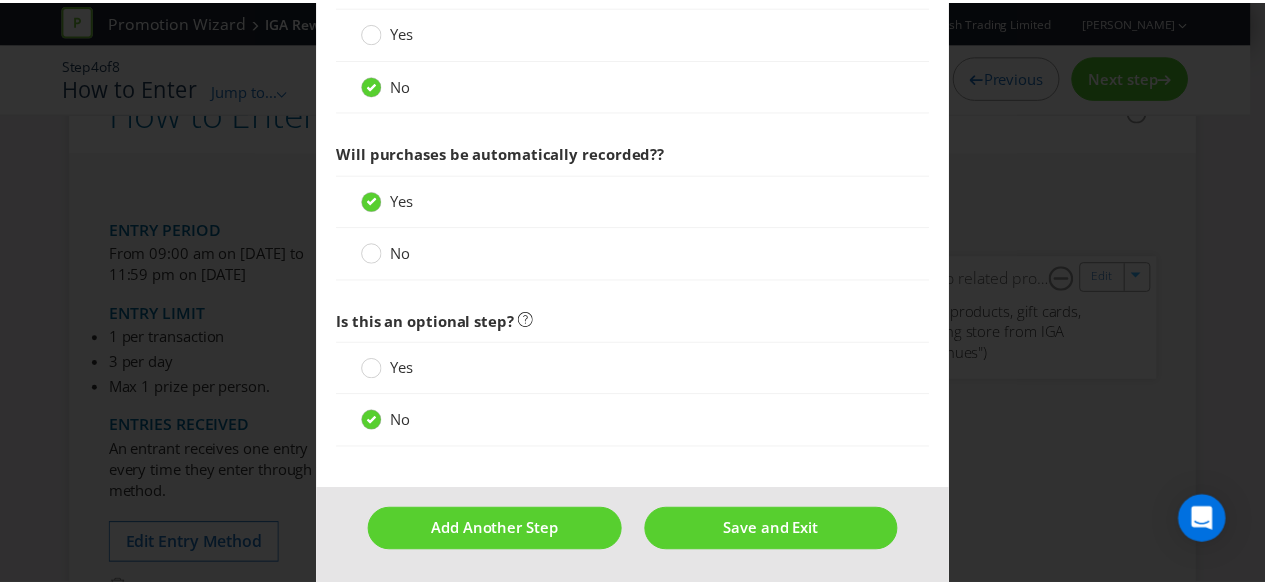 scroll, scrollTop: 1319, scrollLeft: 0, axis: vertical 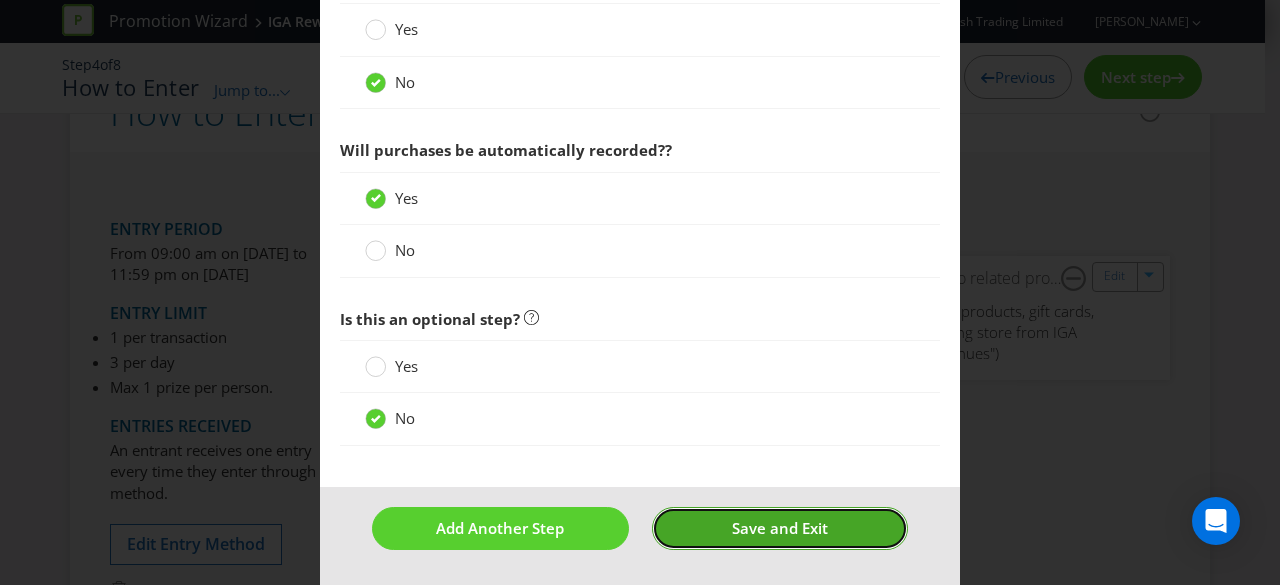 click on "Save and Exit" at bounding box center (780, 528) 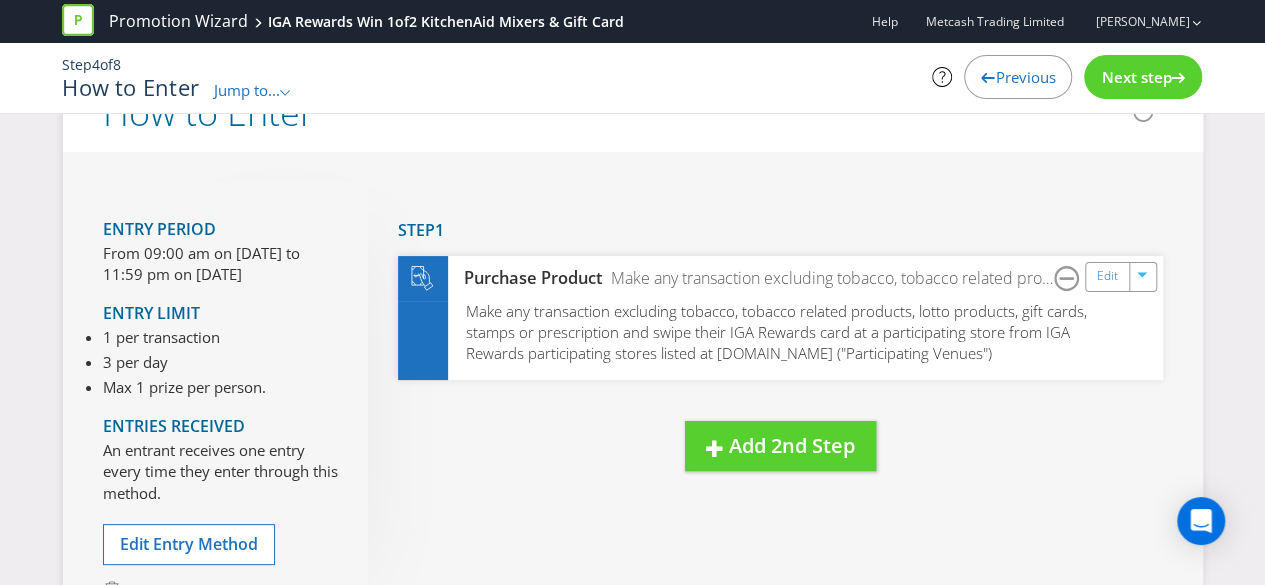 click on "Next step" at bounding box center [1136, 77] 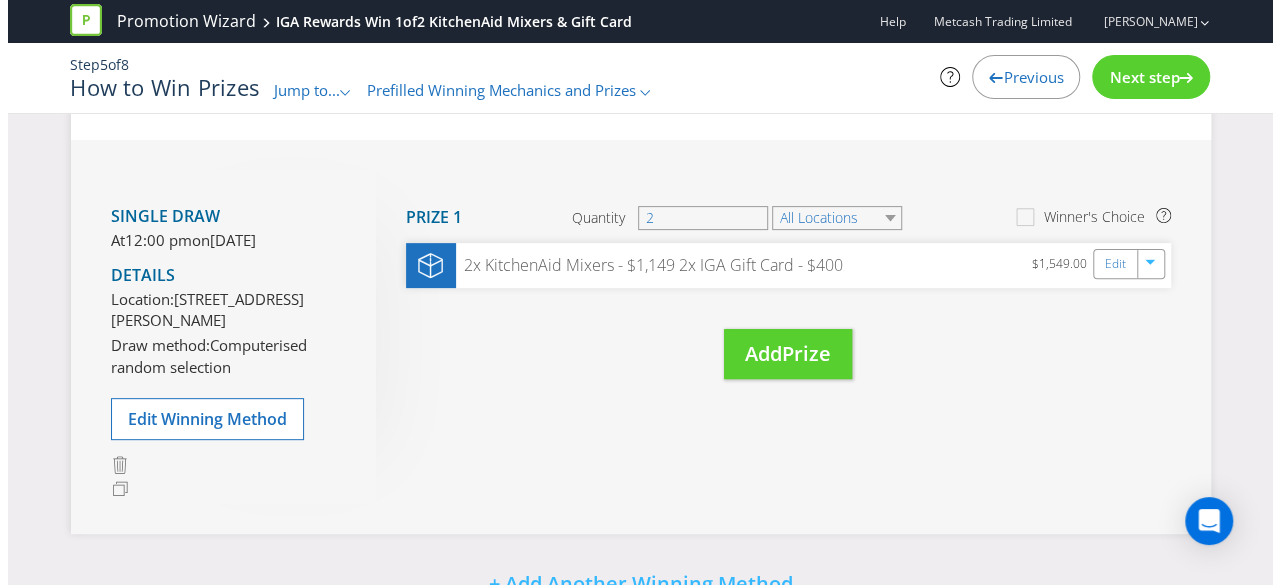 scroll, scrollTop: 263, scrollLeft: 0, axis: vertical 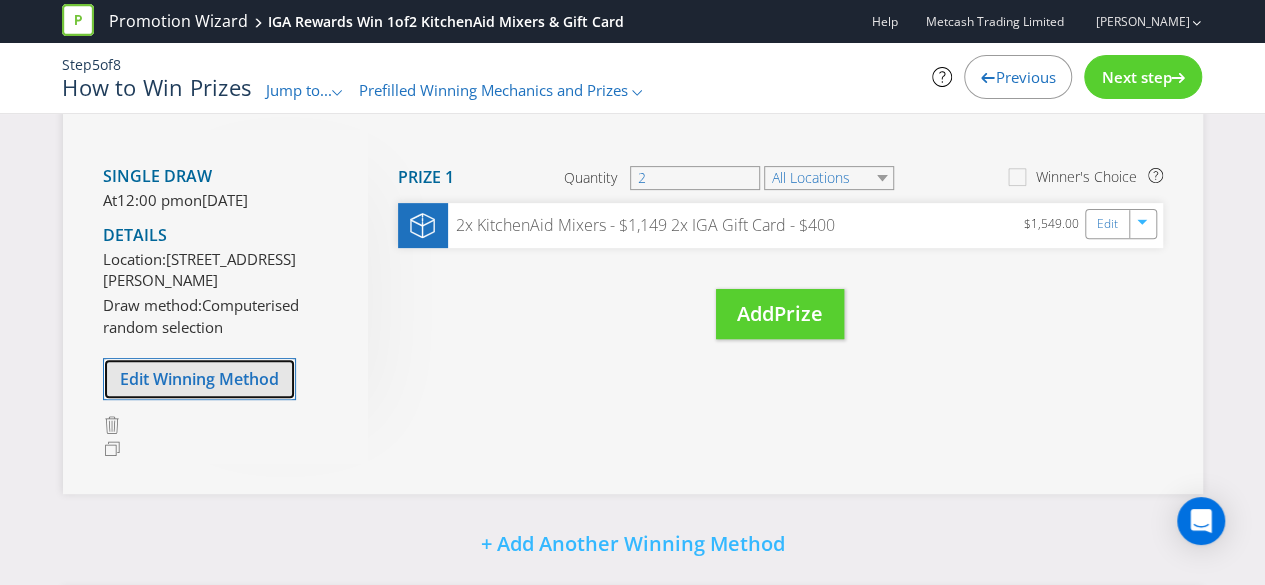 click on "Edit Winning Method" at bounding box center [199, 379] 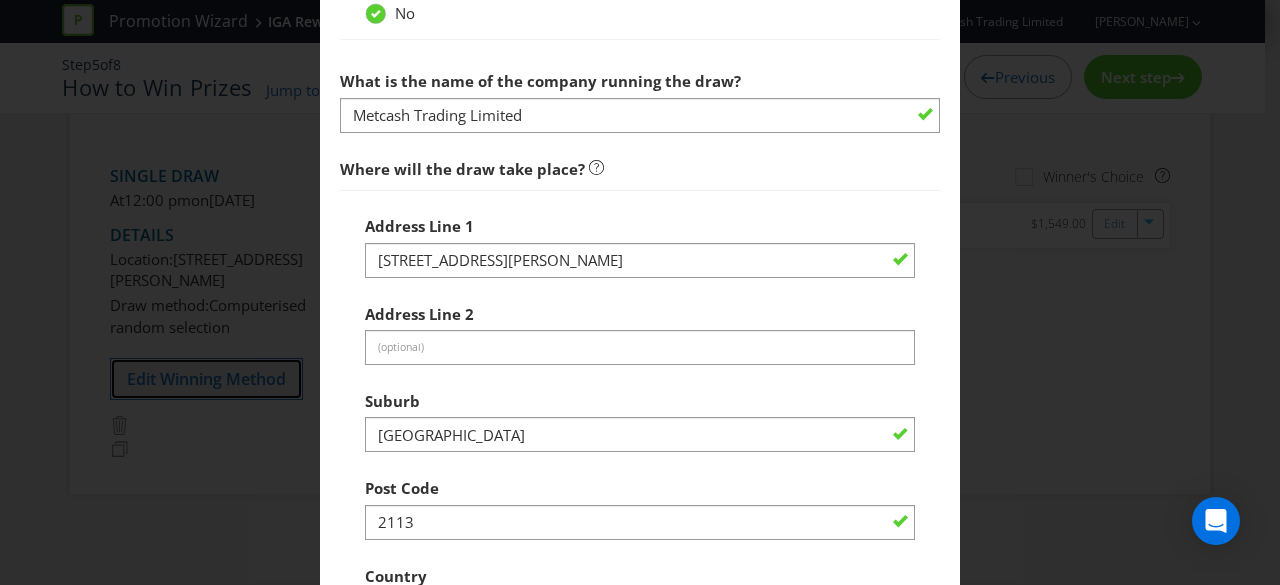 scroll, scrollTop: 1200, scrollLeft: 0, axis: vertical 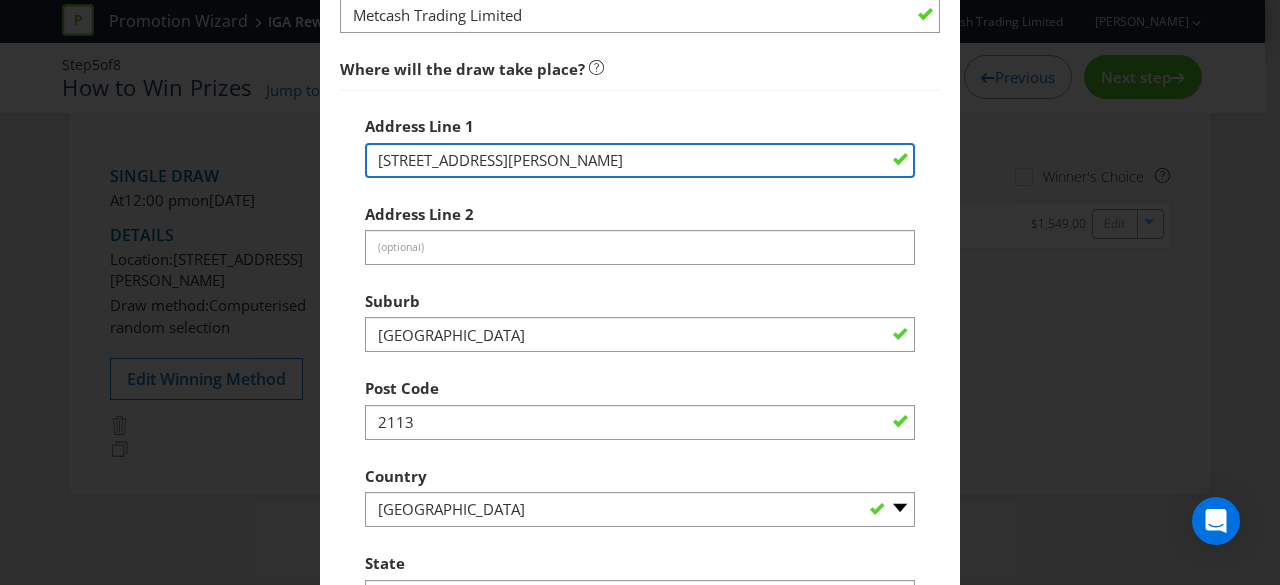 drag, startPoint x: 398, startPoint y: 157, endPoint x: 299, endPoint y: 157, distance: 99 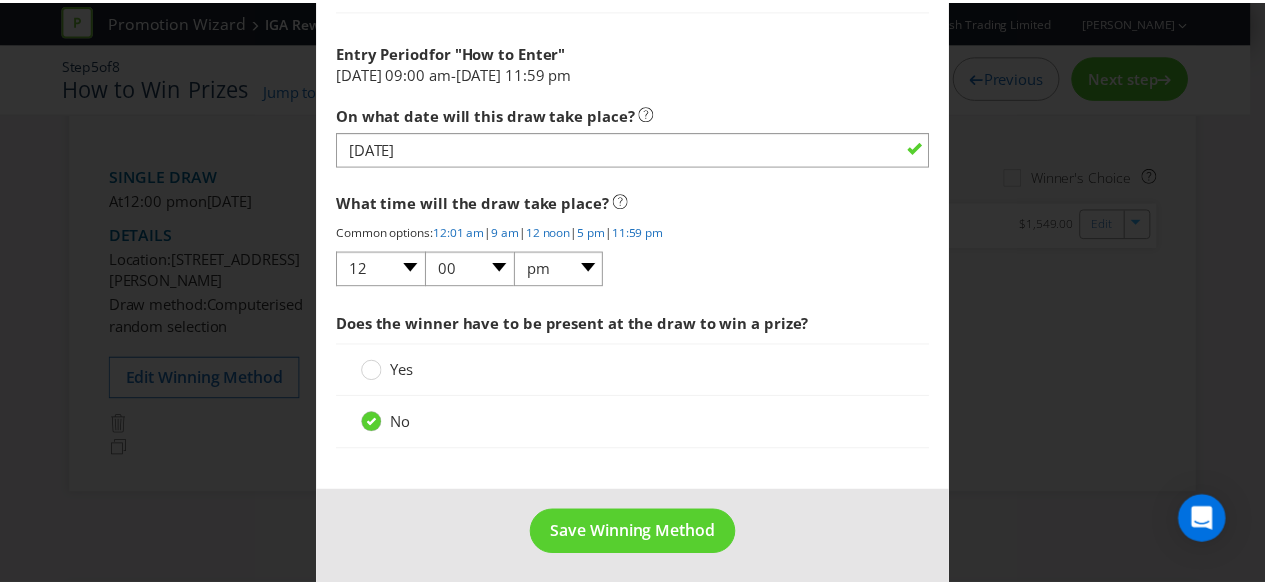 scroll, scrollTop: 2088, scrollLeft: 0, axis: vertical 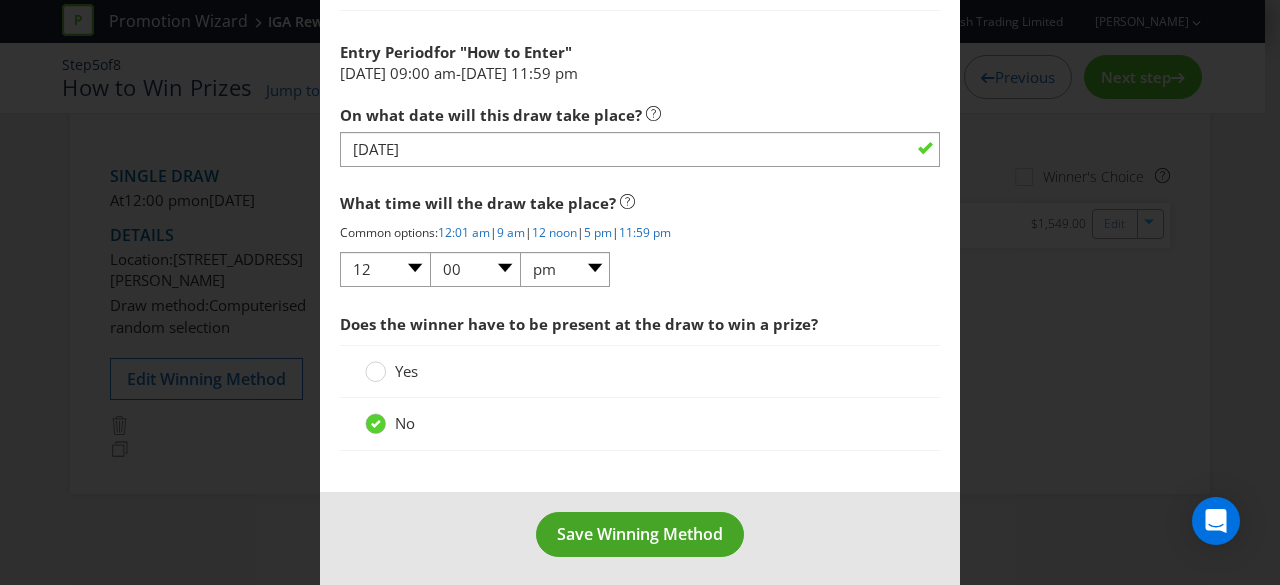 type on "[STREET_ADDRESS][PERSON_NAME]" 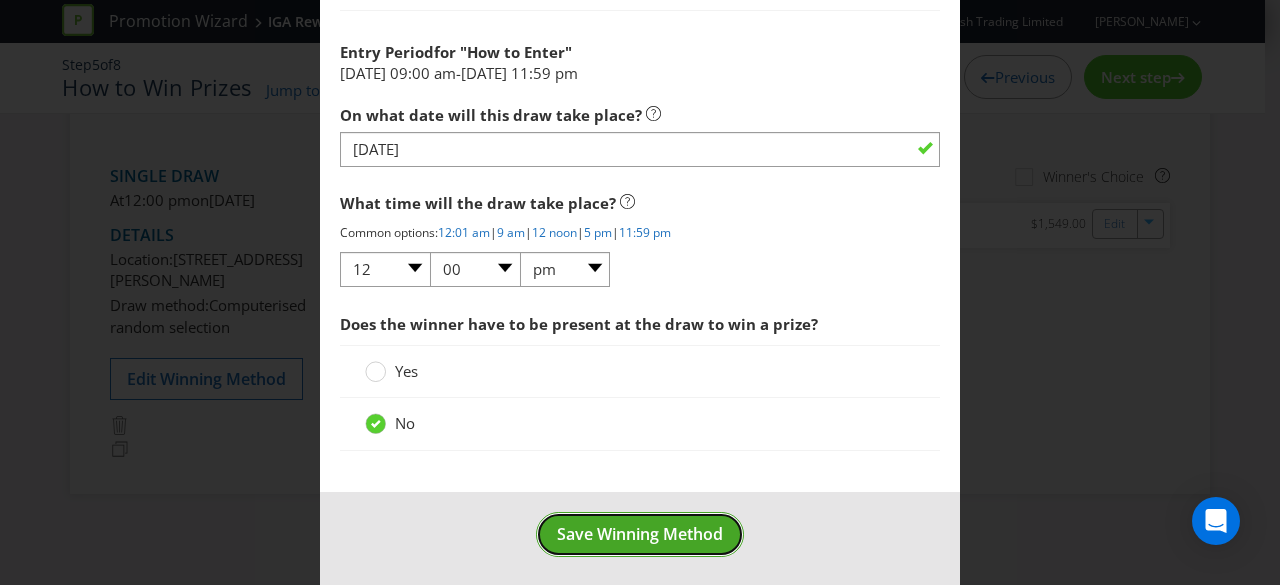 click on "Save Winning Method" at bounding box center [640, 534] 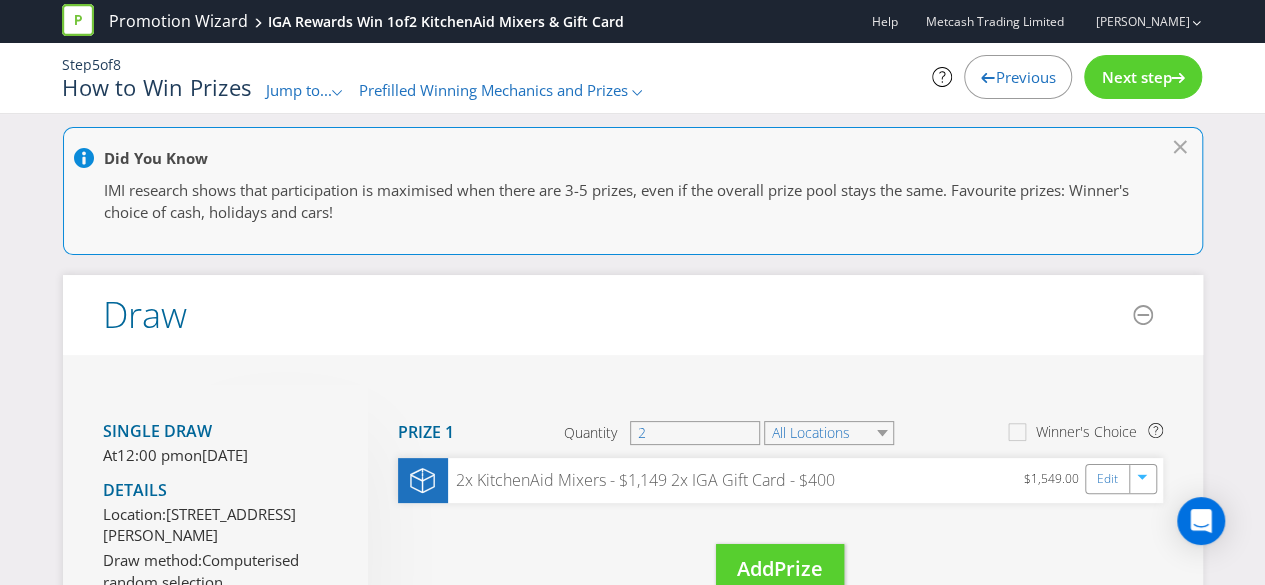 scroll, scrollTop: 0, scrollLeft: 0, axis: both 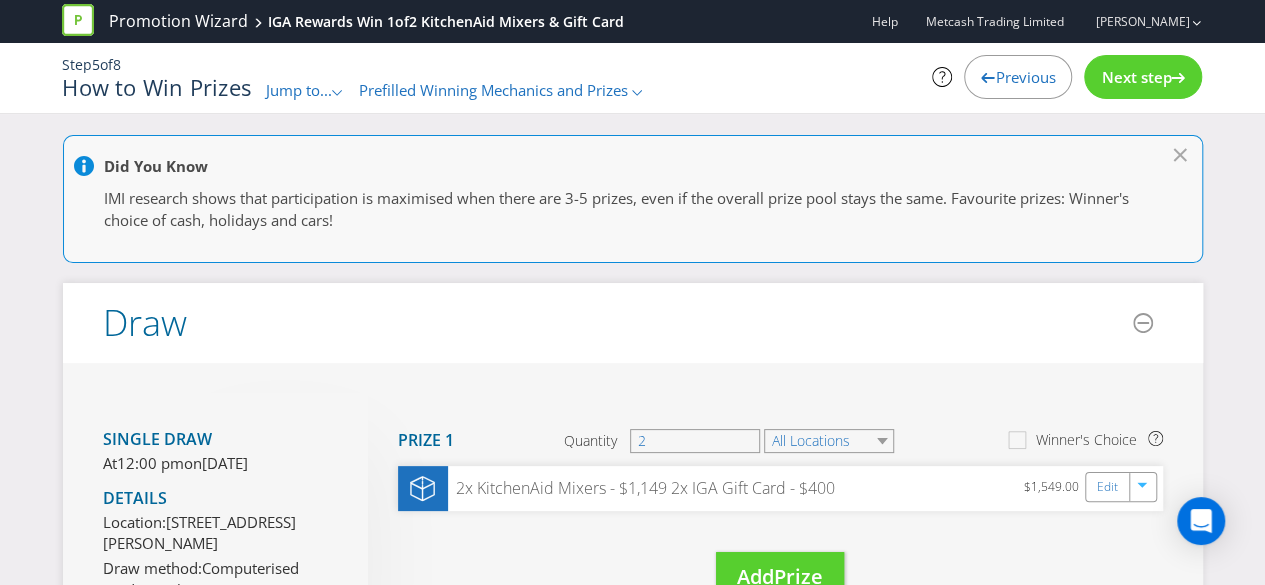 click on "Next step" at bounding box center (1136, 77) 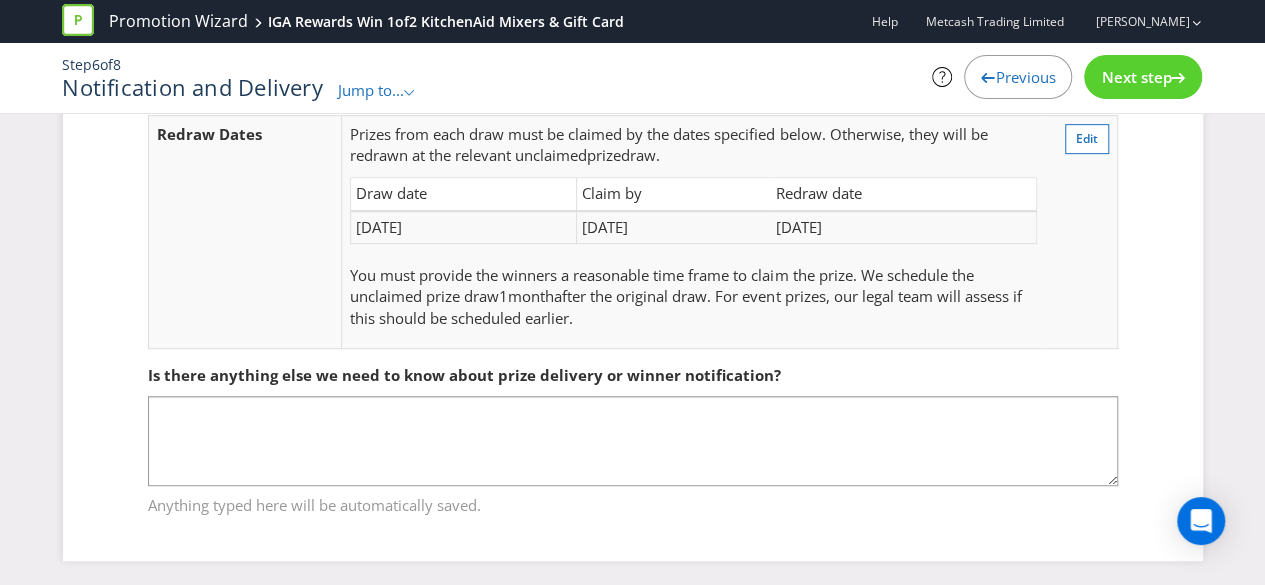 scroll, scrollTop: 435, scrollLeft: 0, axis: vertical 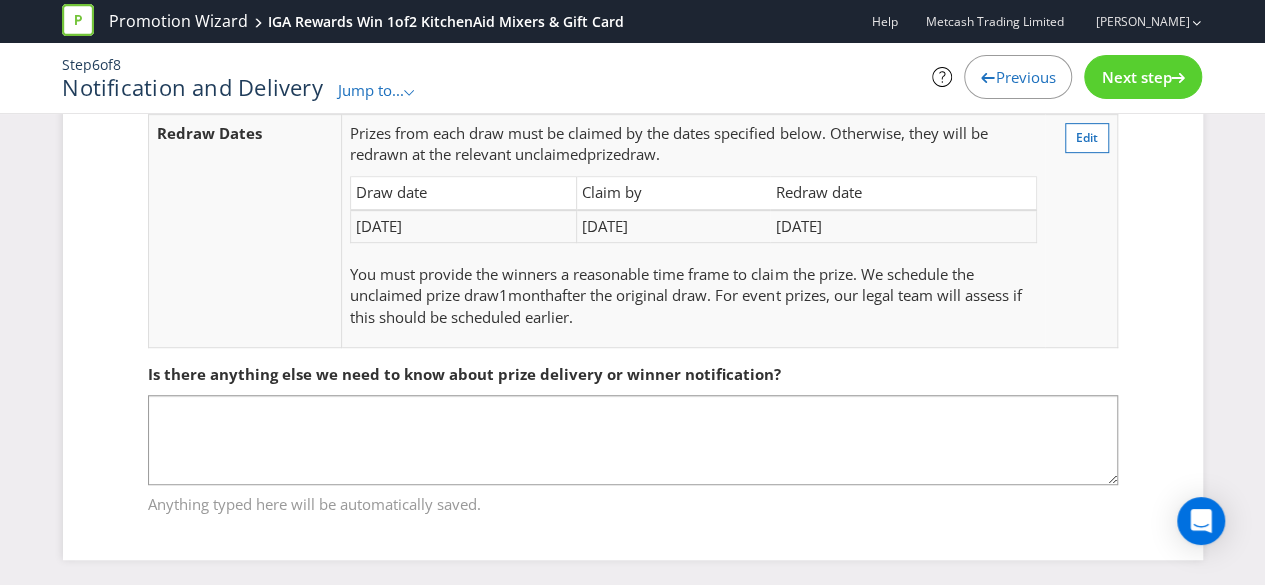 click on "Next step" at bounding box center [1143, 77] 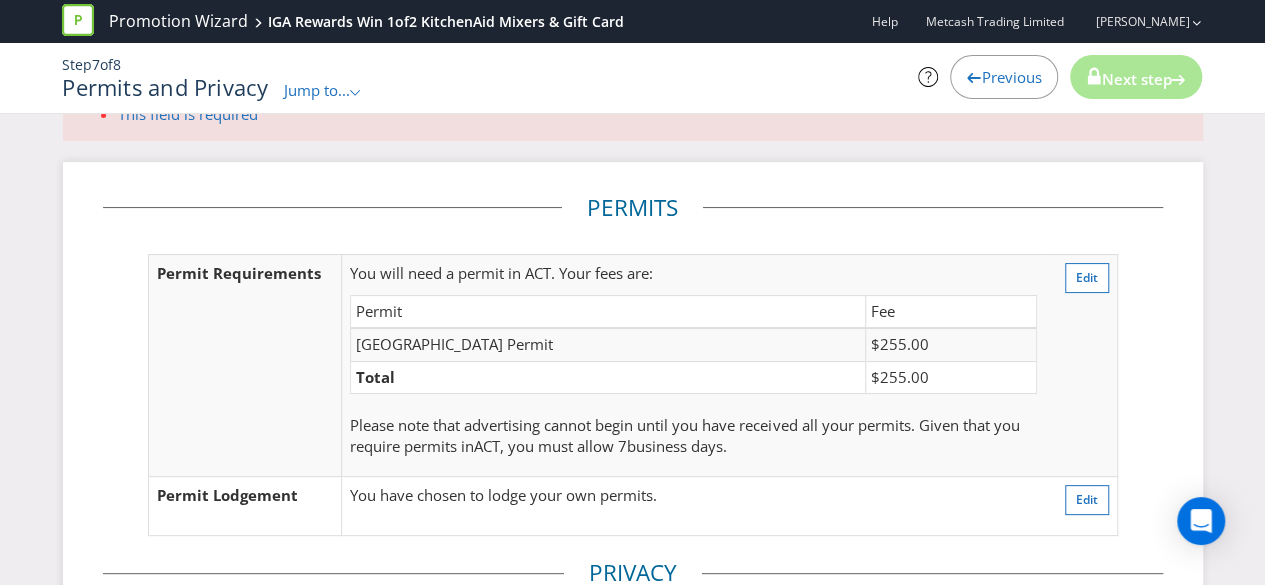 scroll, scrollTop: 1, scrollLeft: 0, axis: vertical 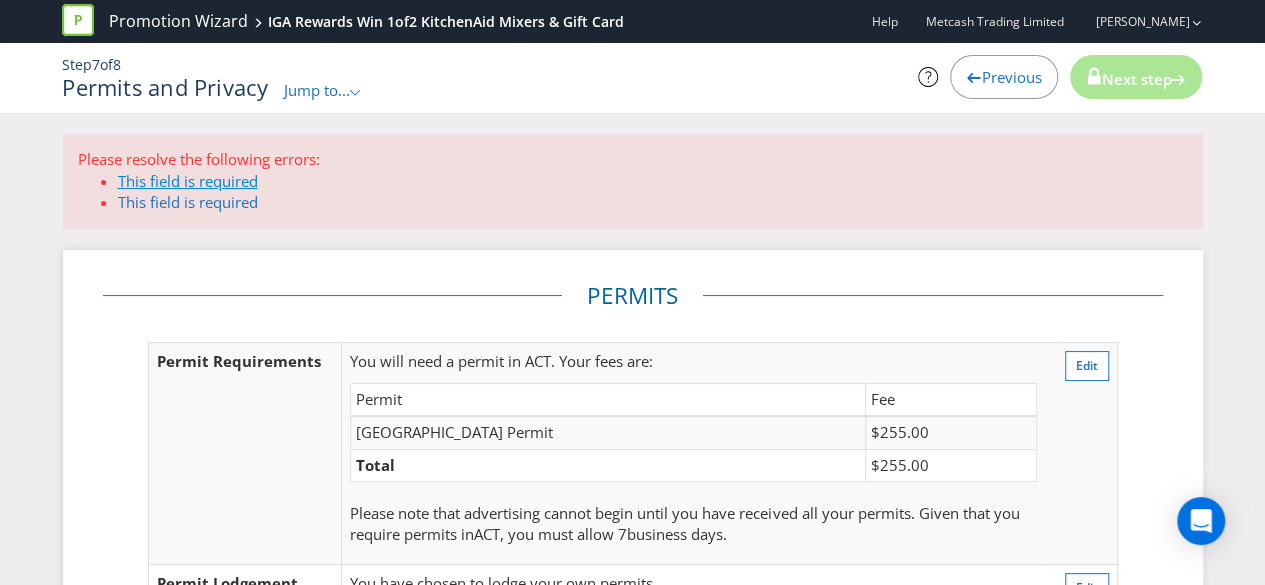 click on "This field is required" at bounding box center (188, 181) 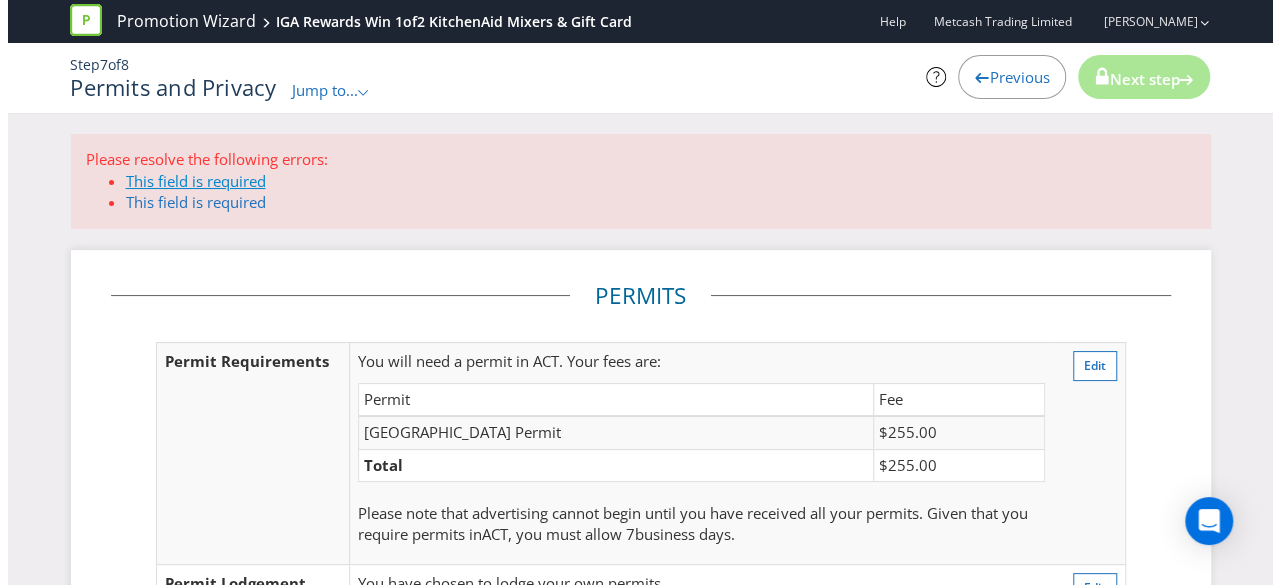scroll, scrollTop: 0, scrollLeft: 0, axis: both 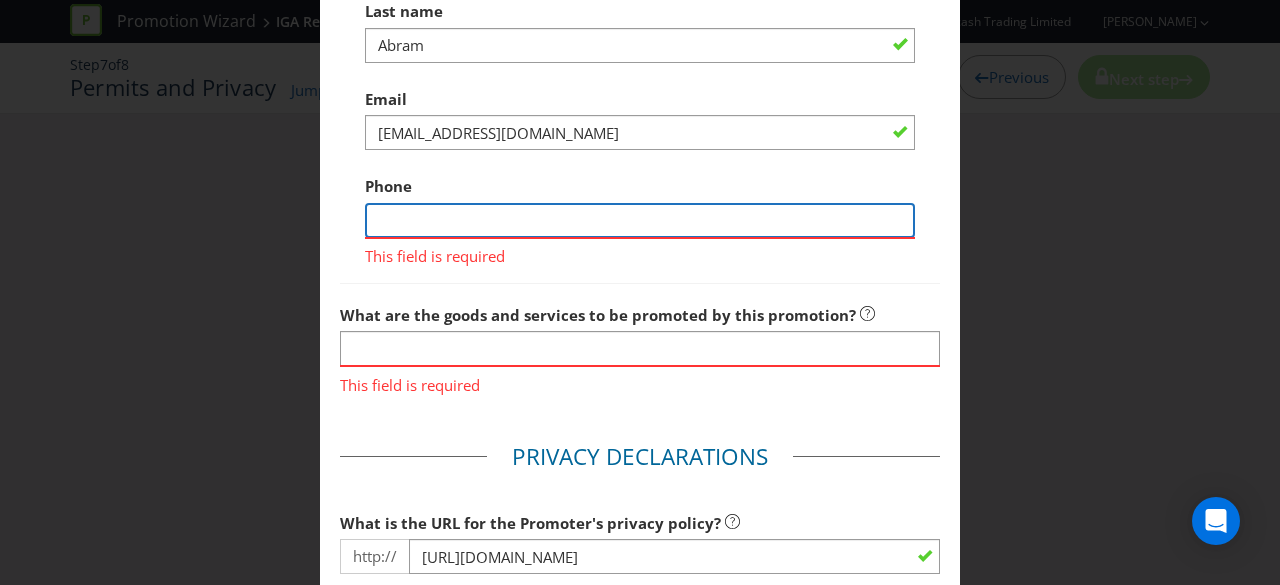 click at bounding box center [640, 220] 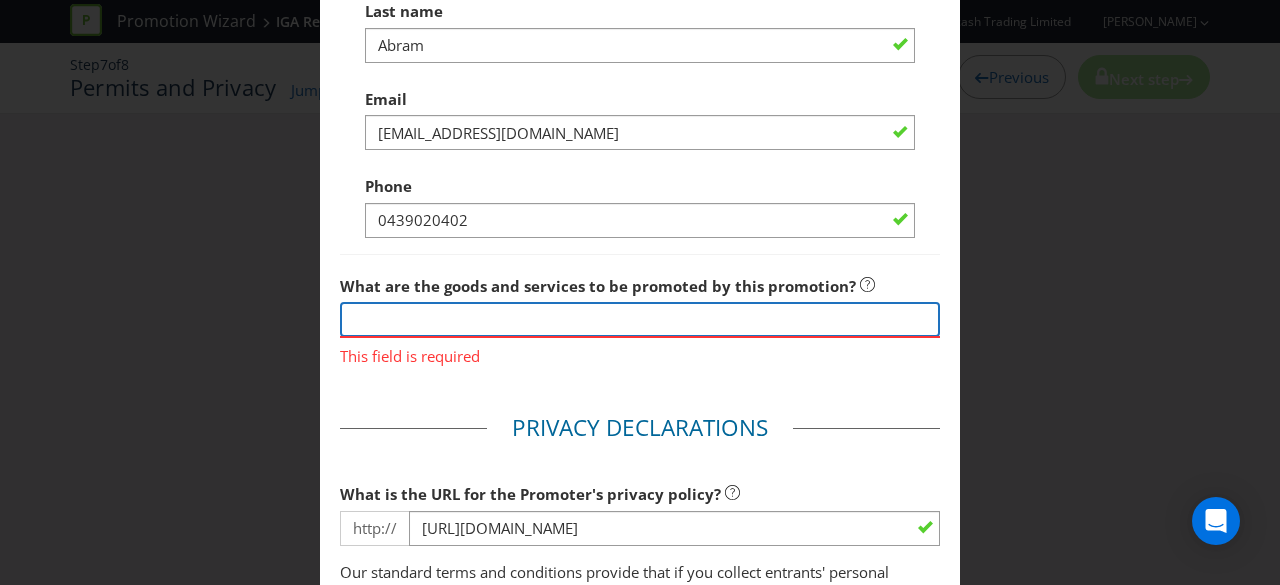 click on "What are the goods and services to be promoted by this promotion?   This field is required" at bounding box center [640, 316] 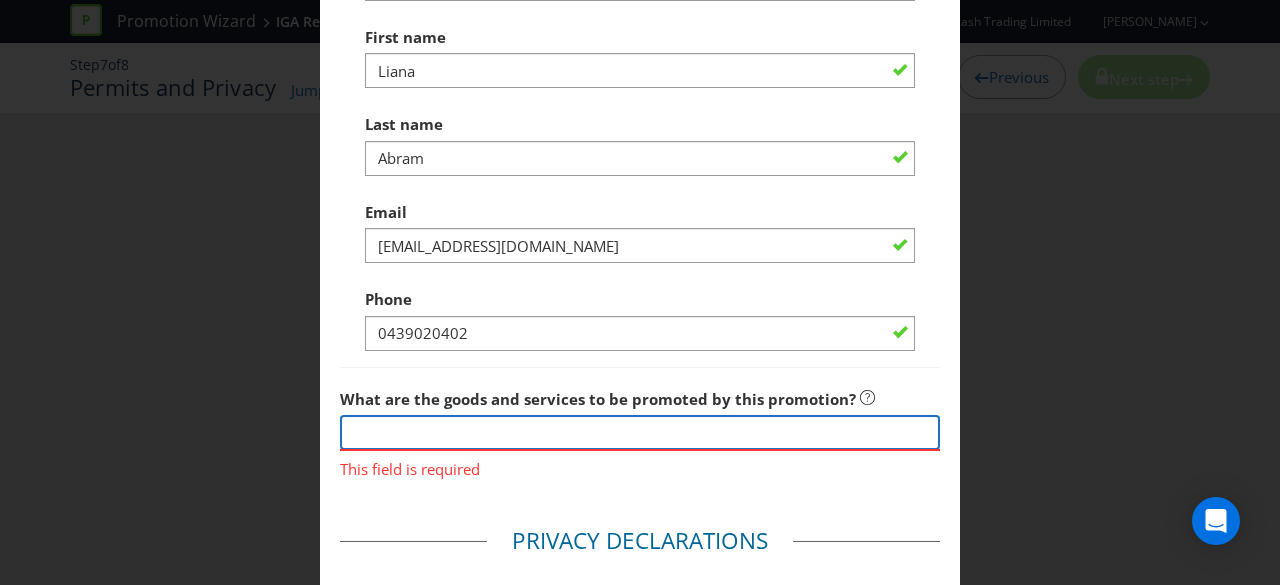 scroll, scrollTop: 851, scrollLeft: 0, axis: vertical 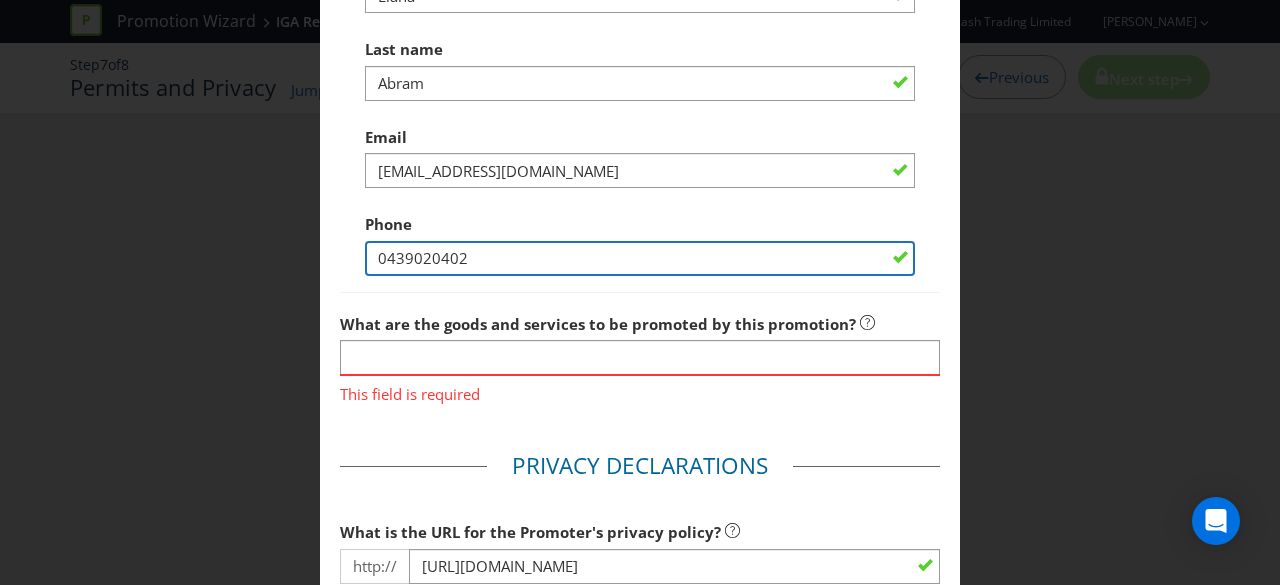 drag, startPoint x: 354, startPoint y: 251, endPoint x: 343, endPoint y: 251, distance: 11 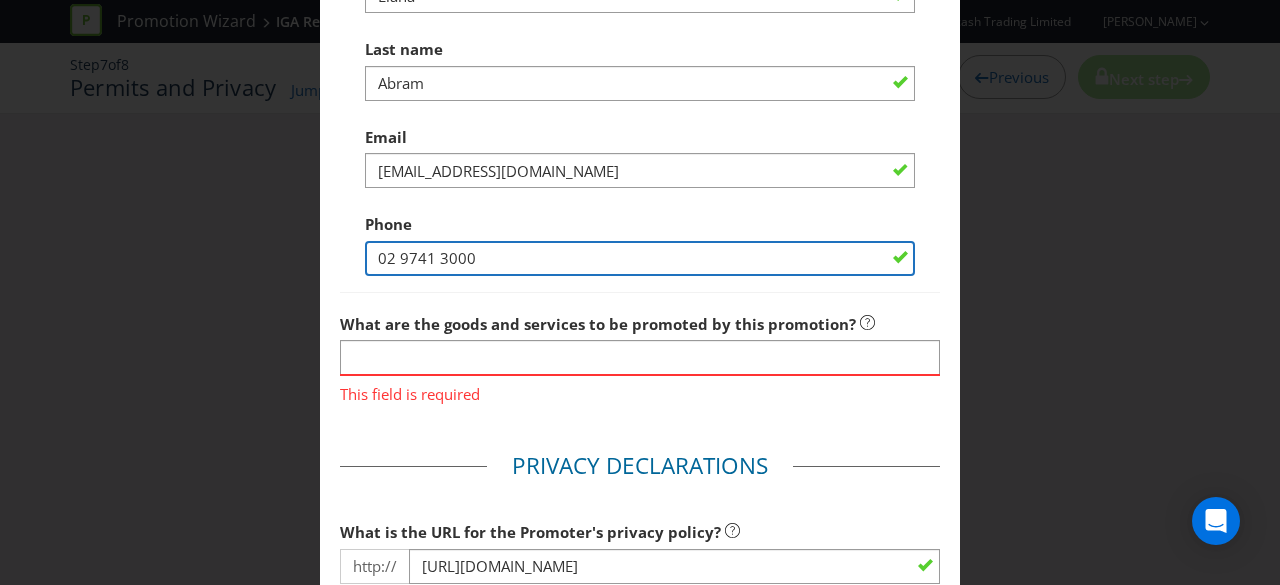 click on "02 9741 3000" at bounding box center (640, 258) 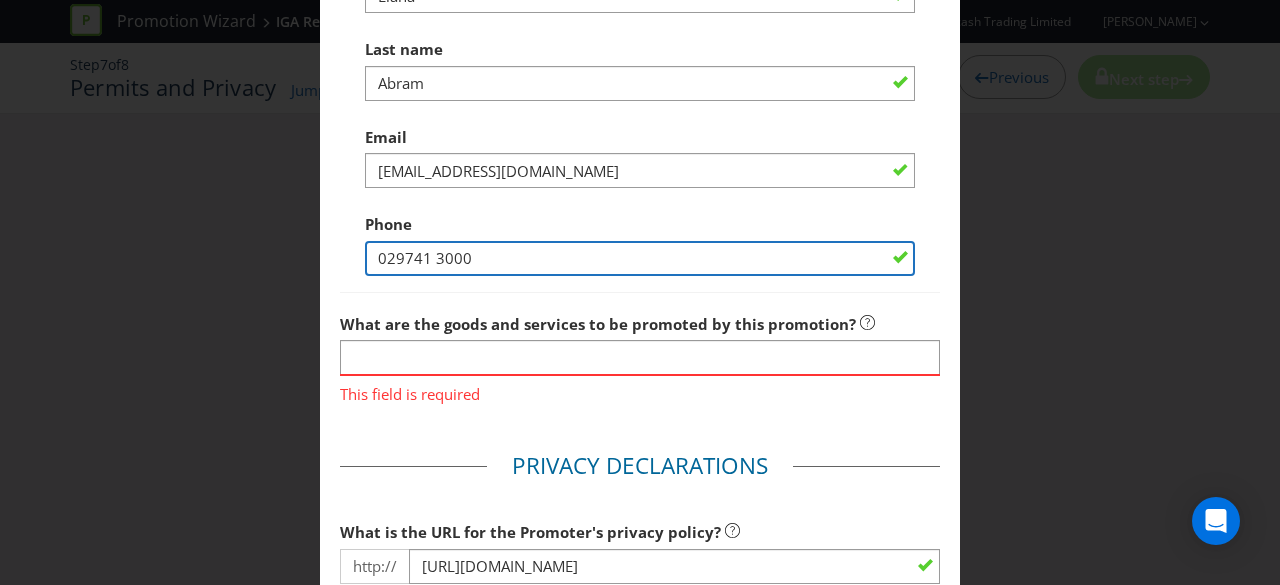 click on "029741 3000" at bounding box center [640, 258] 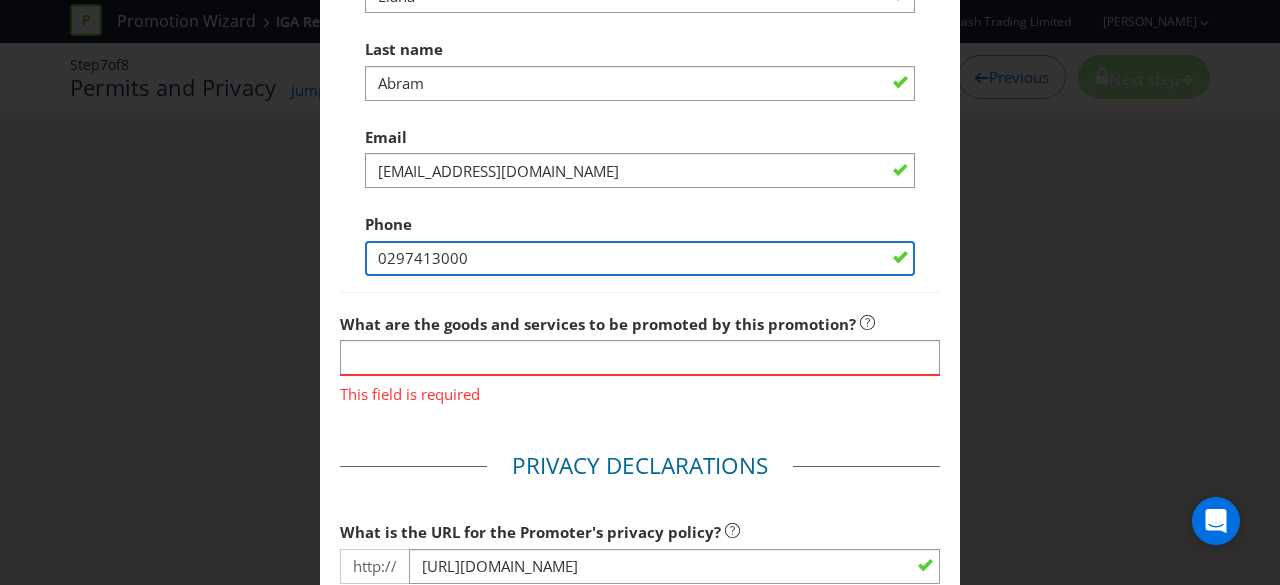 type on "0297413000" 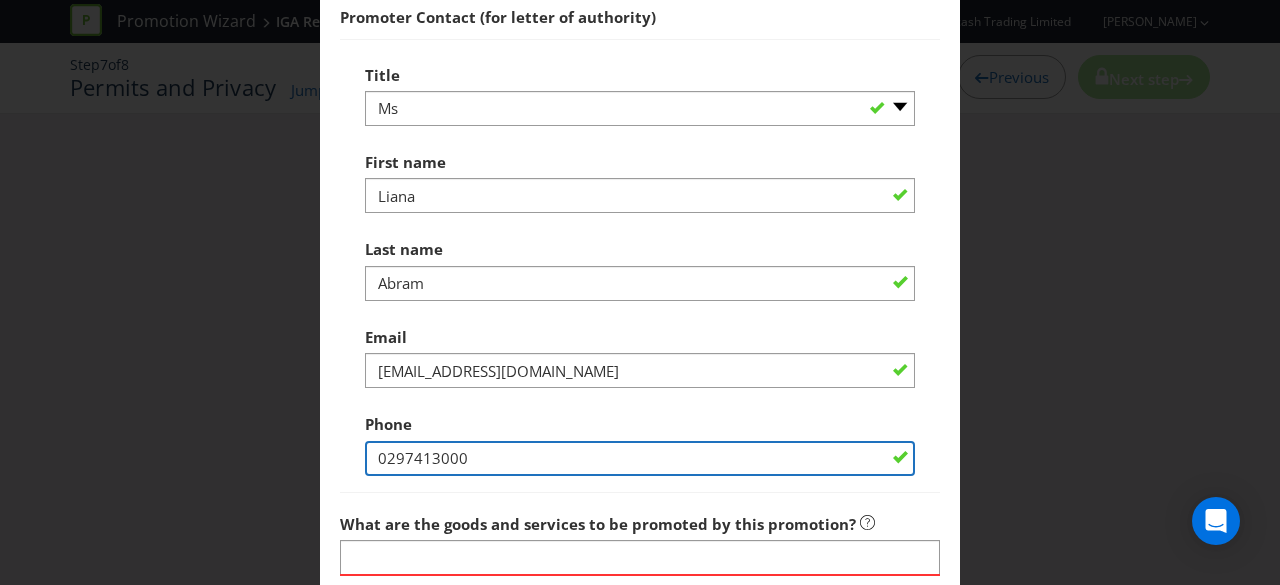scroll, scrollTop: 751, scrollLeft: 0, axis: vertical 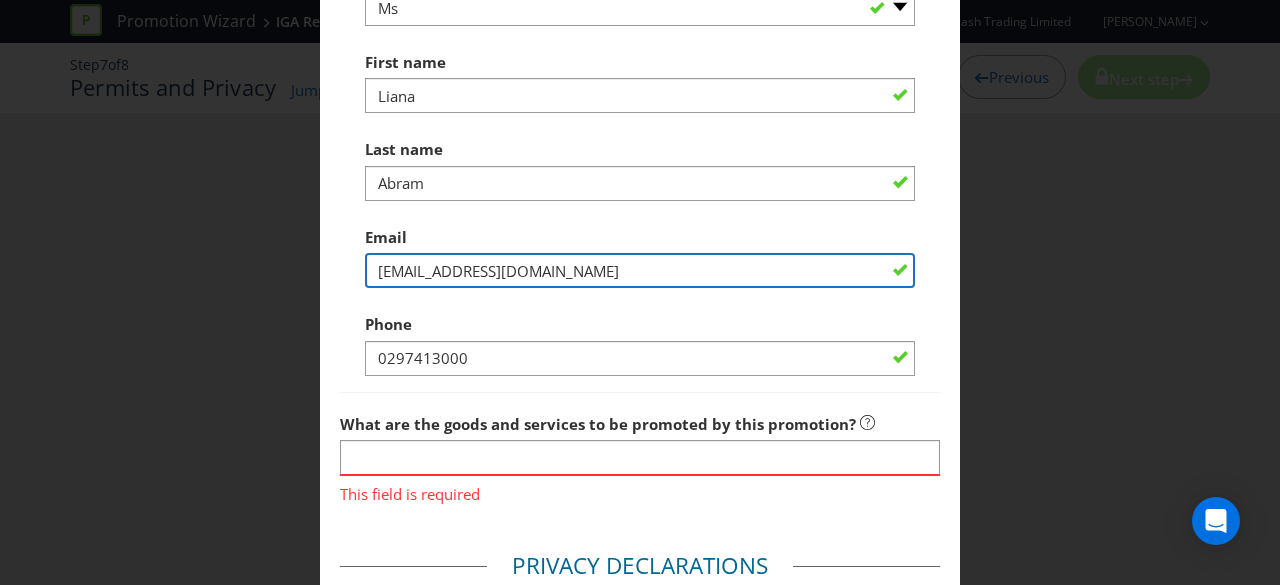 drag, startPoint x: 456, startPoint y: 269, endPoint x: 373, endPoint y: 269, distance: 83 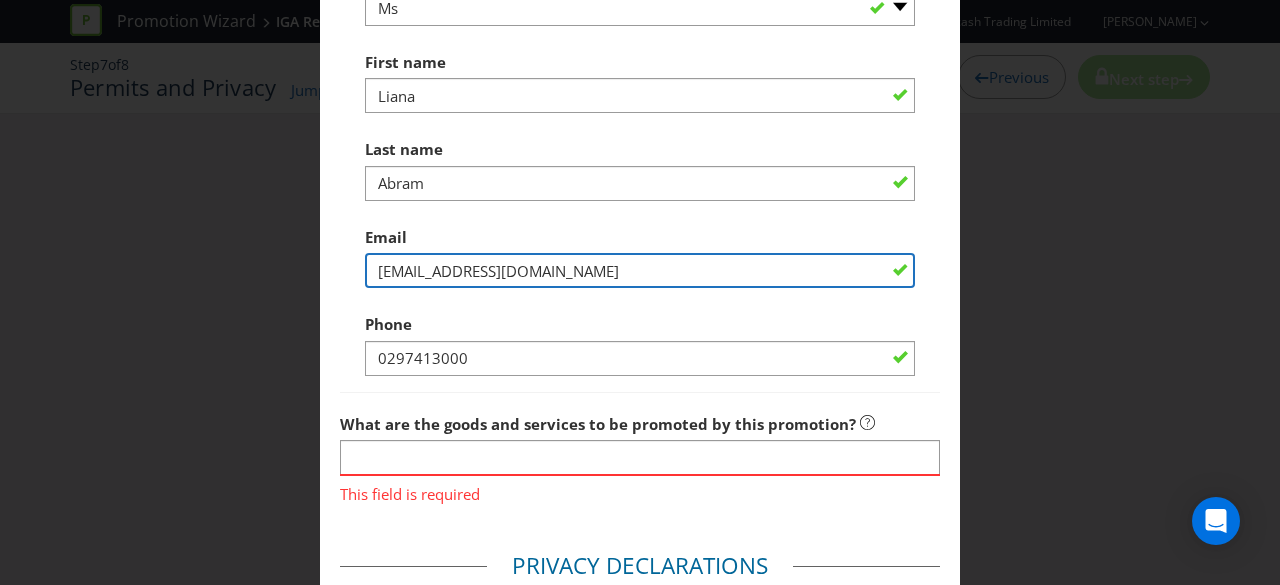 type on "[EMAIL_ADDRESS][DOMAIN_NAME]" 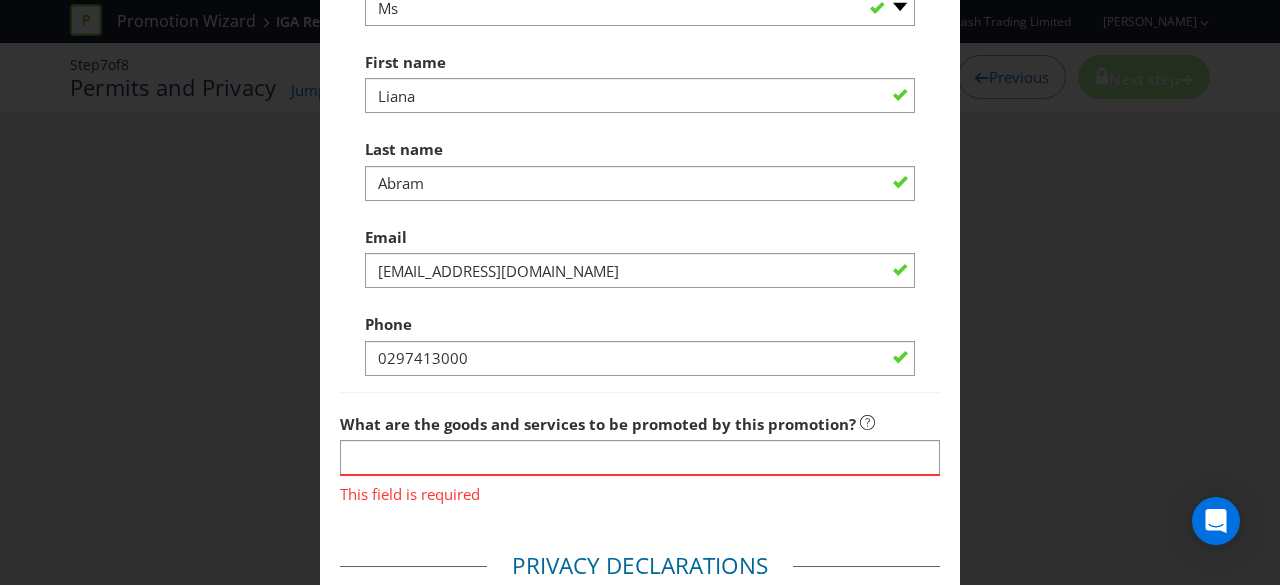 click on "Permits You need  a permit in ACT . Permit fees: Permit Fee Australian Capital Territory Permit $255.00 Total $255.00 Would you like Plexus to lodge any required permits and trade promotion notifications for you?   Yes - we recommend this option   No       We will need the Promoter to sign a letter of authority authorising us to lodge these permit applications. We will provide you with the required letter. Please fill in the following details for the employee or director of the Promoter who will sign the letter of authority. Promoter Contact (for letter of authority)   Title   -- Please select -- Mr Ms Mrs Miss Other (please specify) First name   Liana Last name   Abram Email   info@igarewards.com Phone   0297413000 What are the goods and services to be promoted by this promotion?   This field is required Privacy Declarations What is the URL for the Promoter's privacy policy?   http:// http://www.metcash.com/legal/privacy-policy/ publish the results of the promotion;   Yes   No" at bounding box center (640, 212) 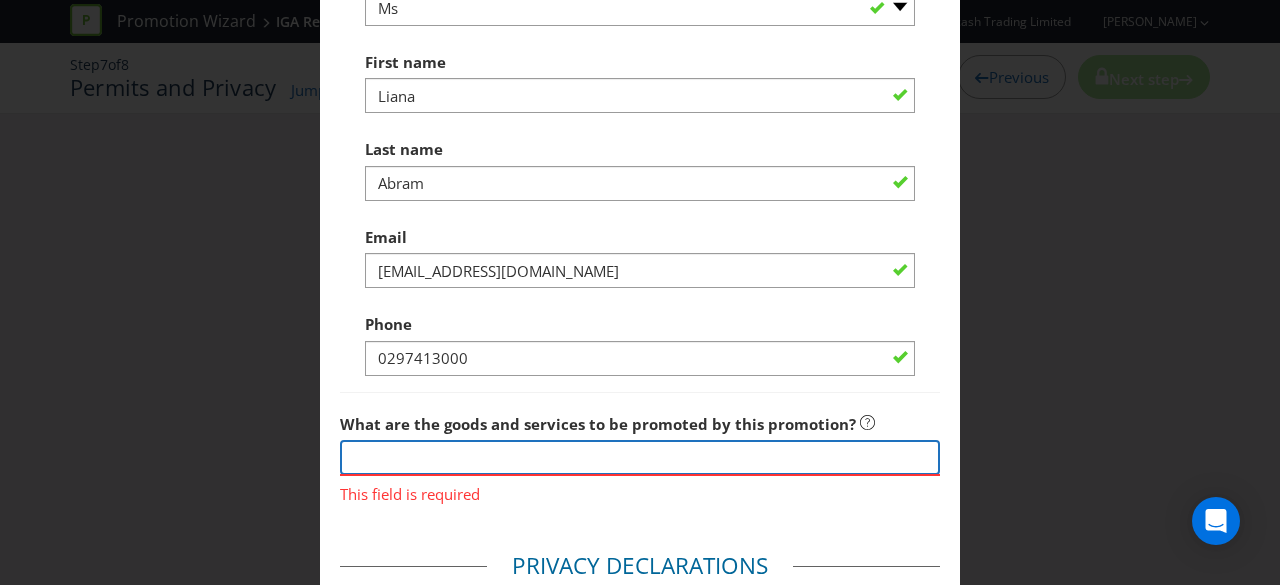click at bounding box center (640, 457) 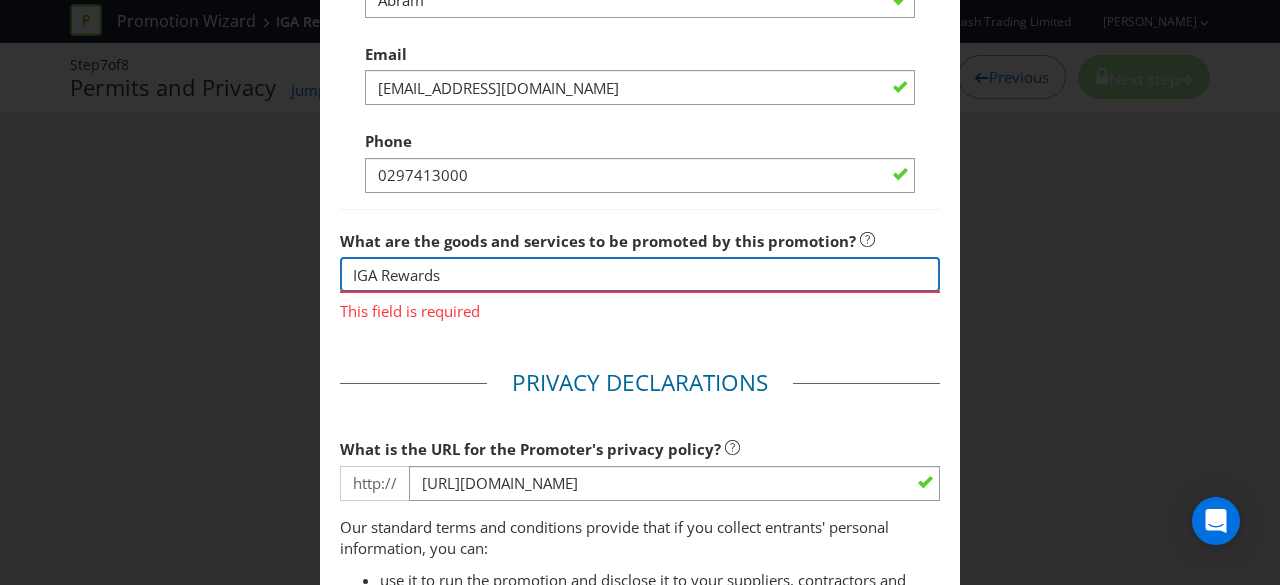 scroll, scrollTop: 951, scrollLeft: 0, axis: vertical 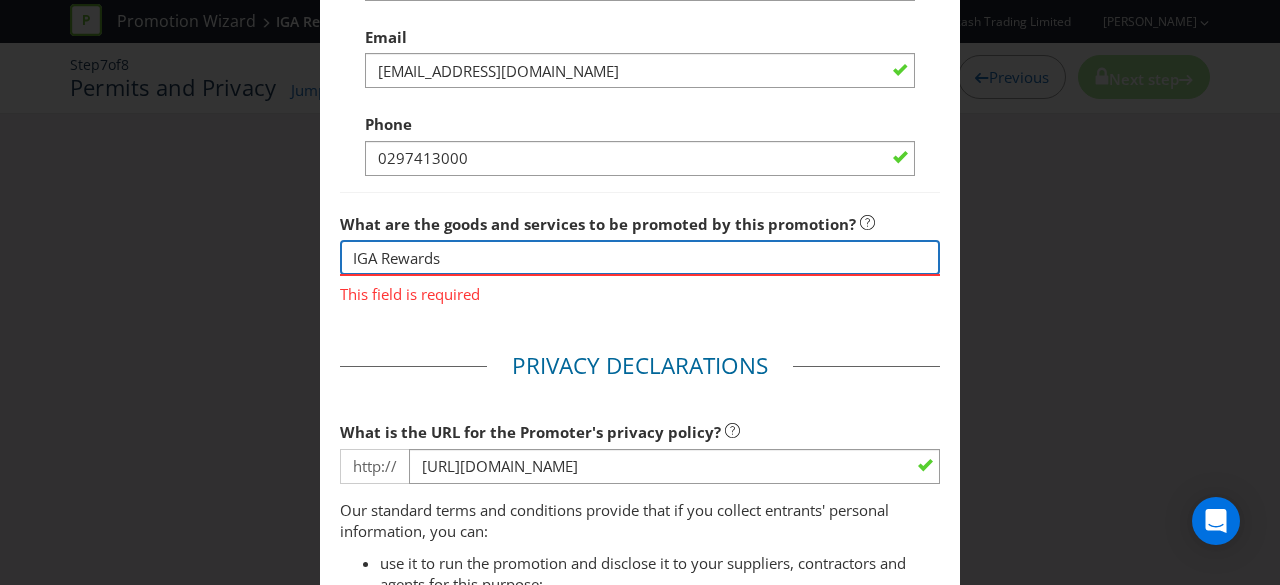 click on "IGA Rewards" at bounding box center [640, 257] 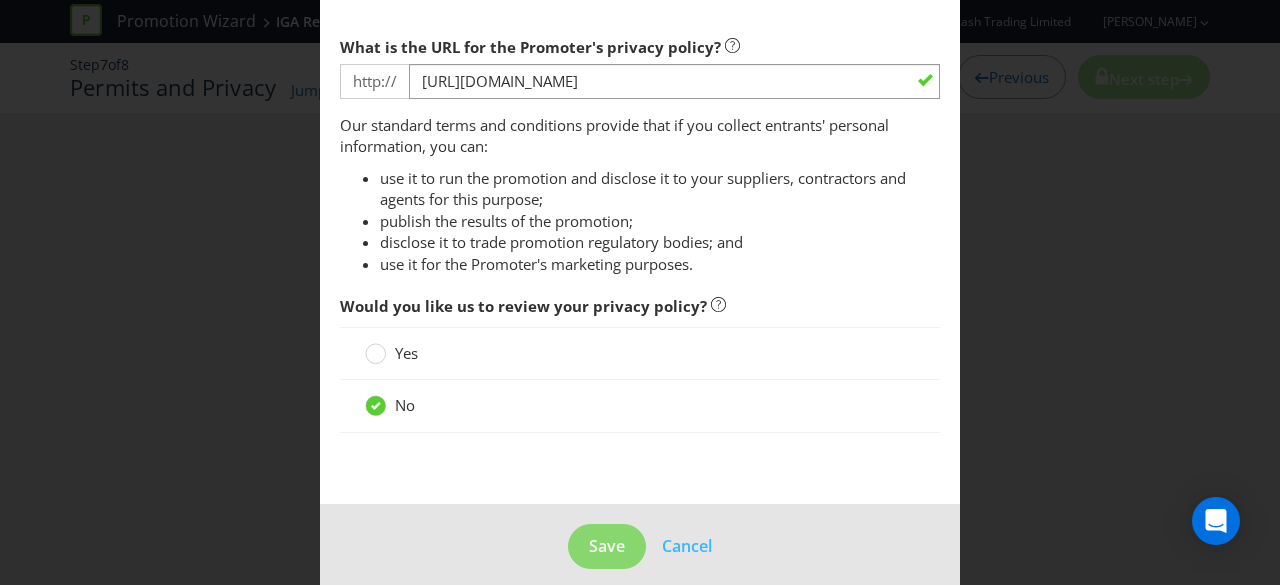 scroll, scrollTop: 1351, scrollLeft: 0, axis: vertical 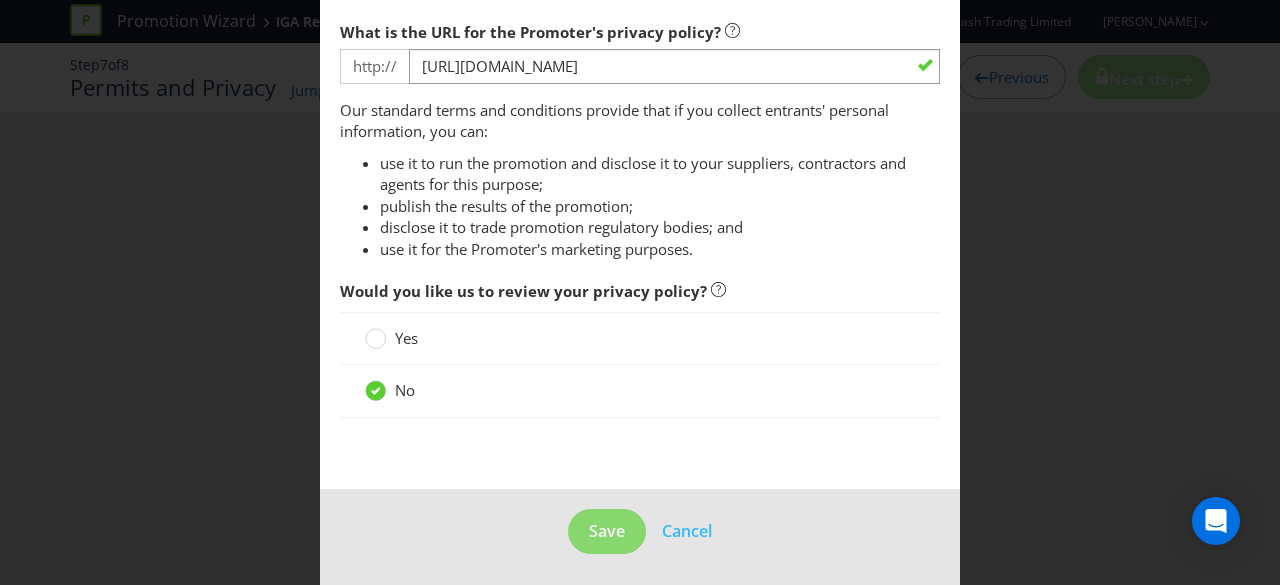 type on "IGA Rewards" 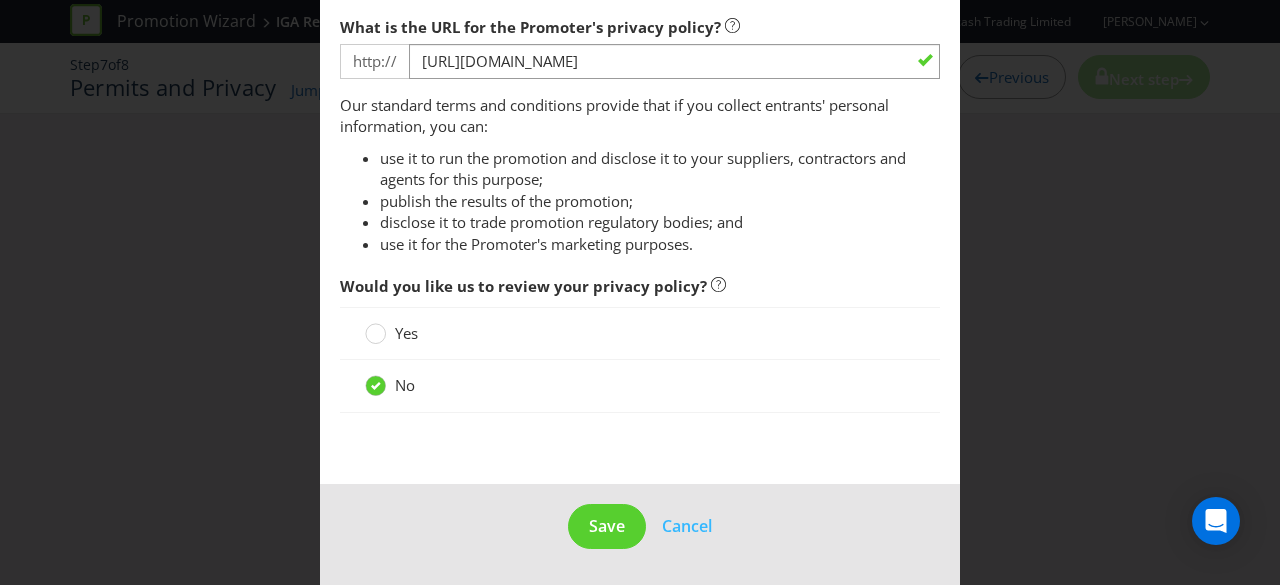 click on "use it to run the promotion and disclose it to your suppliers, contractors and agents for this purpose;" at bounding box center [660, 169] 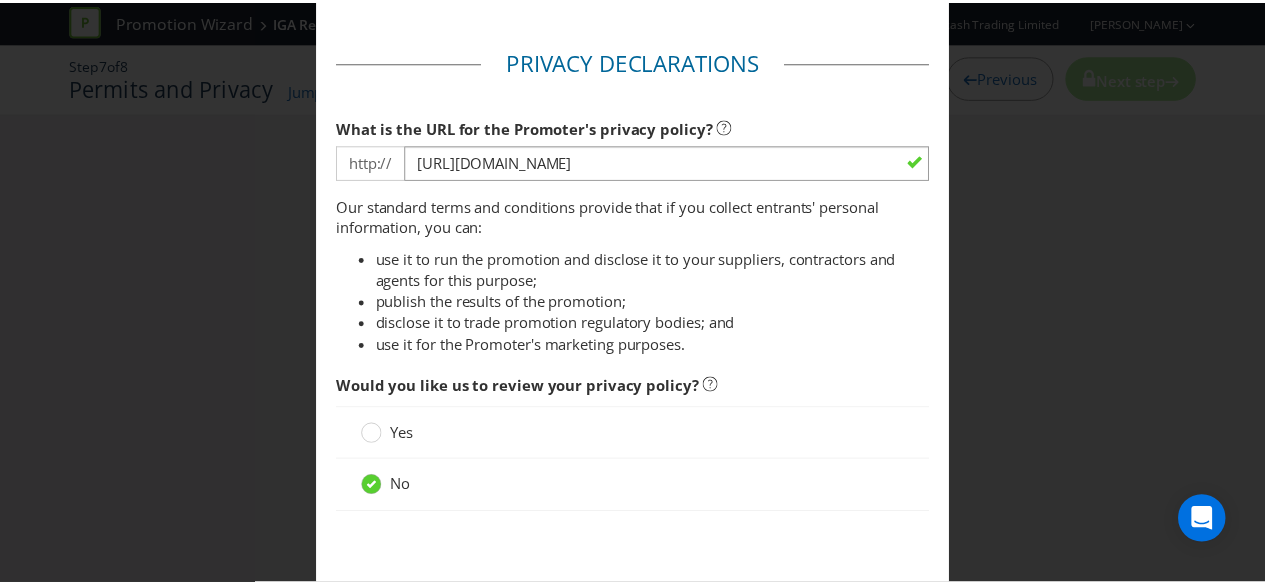 scroll, scrollTop: 1322, scrollLeft: 0, axis: vertical 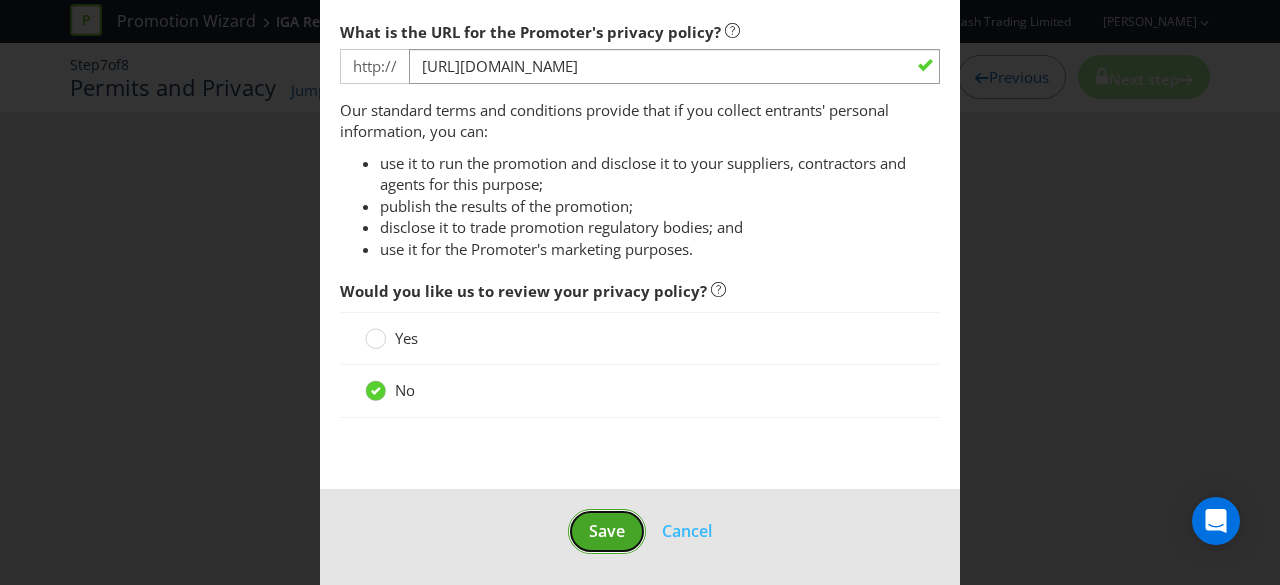 click on "Save" at bounding box center [607, 531] 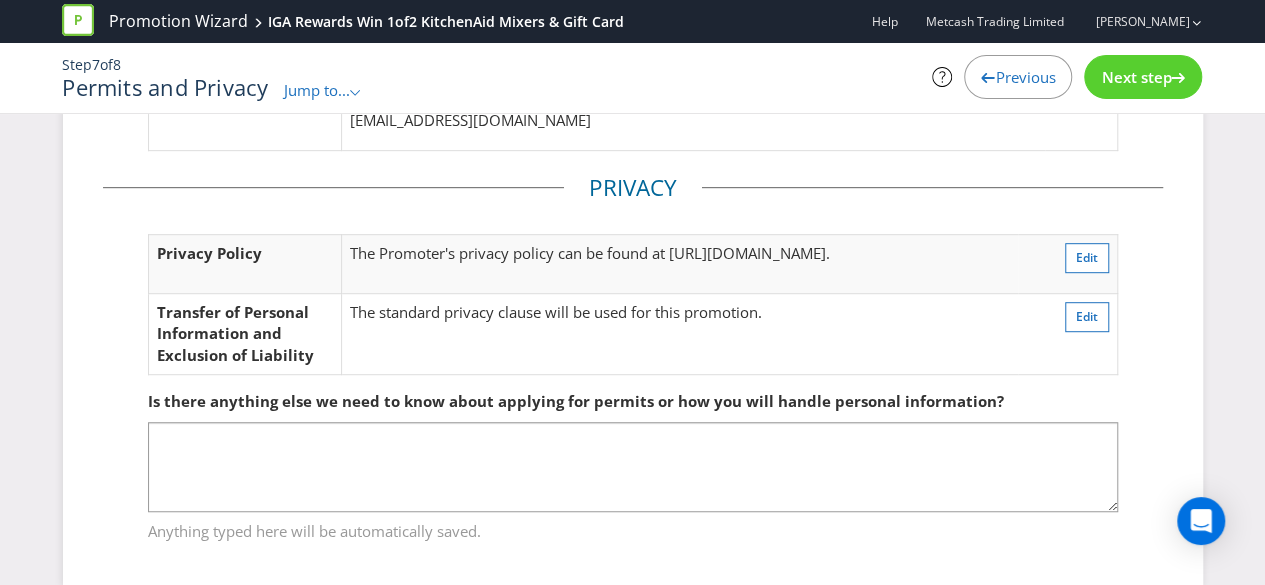 scroll, scrollTop: 494, scrollLeft: 0, axis: vertical 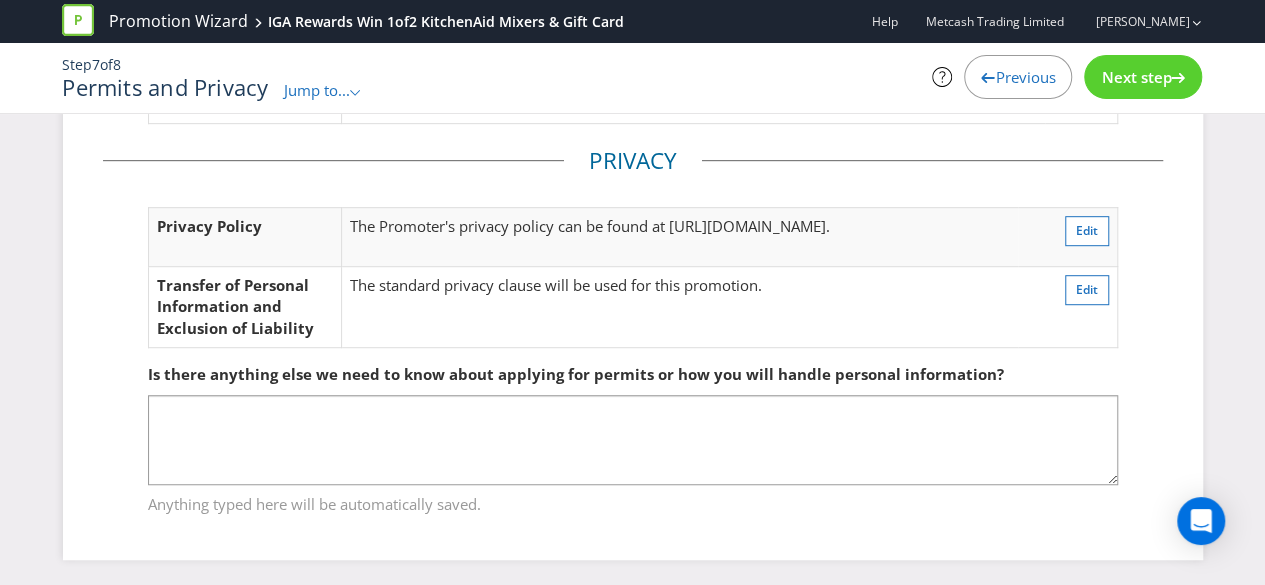 click on "Next step" at bounding box center (1136, 77) 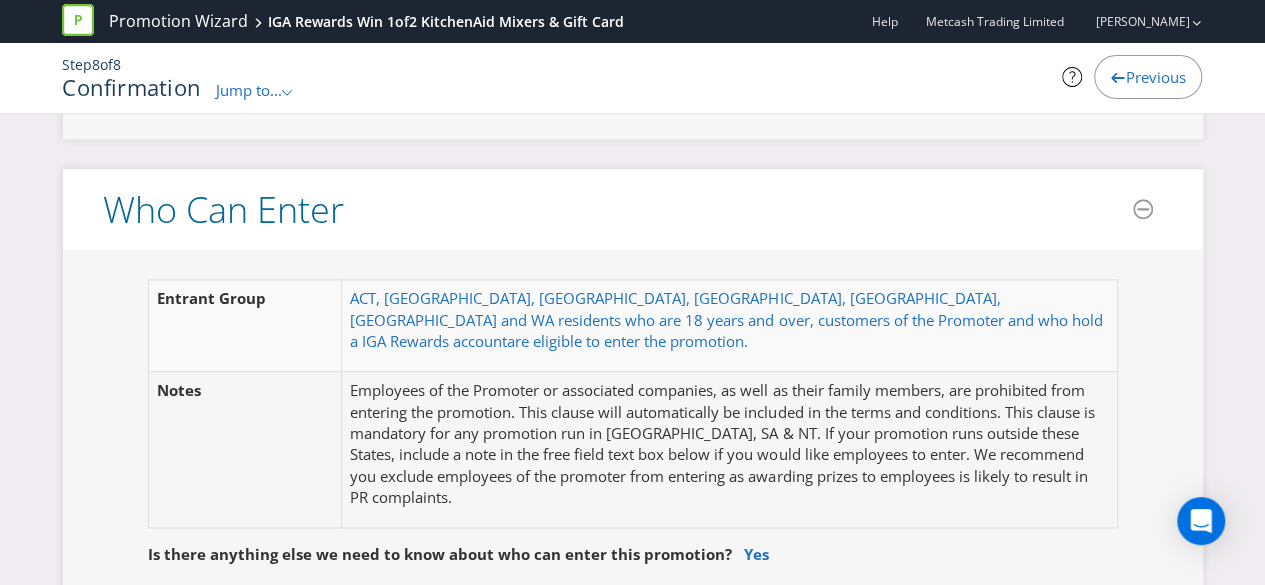 scroll, scrollTop: 1194, scrollLeft: 0, axis: vertical 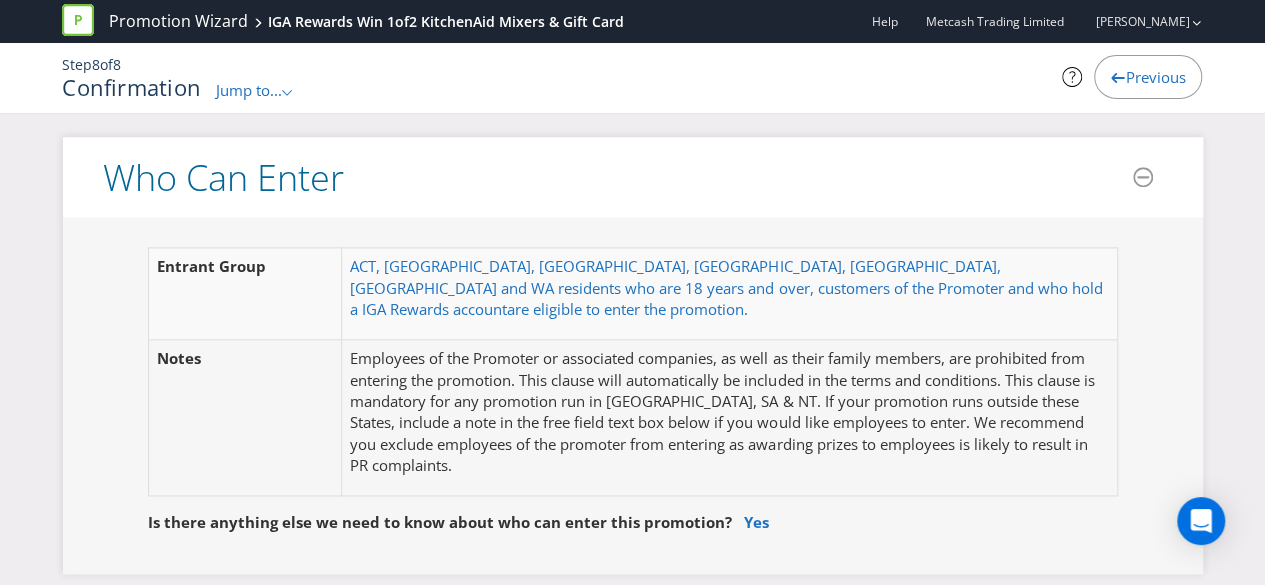 click on "Employees of the Promoter or associated companies, as well as their family members, are prohibited from entering the promotion. This clause will automatically be included in the terms and conditions.
This clause is mandatory for any promotion run in [GEOGRAPHIC_DATA], SA & NT. If your promotion runs outside these States, include a note in the free field text box below if you would like employees to enter. We recommend you exclude
employees of the promoter from entering as awarding prizes to employees is likely to result in PR complaints." at bounding box center (729, 412) 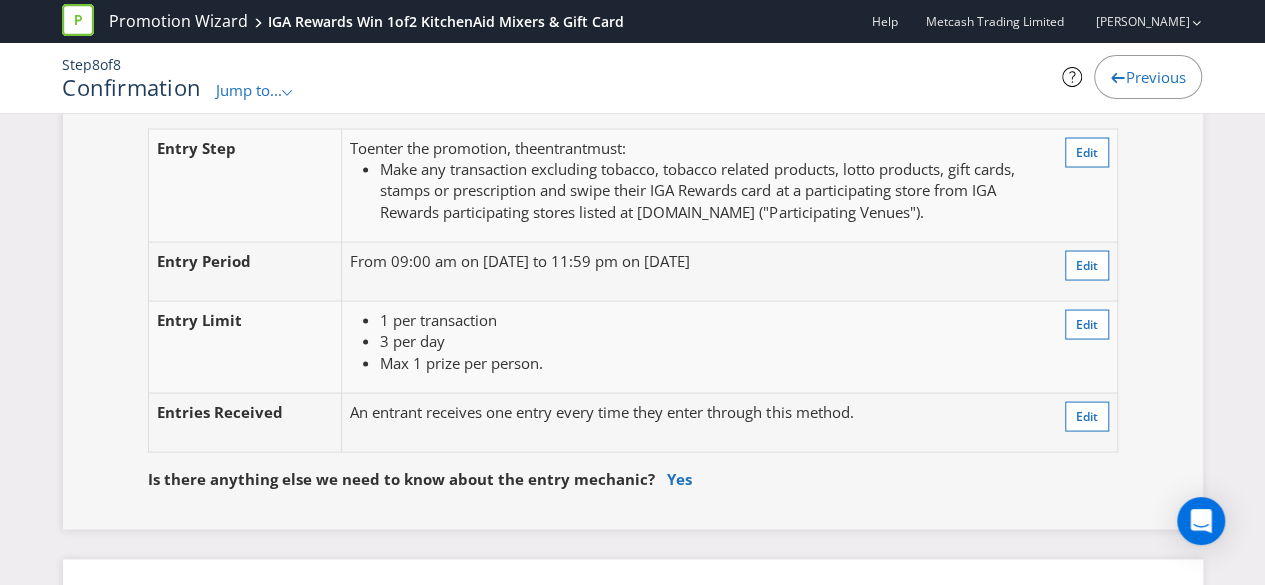 scroll, scrollTop: 1794, scrollLeft: 0, axis: vertical 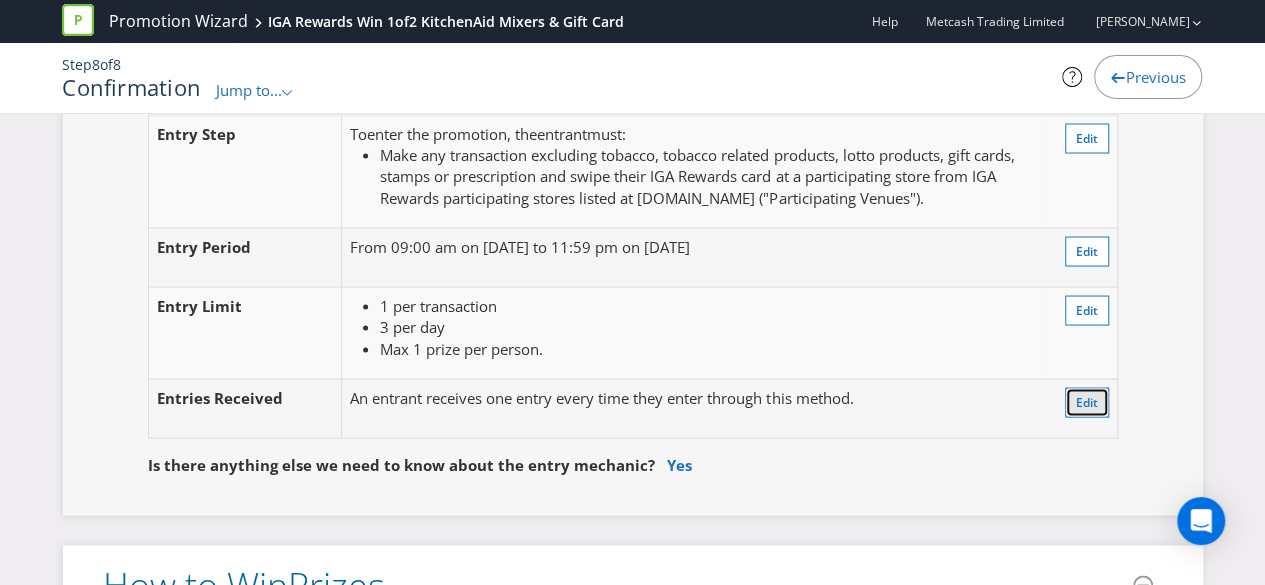 click on "Edit" at bounding box center [1087, 401] 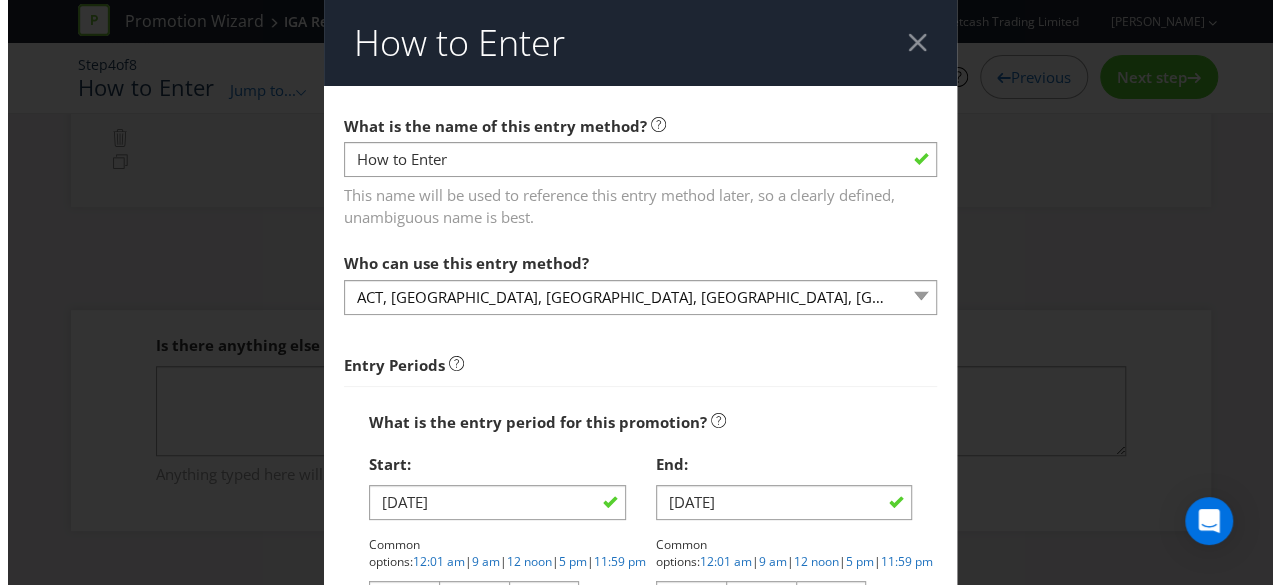 scroll, scrollTop: 512, scrollLeft: 0, axis: vertical 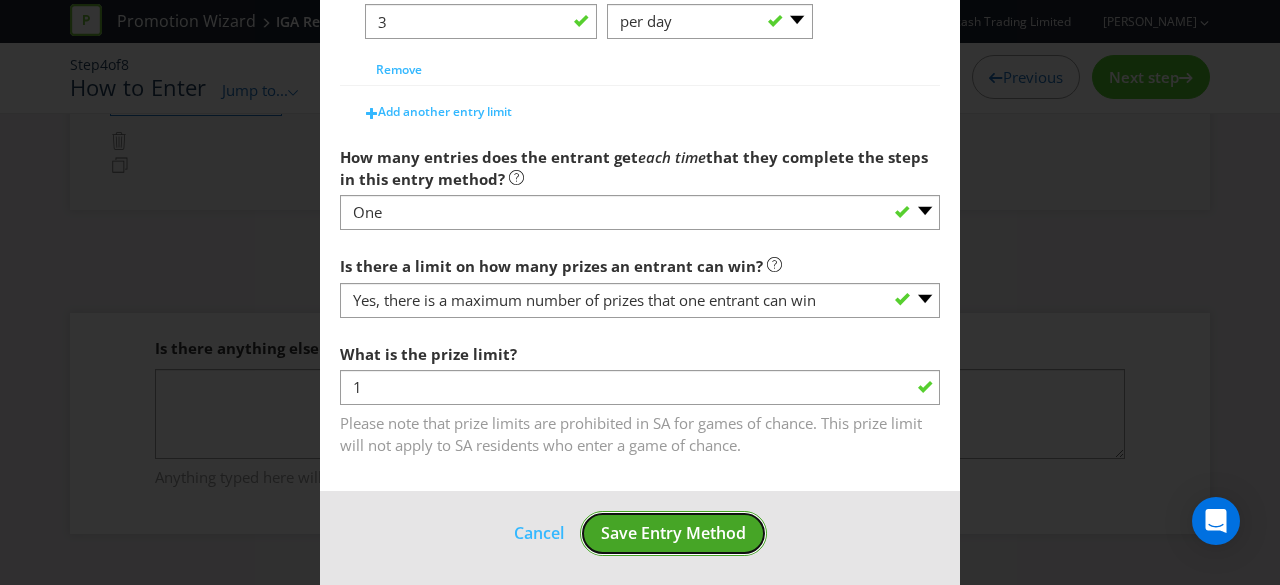click on "Save Entry Method" at bounding box center [673, 533] 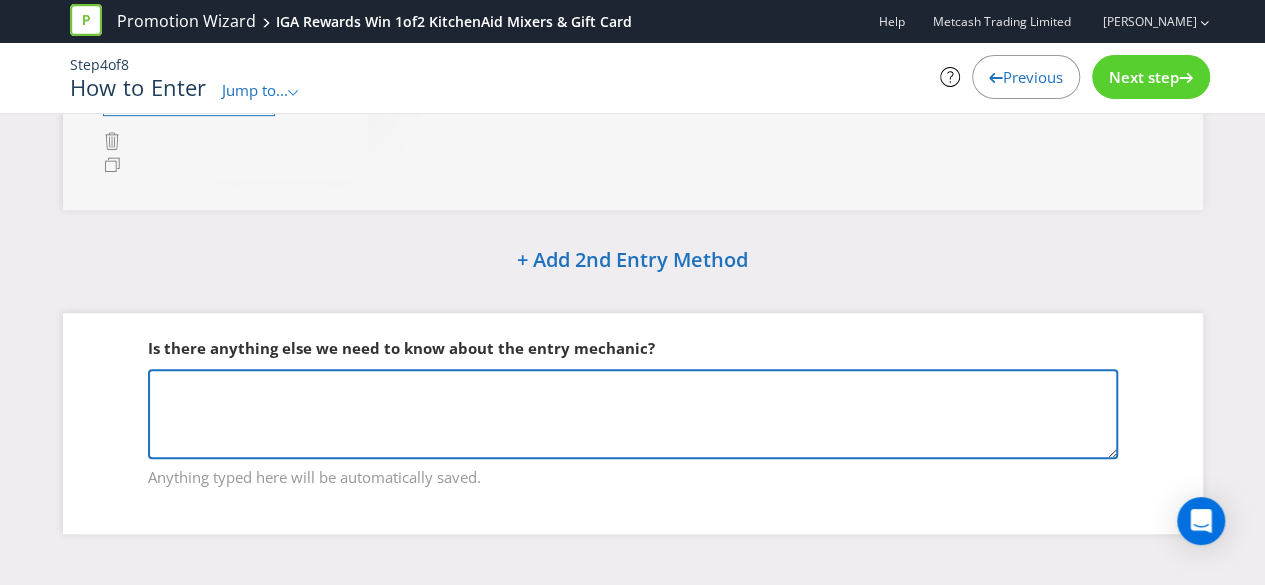 click at bounding box center [633, 414] 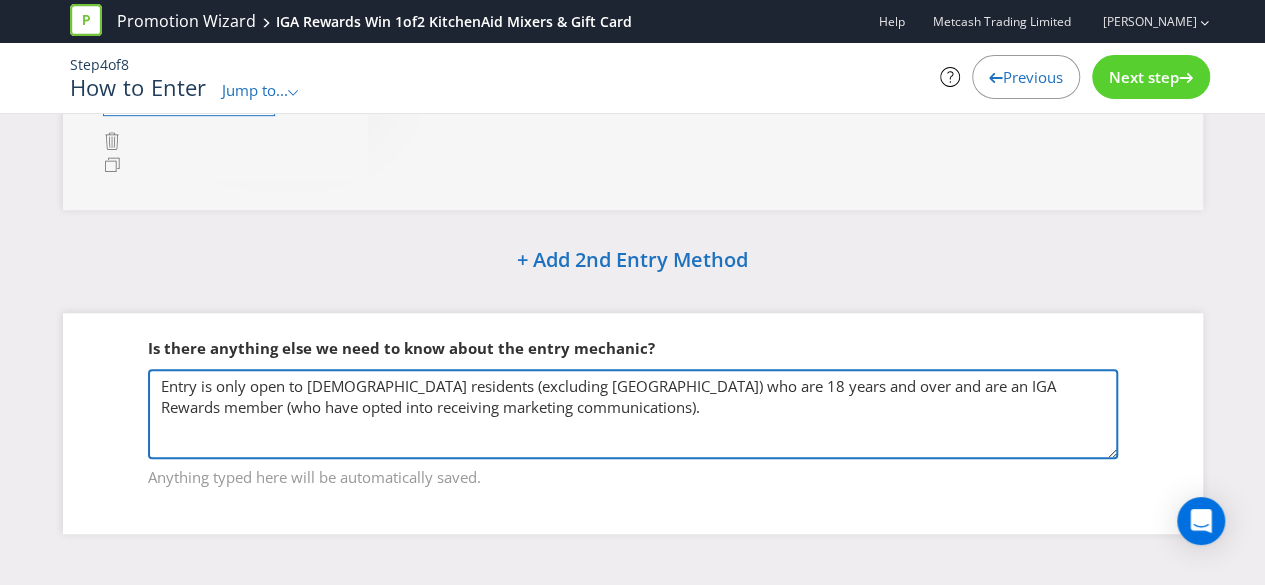 type on "Entry is only open to [DEMOGRAPHIC_DATA] residents (excluding [GEOGRAPHIC_DATA]) who are 18 years and over and are an IGA Rewards member (who have opted into receiving marketing communications)." 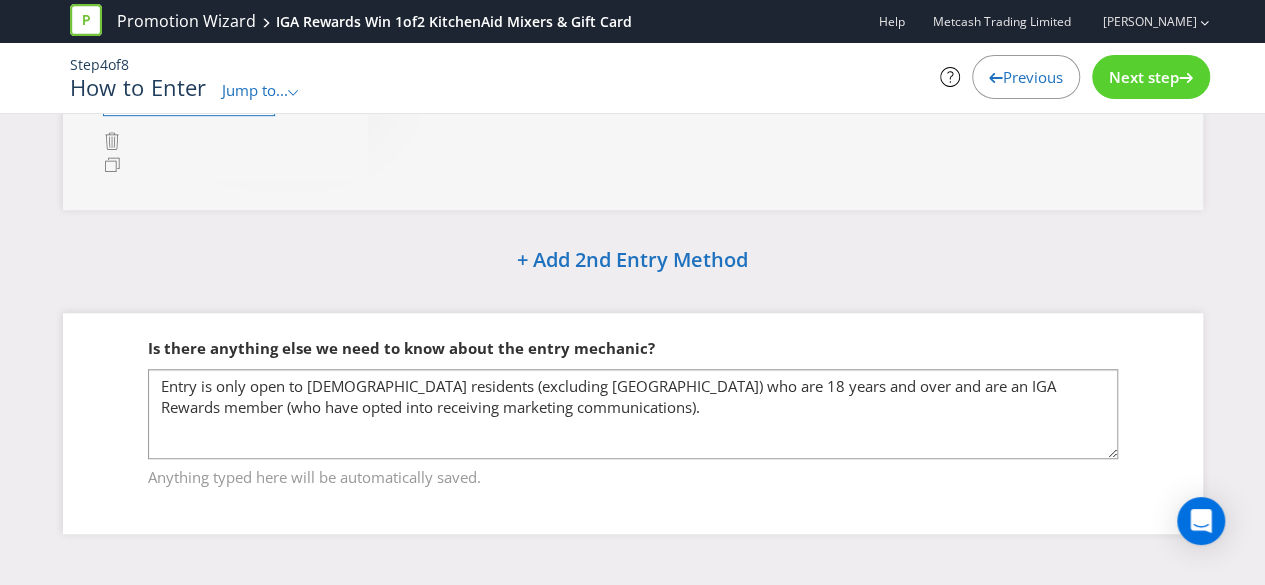 click on "Next step" at bounding box center [1144, 77] 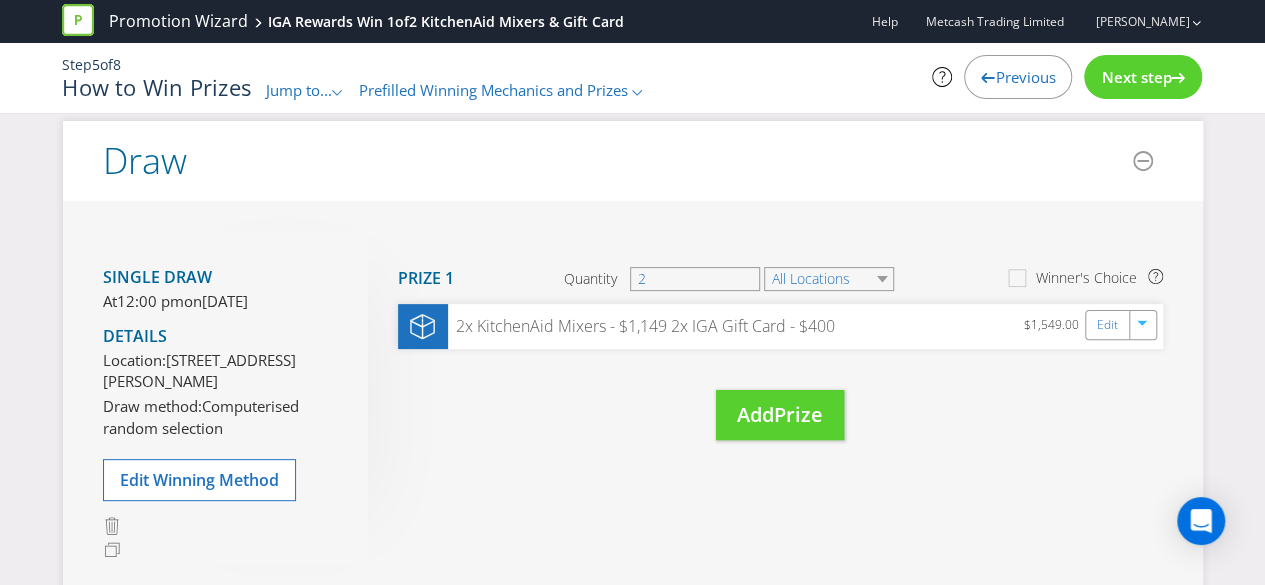 scroll, scrollTop: 158, scrollLeft: 0, axis: vertical 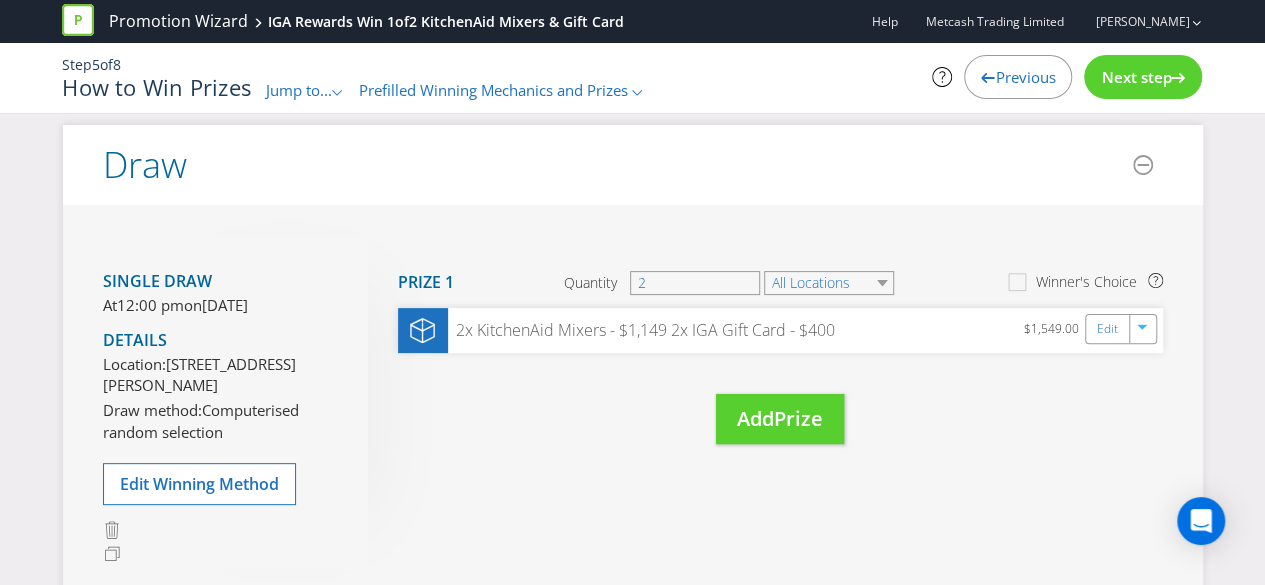 click on "Next step" at bounding box center [1136, 77] 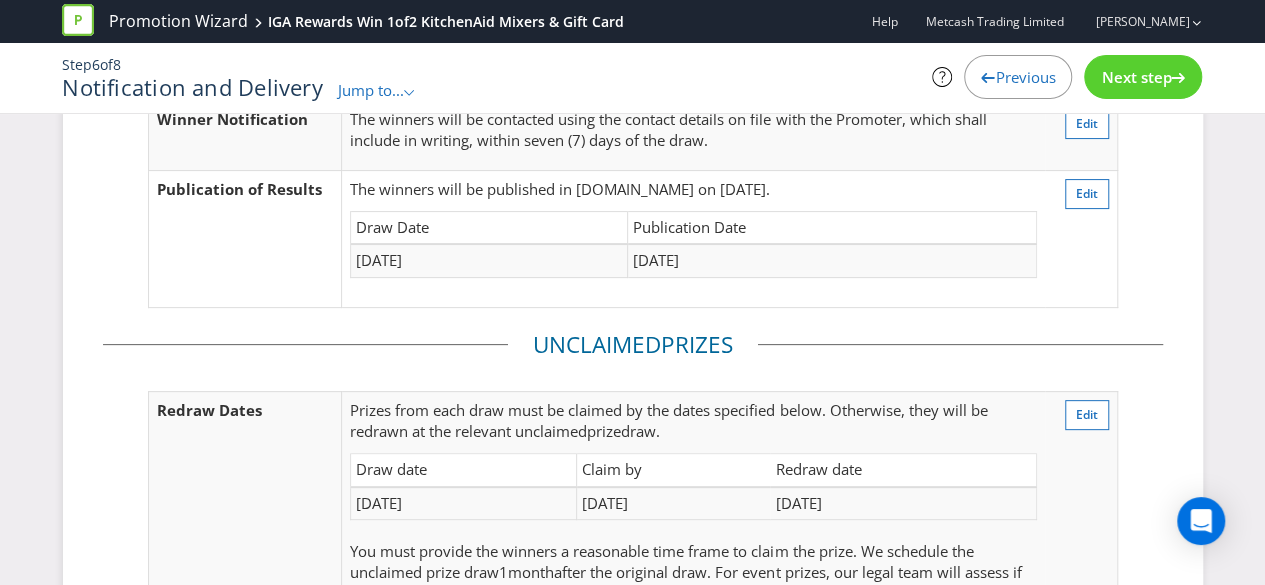 click on "Next step" at bounding box center (1136, 77) 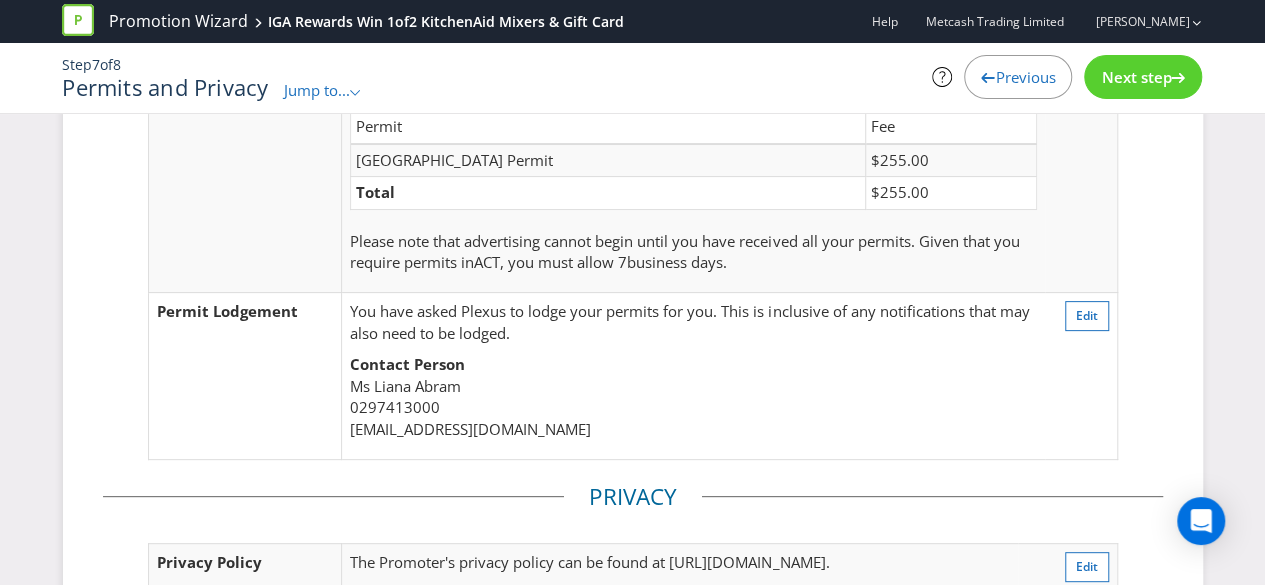 click on "Next step" at bounding box center [1136, 77] 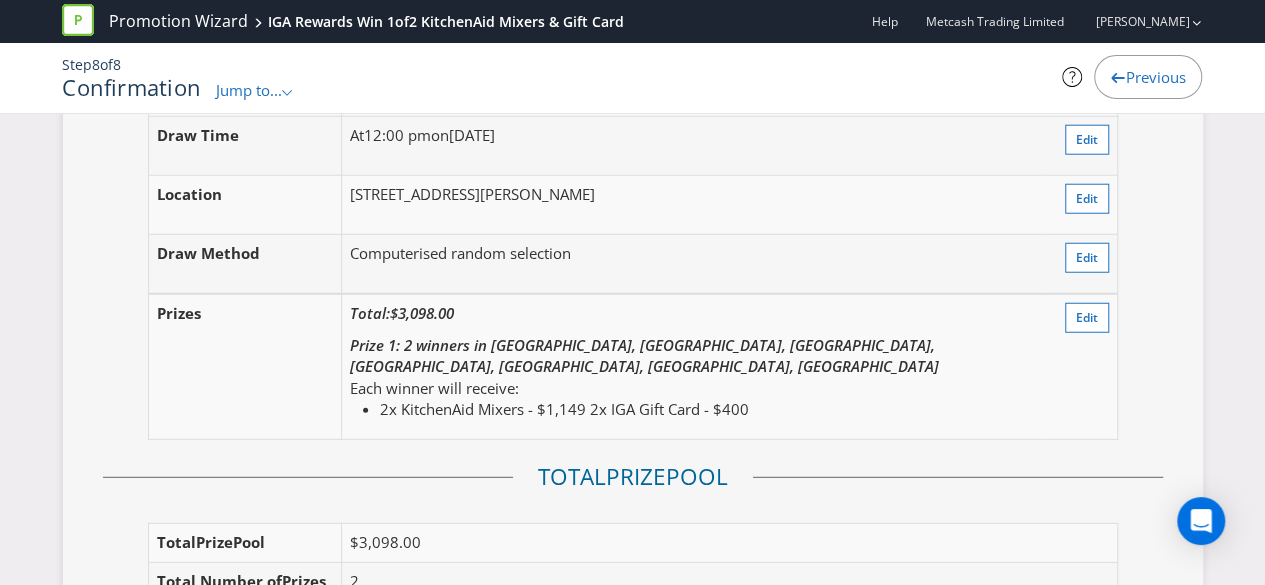 scroll, scrollTop: 2558, scrollLeft: 0, axis: vertical 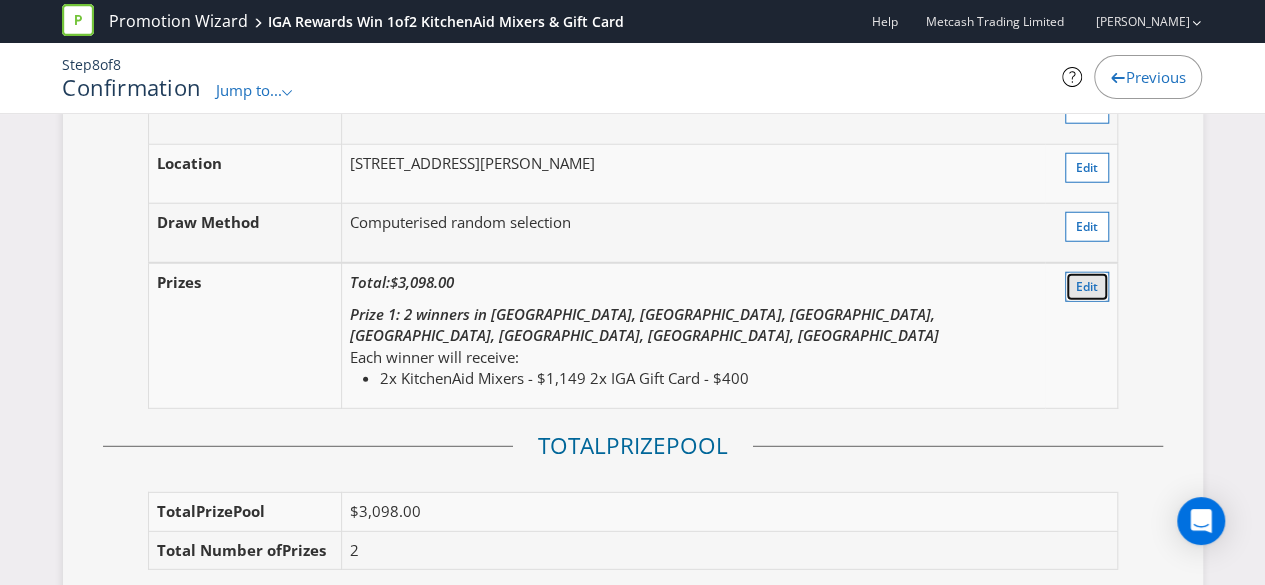 click on "Edit" at bounding box center (1087, 286) 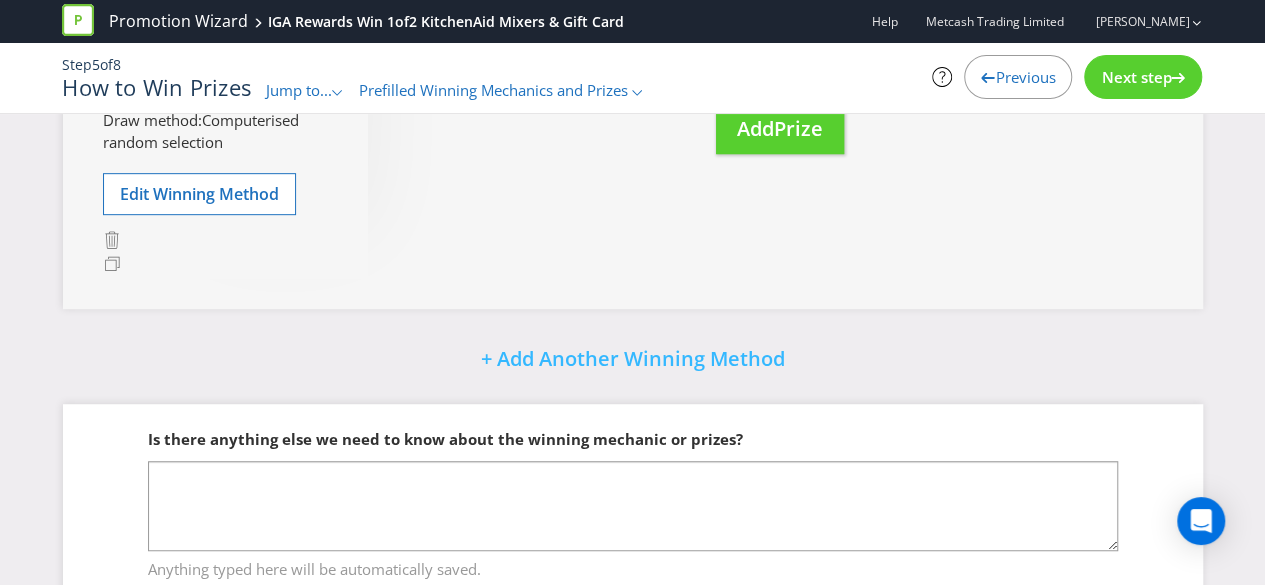 scroll, scrollTop: 458, scrollLeft: 0, axis: vertical 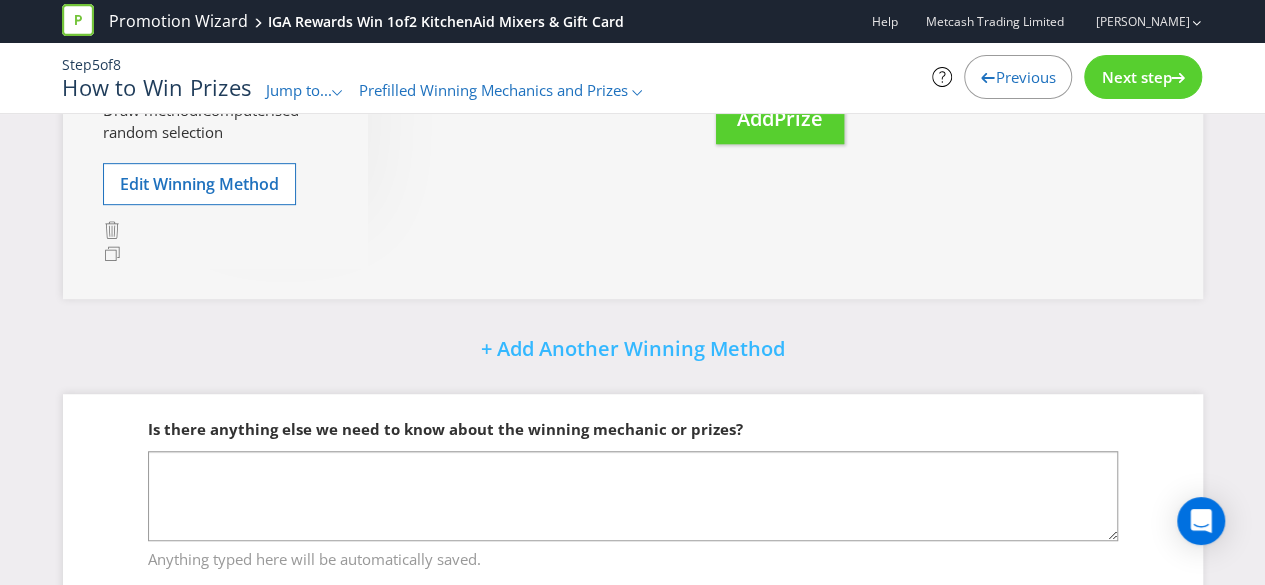 click on "Next step" at bounding box center [1136, 77] 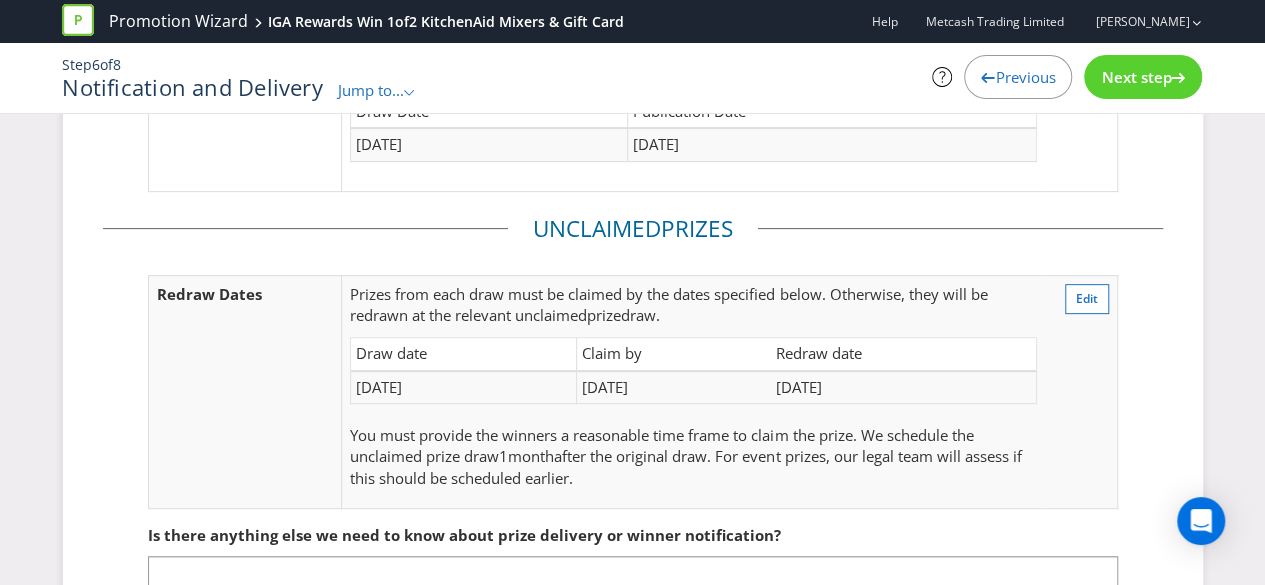scroll, scrollTop: 135, scrollLeft: 0, axis: vertical 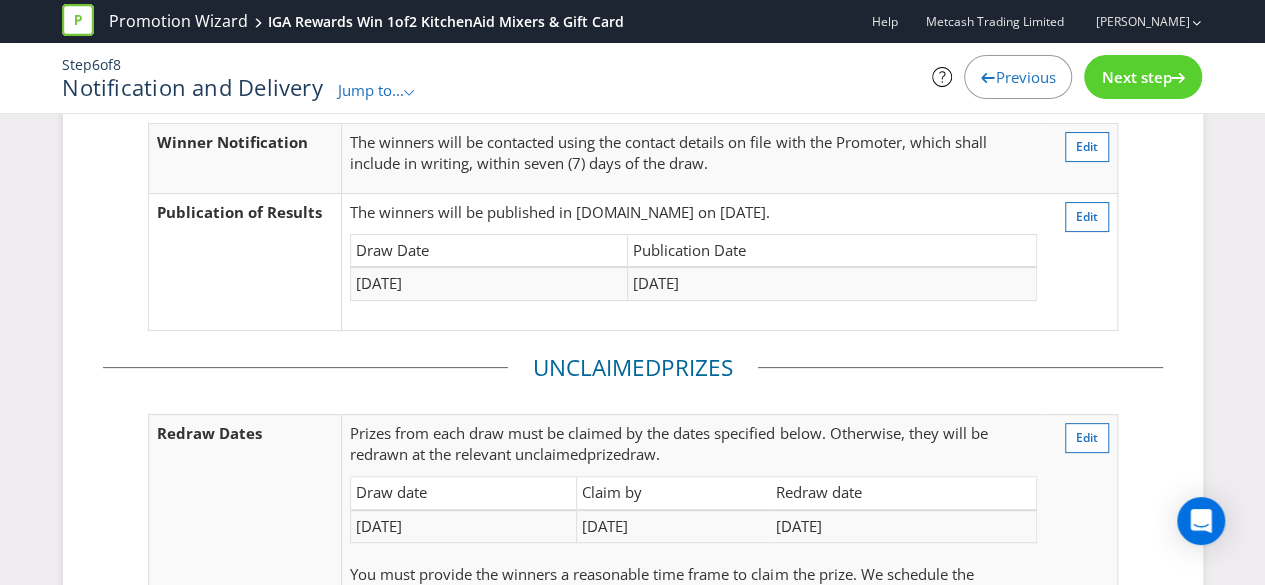 click on "Next step" at bounding box center [1143, 77] 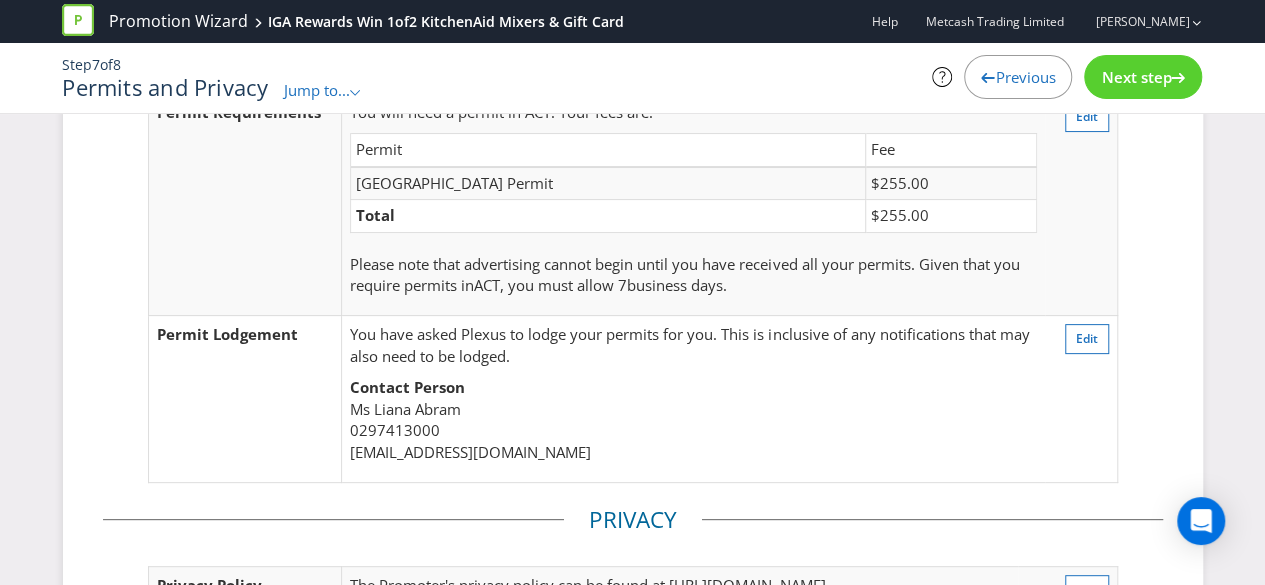 click on "Next step" at bounding box center (1143, 77) 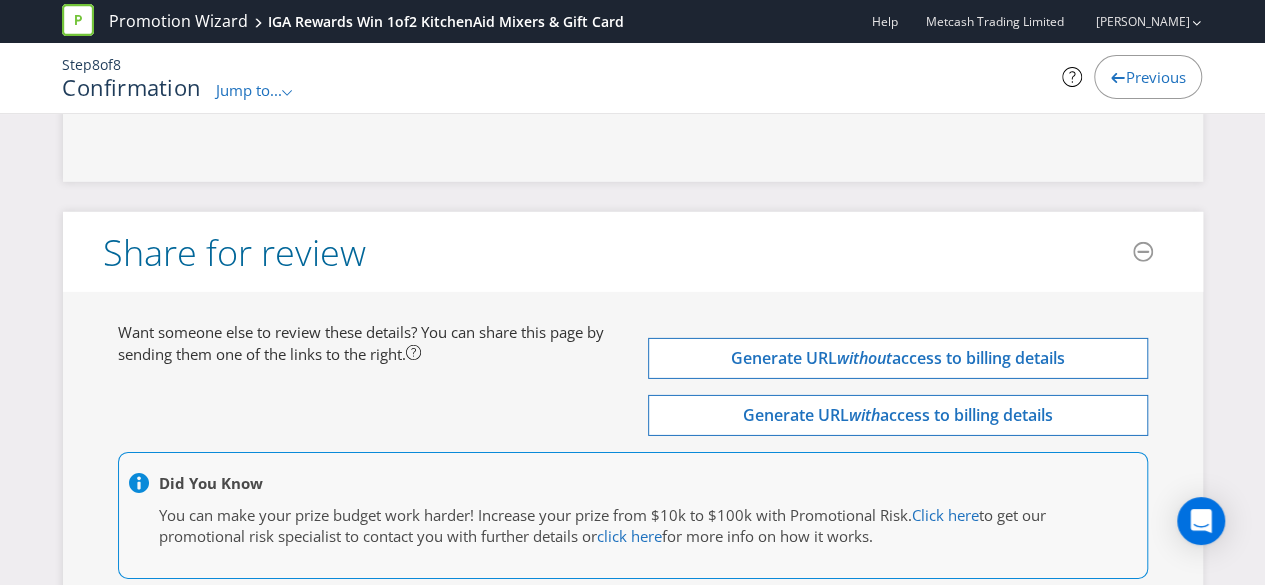 scroll, scrollTop: 6908, scrollLeft: 0, axis: vertical 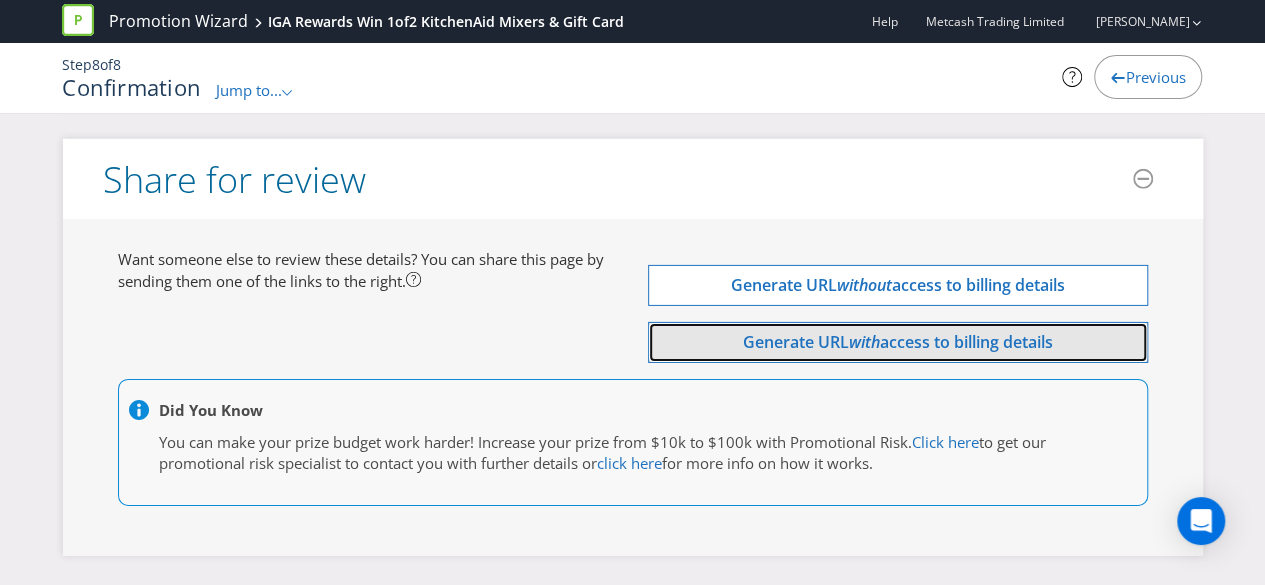 click on "access to billing details" at bounding box center (966, 342) 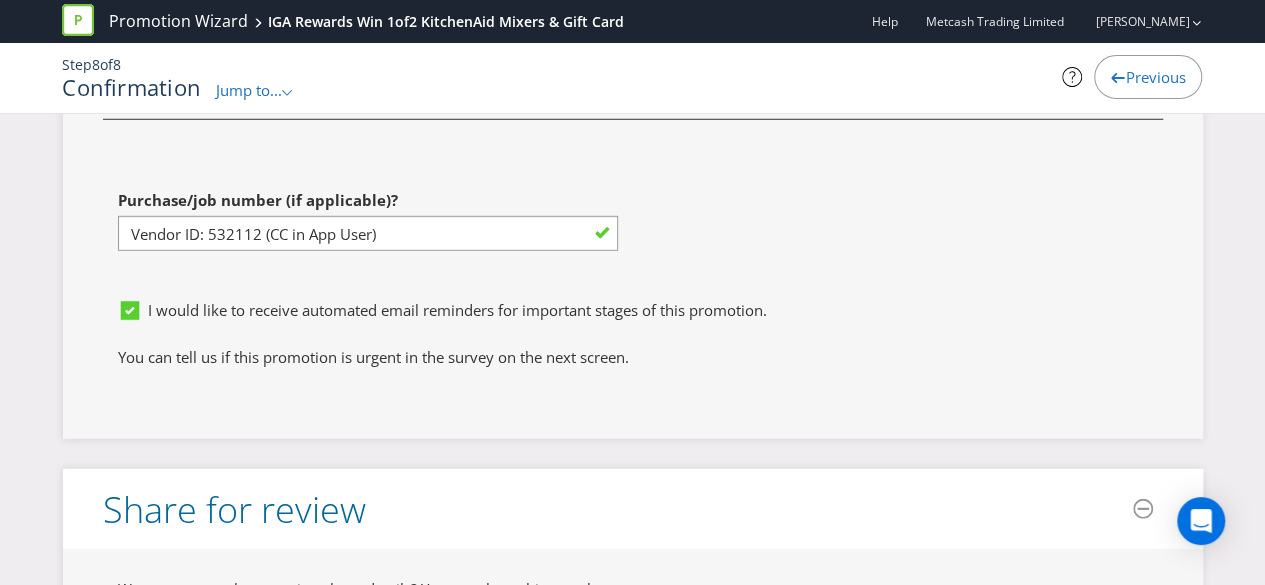 scroll, scrollTop: 6529, scrollLeft: 0, axis: vertical 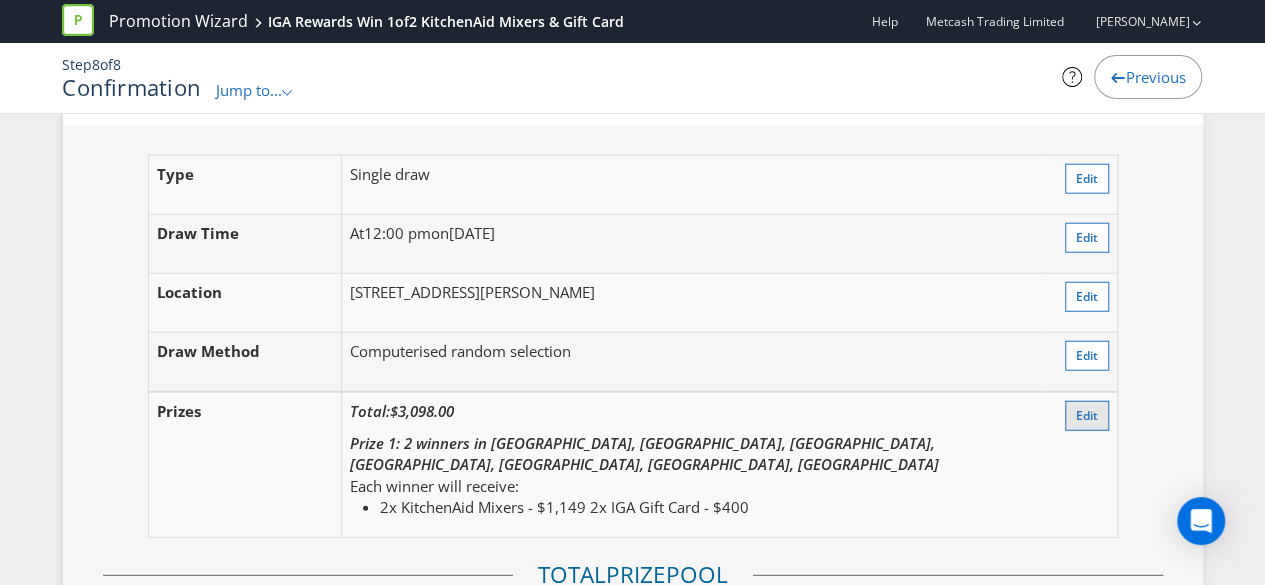 click on "Edit" at bounding box center [1087, 415] 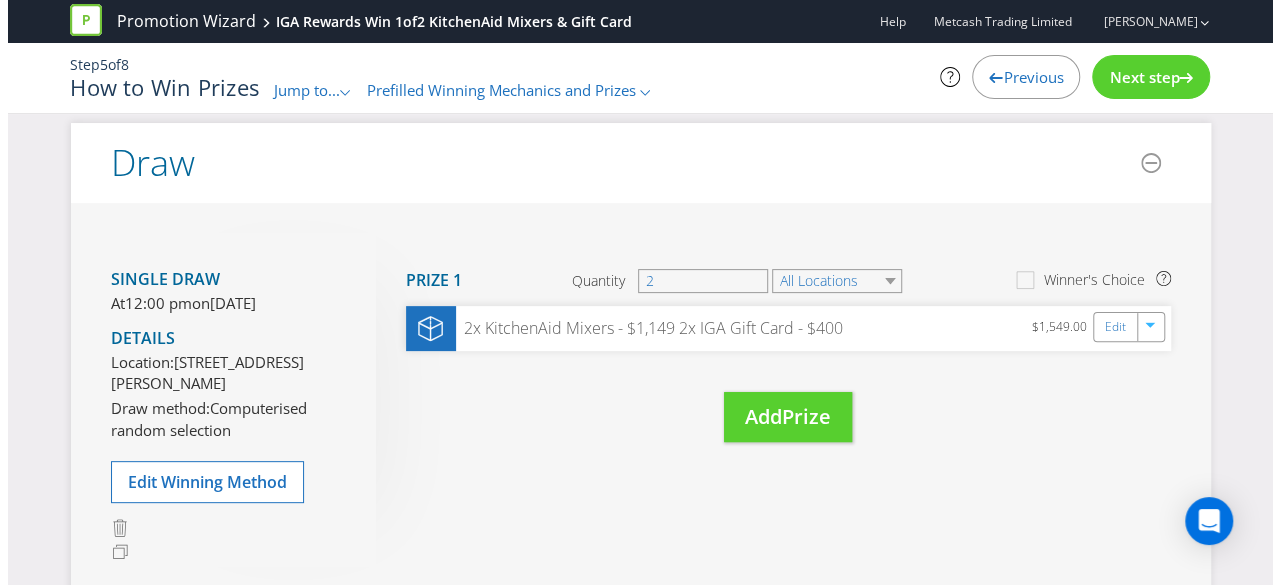 scroll, scrollTop: 158, scrollLeft: 0, axis: vertical 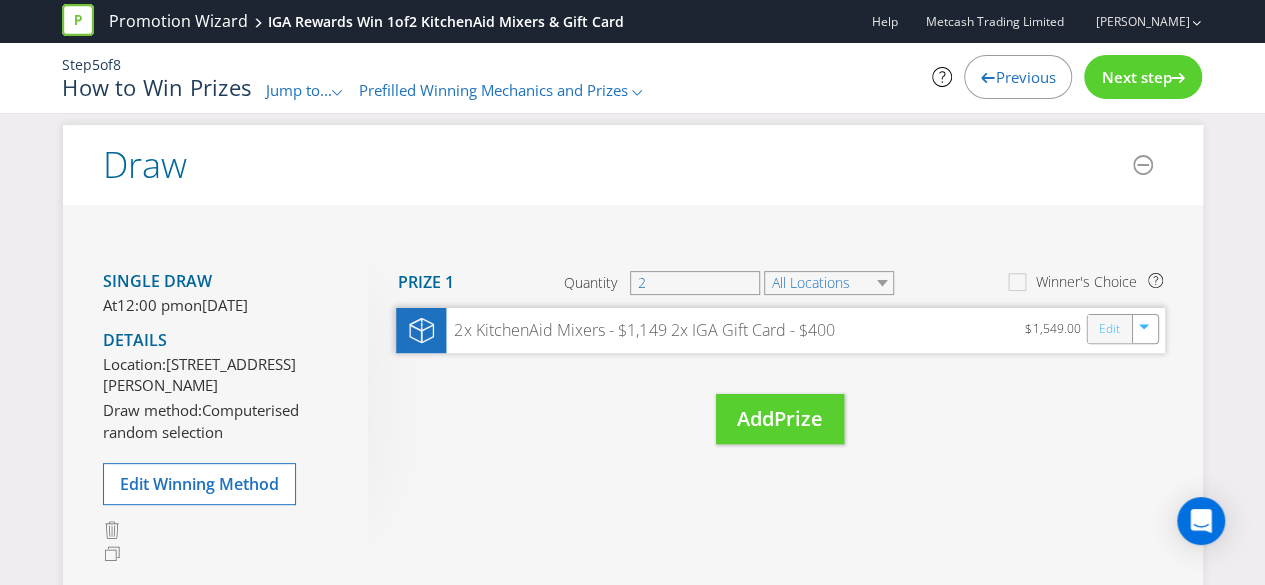 click on "Edit" at bounding box center [1108, 328] 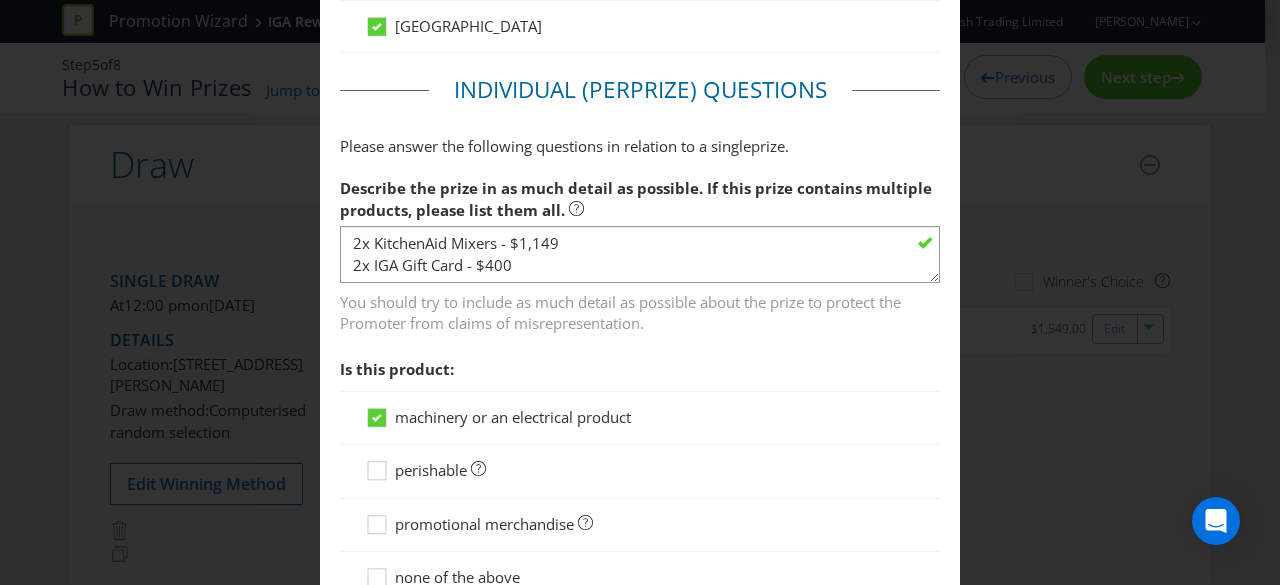 scroll, scrollTop: 1500, scrollLeft: 0, axis: vertical 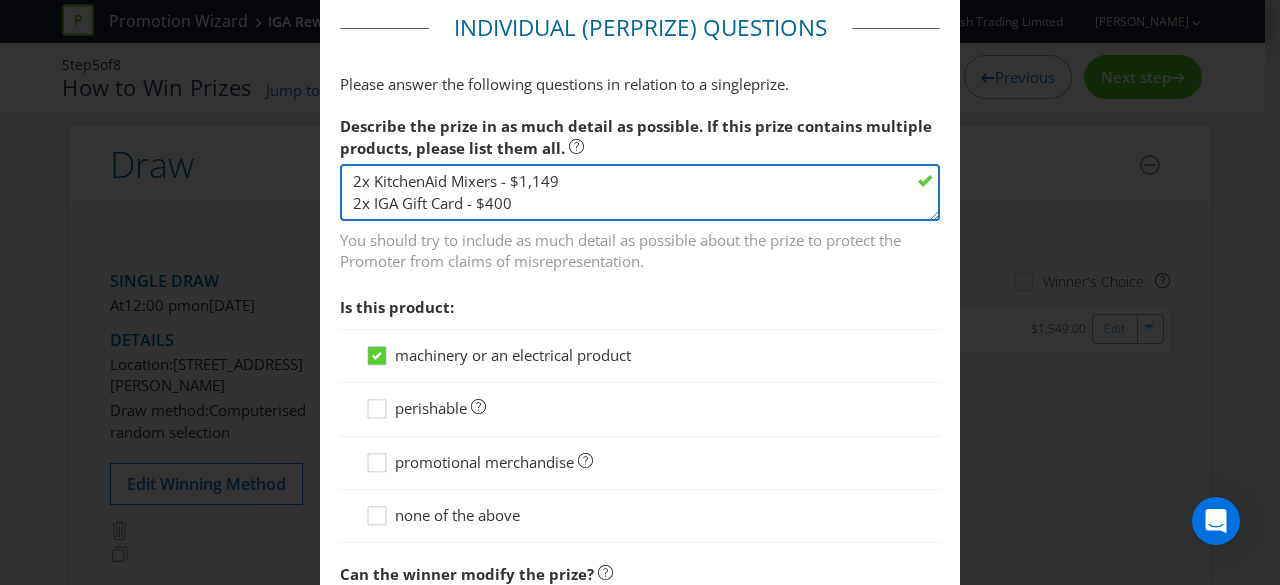 drag, startPoint x: 448, startPoint y: 171, endPoint x: 496, endPoint y: 174, distance: 48.09366 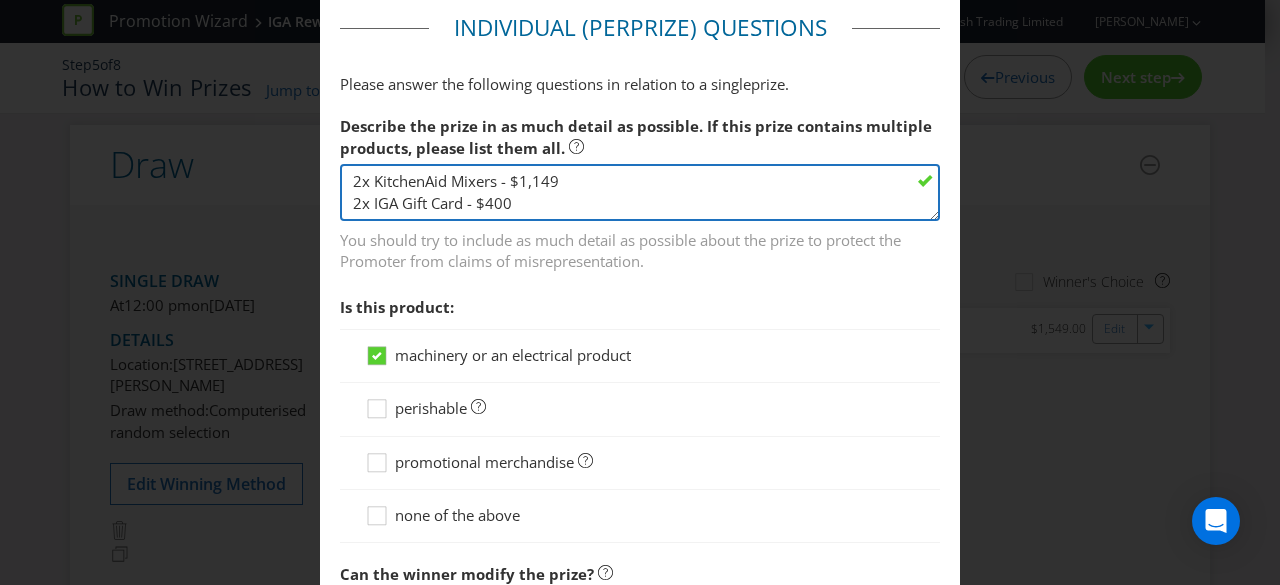 click on "2x KitchenAid Mixers - $1,149
2x IGA Gift Card - $400" at bounding box center (640, 192) 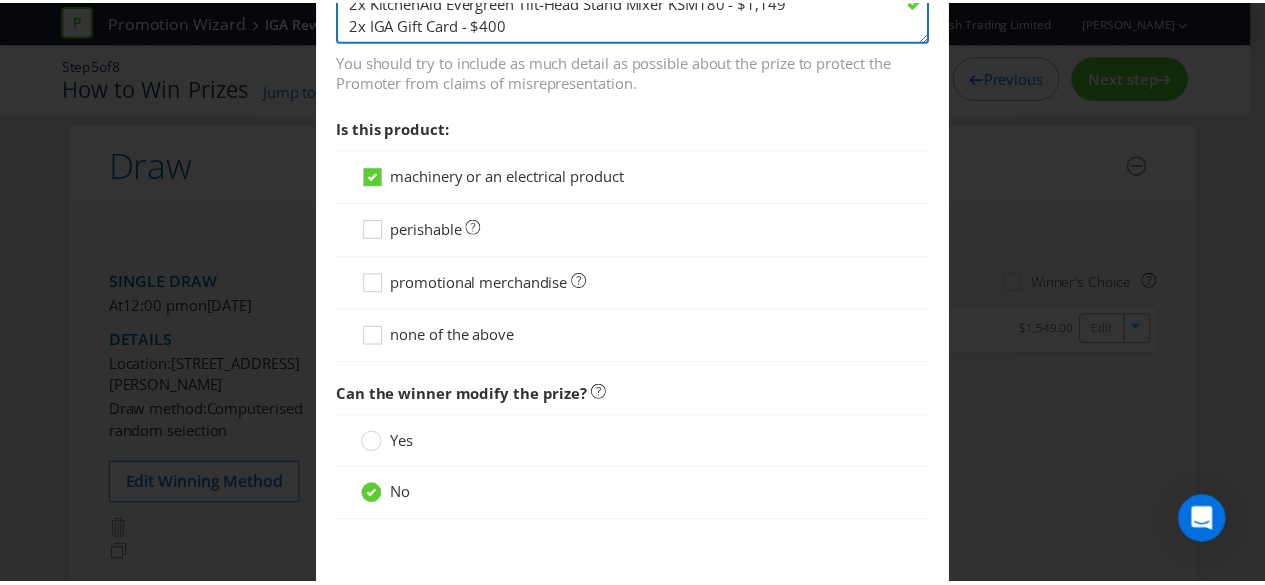scroll, scrollTop: 1776, scrollLeft: 0, axis: vertical 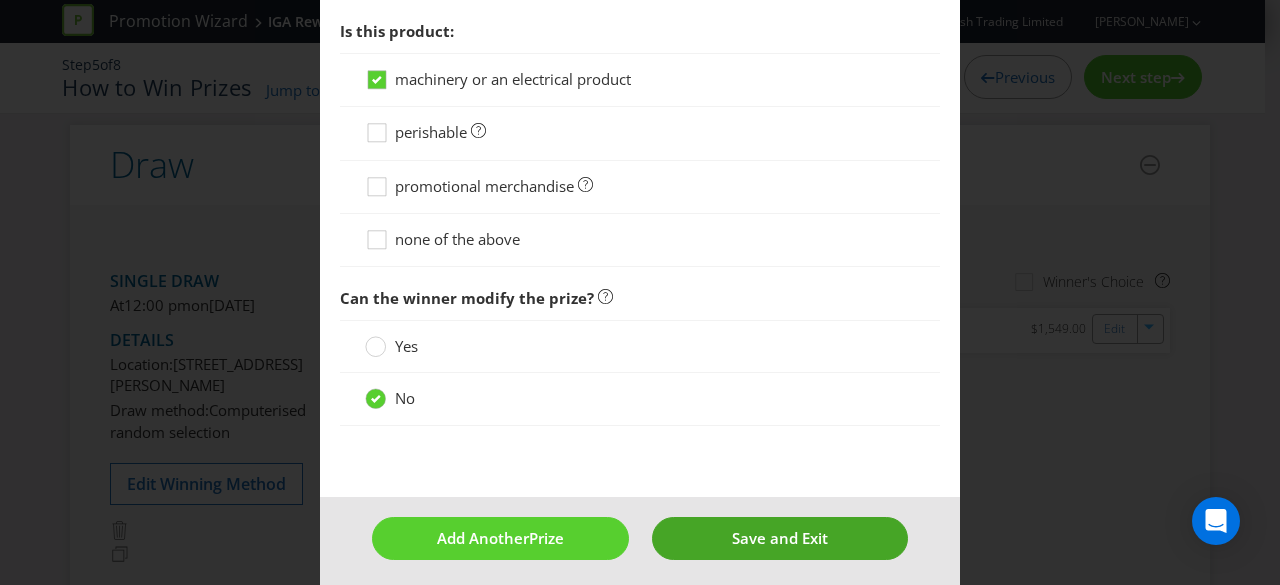 type on "2x KitchenAid Evergreen Tilt-Head Stand Mixer KSM180 - $1,149
2x IGA Gift Card - $400" 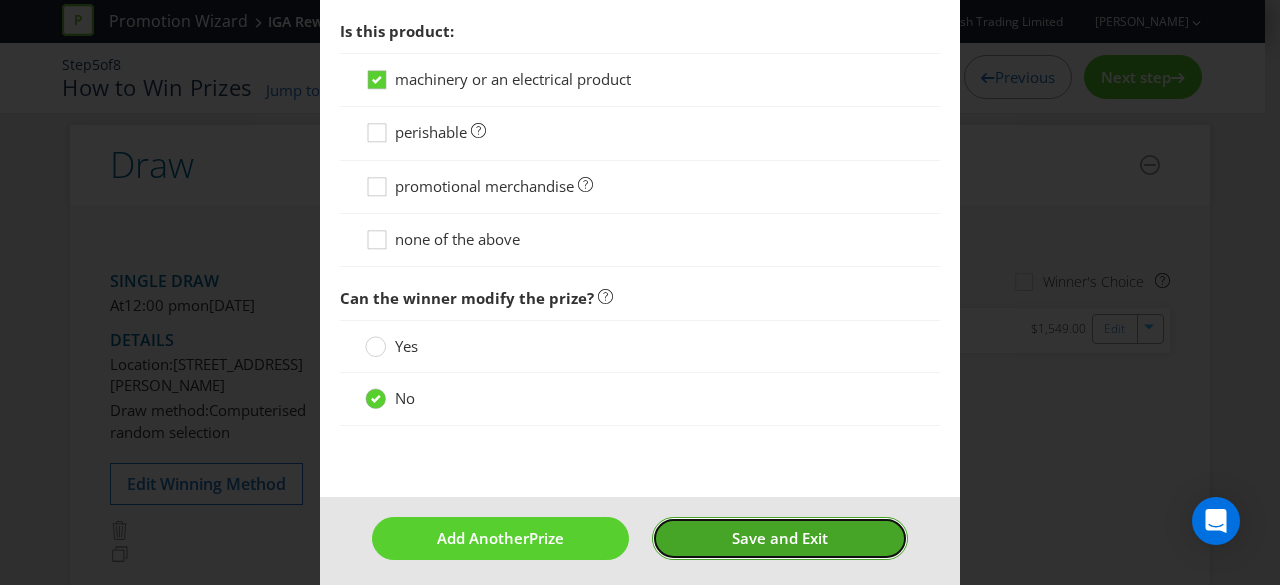 click on "Save and Exit" at bounding box center [780, 538] 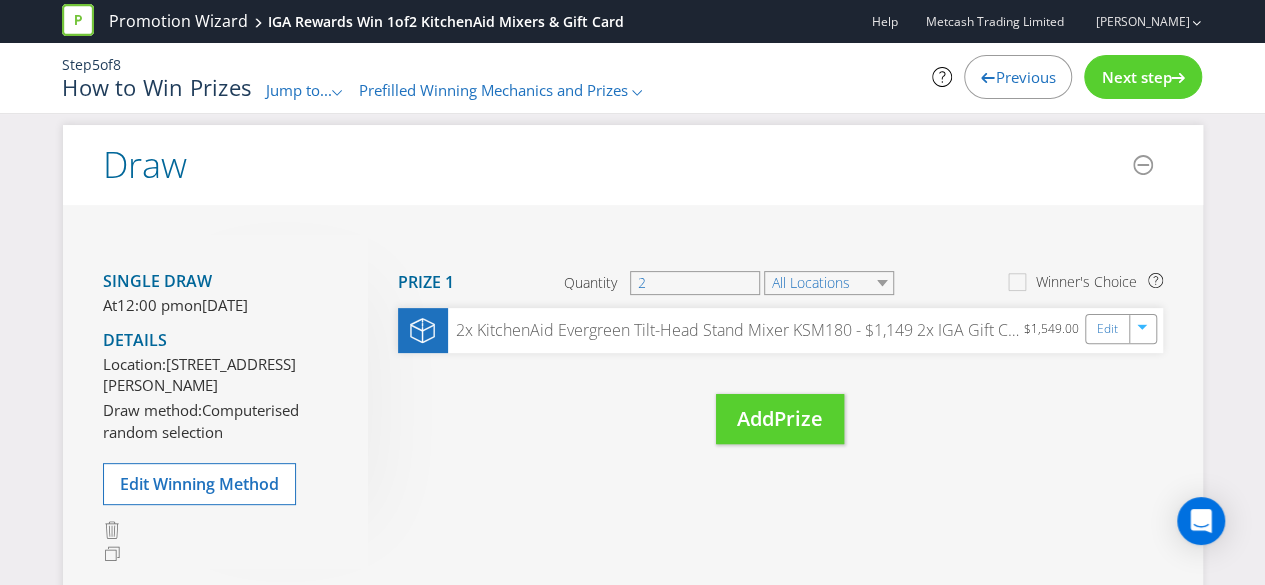 click on "Next step" at bounding box center (1136, 77) 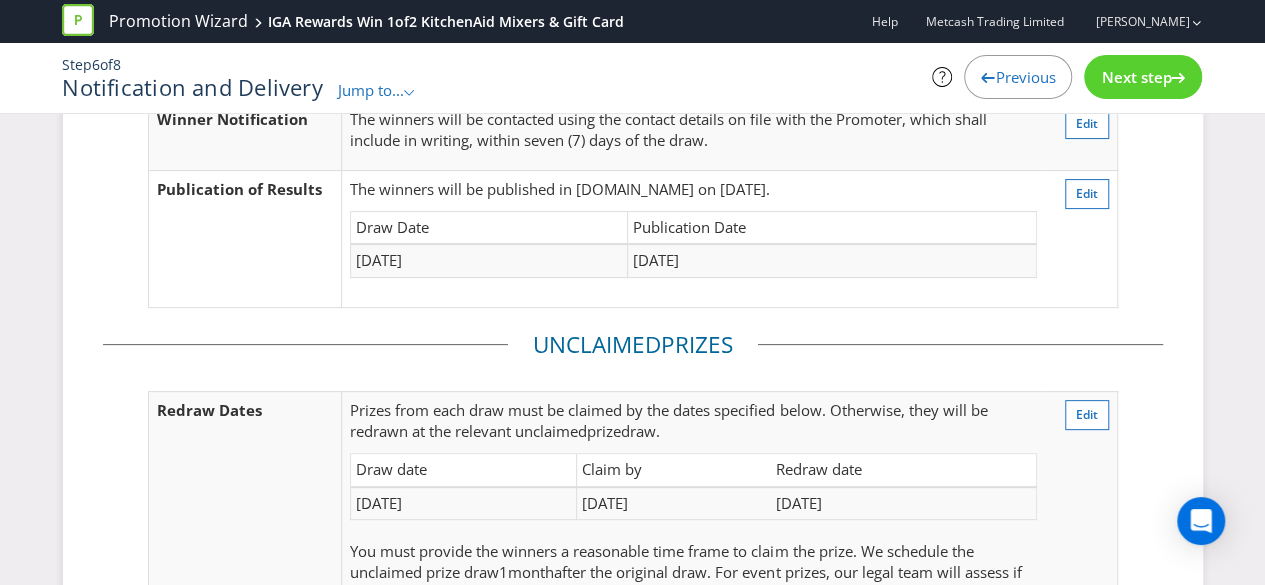 click on "Next step" at bounding box center [1136, 77] 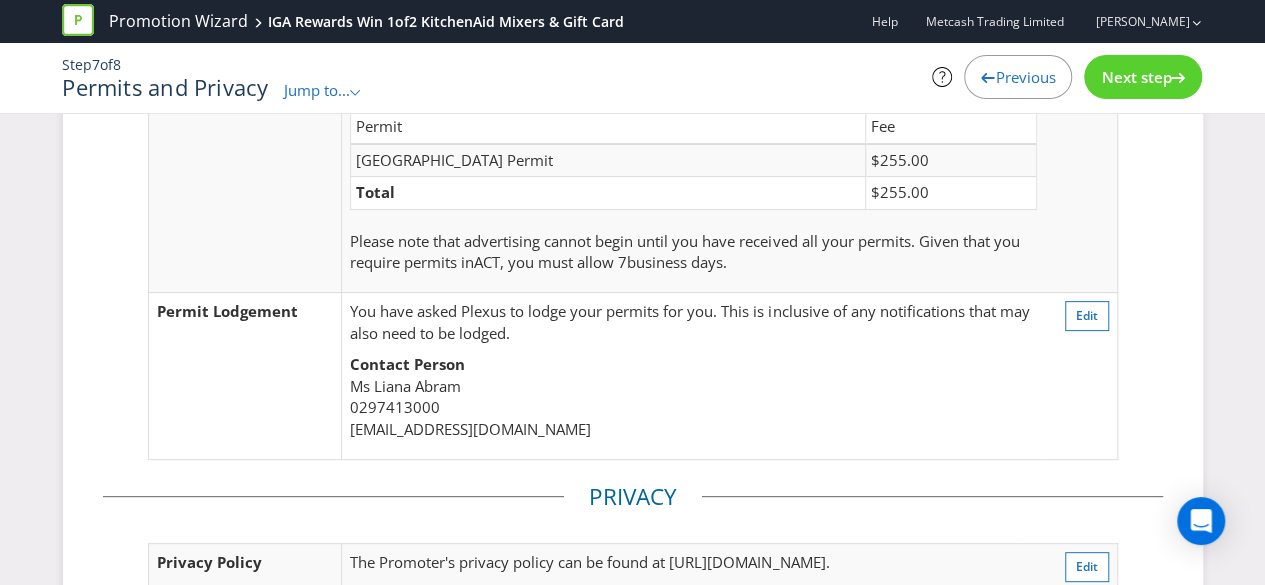 click on "Next step" at bounding box center [1136, 77] 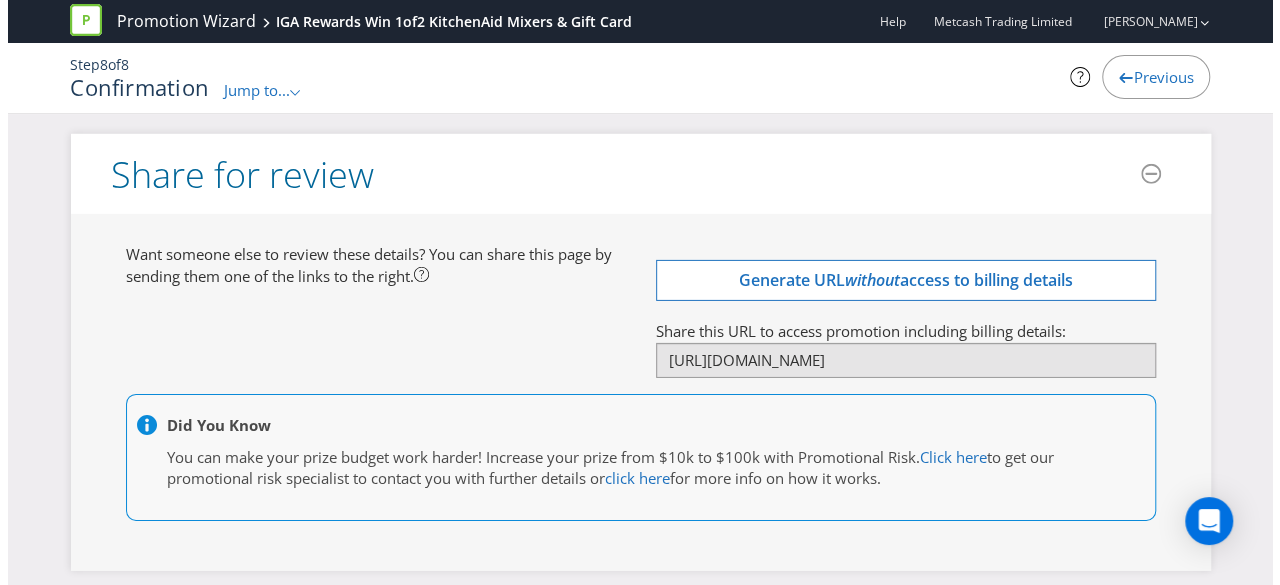 scroll, scrollTop: 6929, scrollLeft: 0, axis: vertical 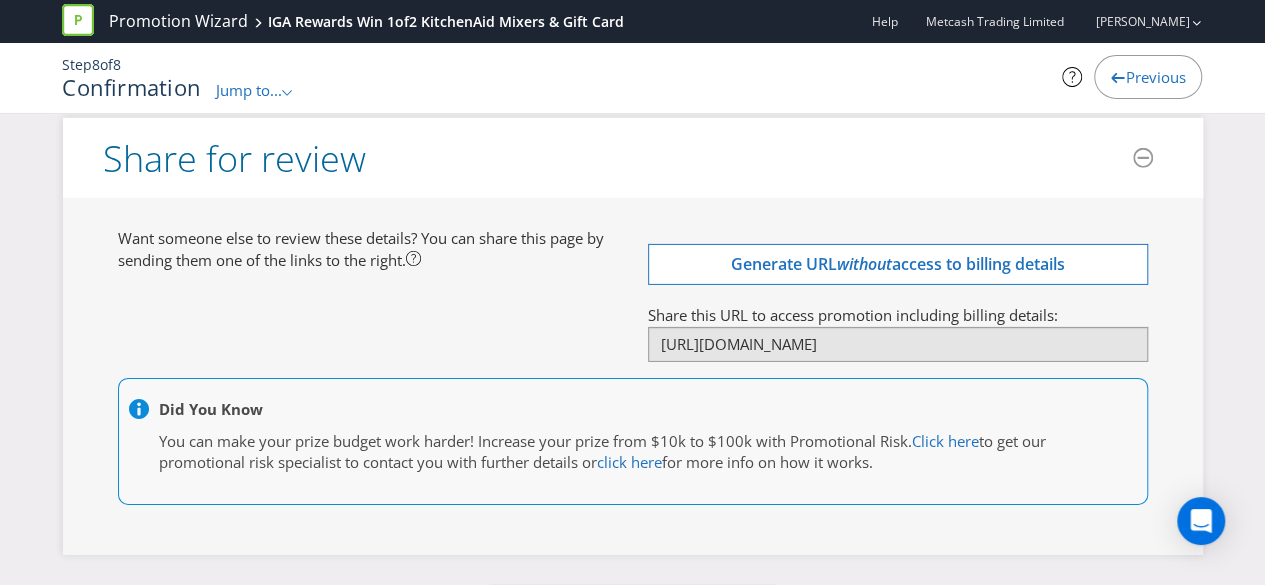 click on "Process Promotion" at bounding box center (632, 606) 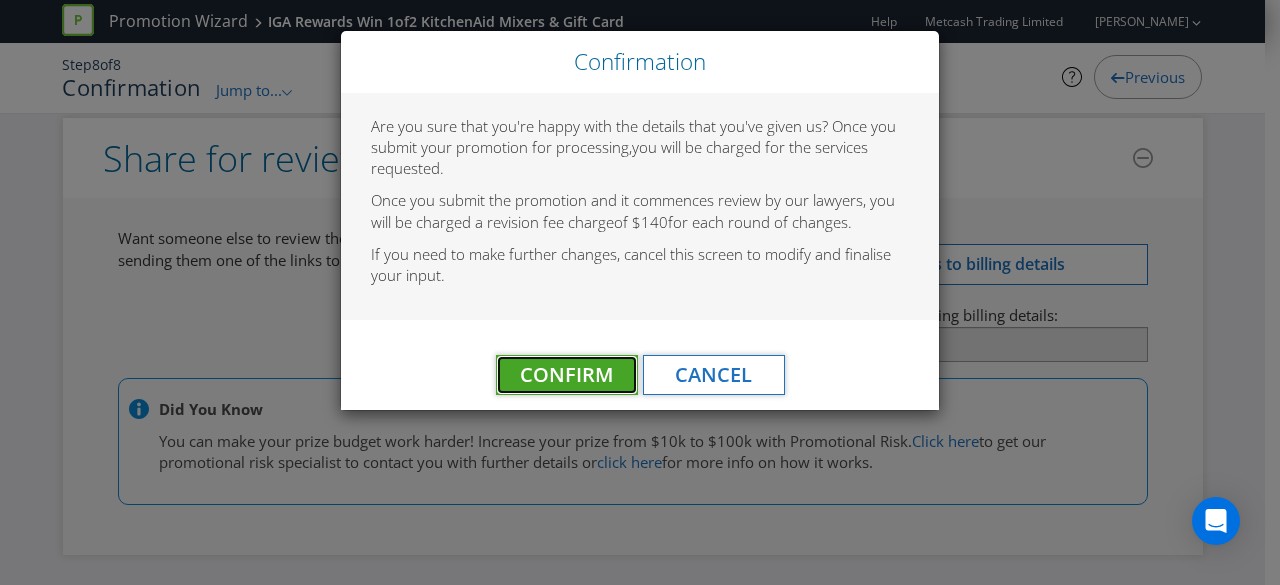 click on "Confirm" at bounding box center [566, 374] 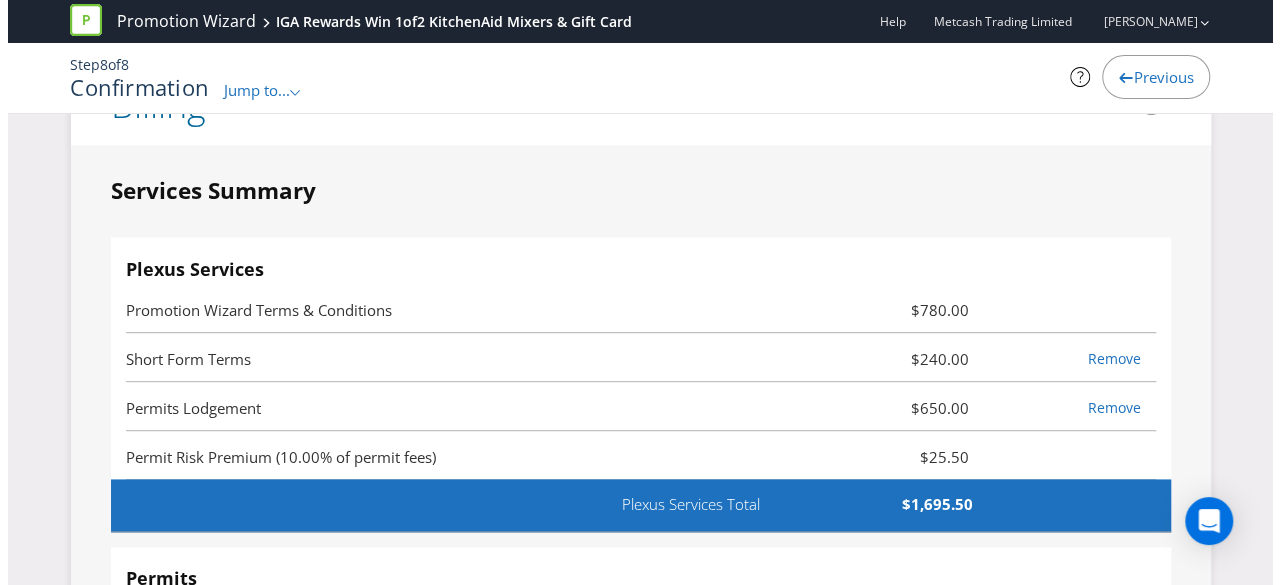 scroll, scrollTop: 0, scrollLeft: 0, axis: both 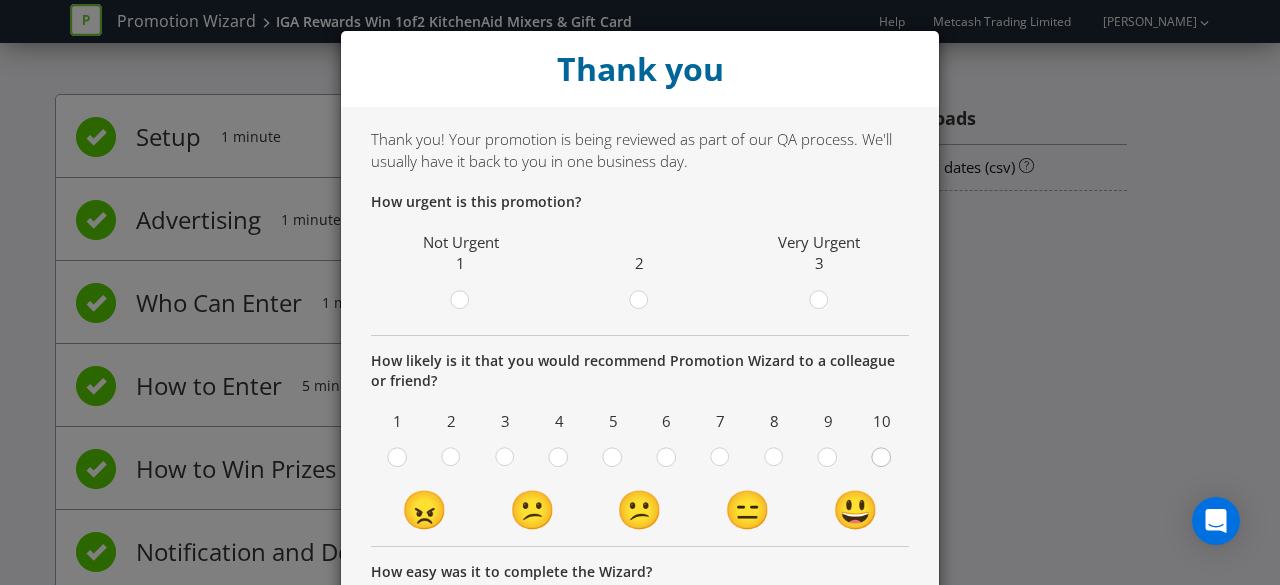 click 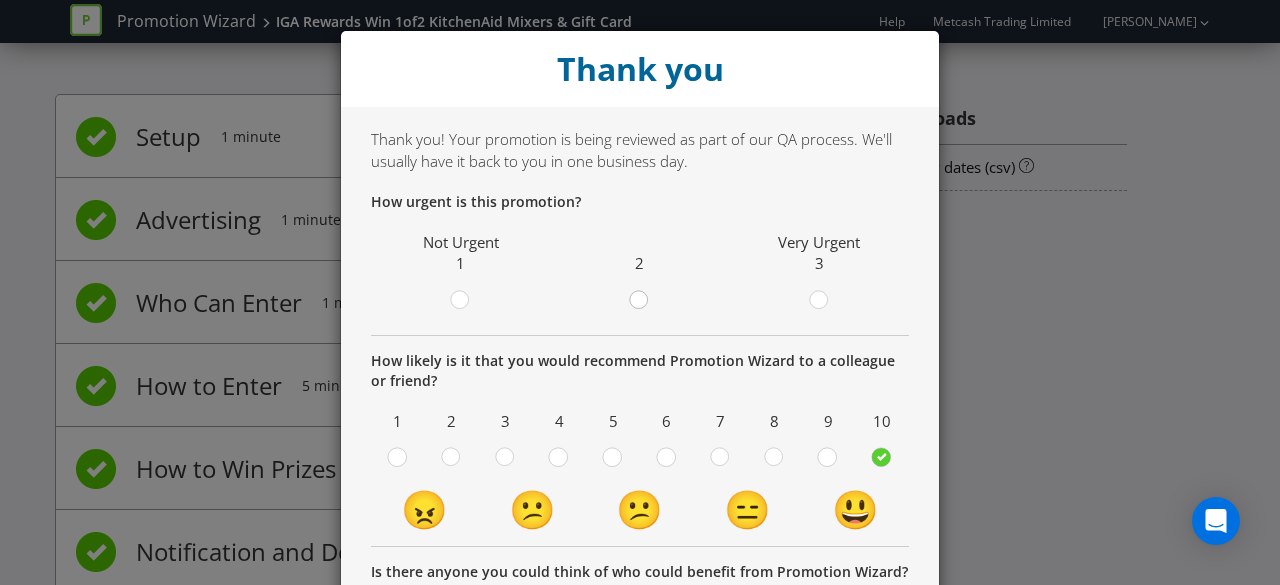 click 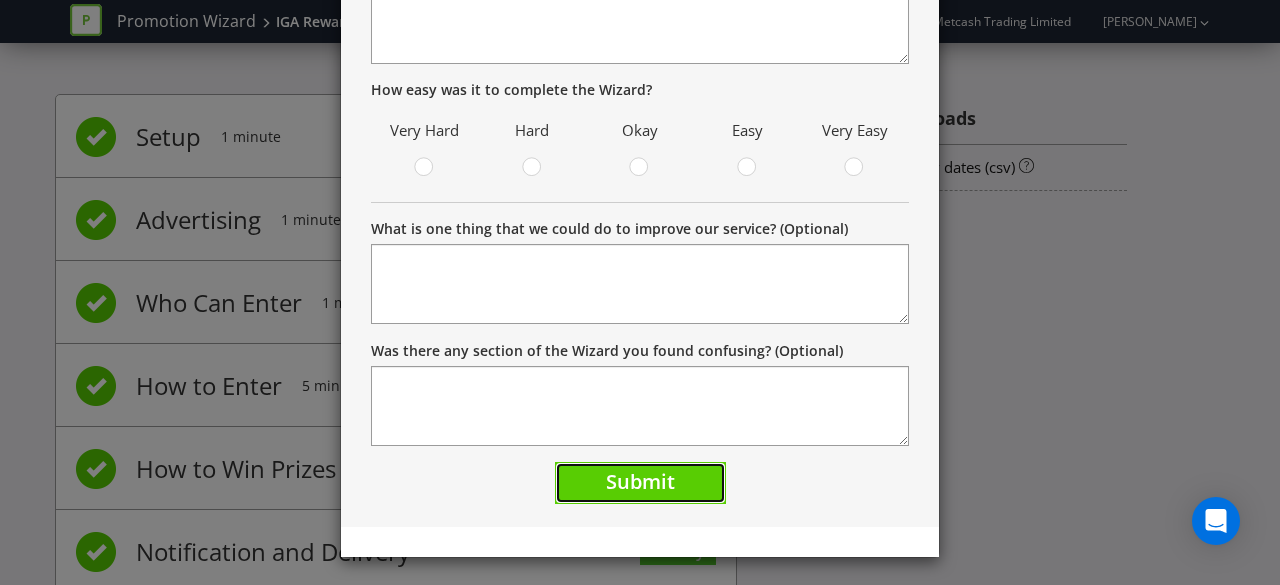 click on "Submit" at bounding box center [640, 483] 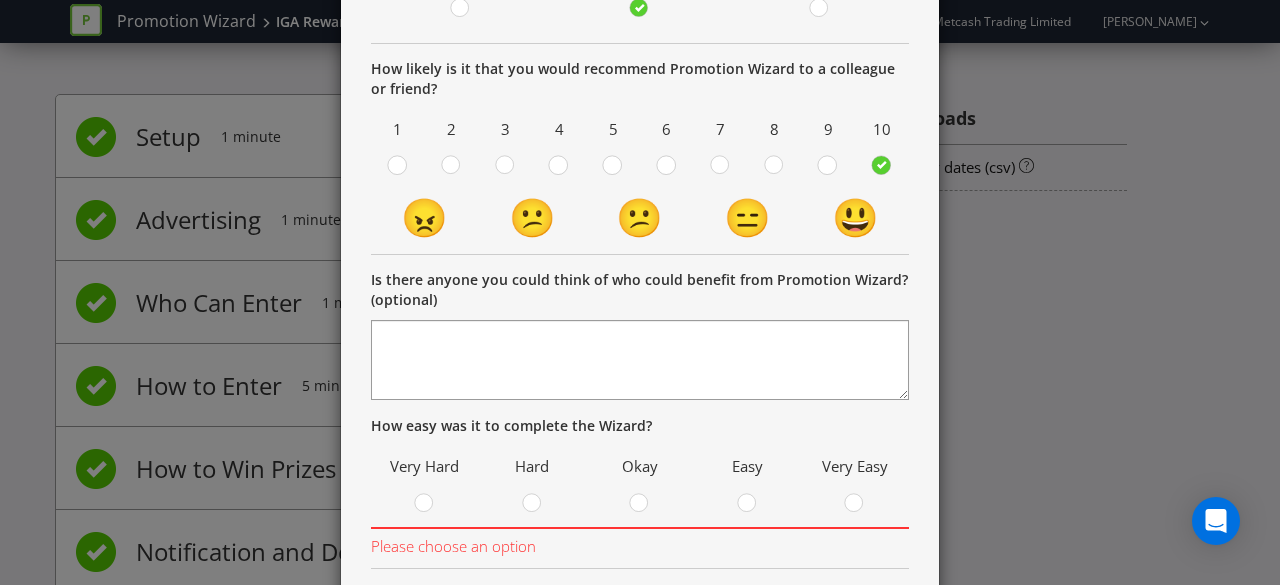 scroll, scrollTop: 492, scrollLeft: 0, axis: vertical 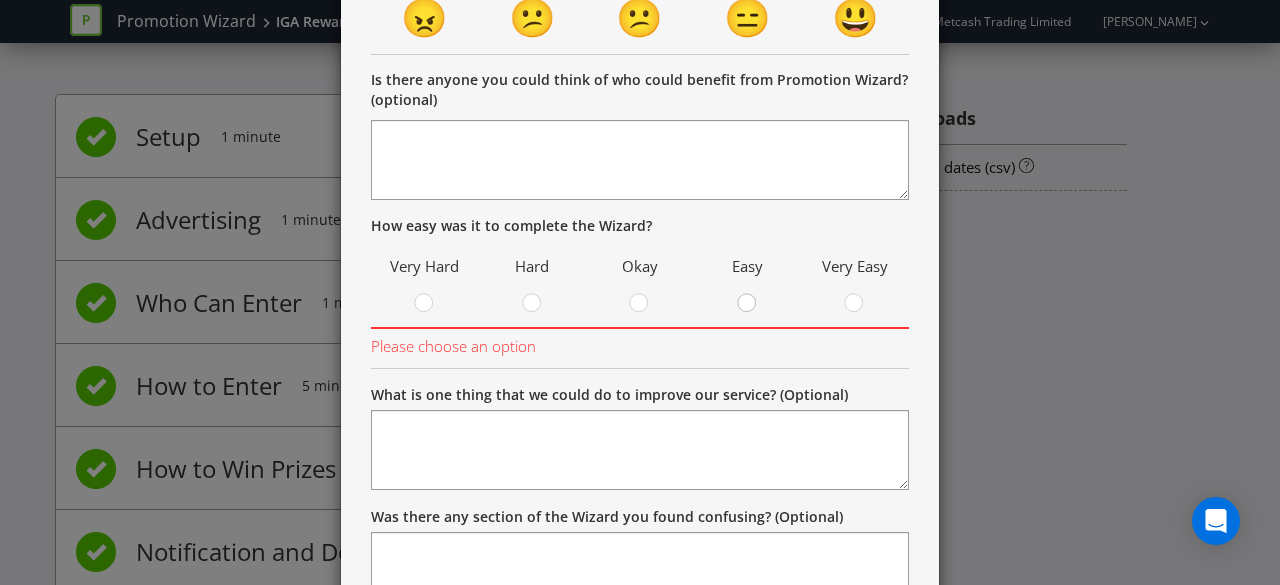 click 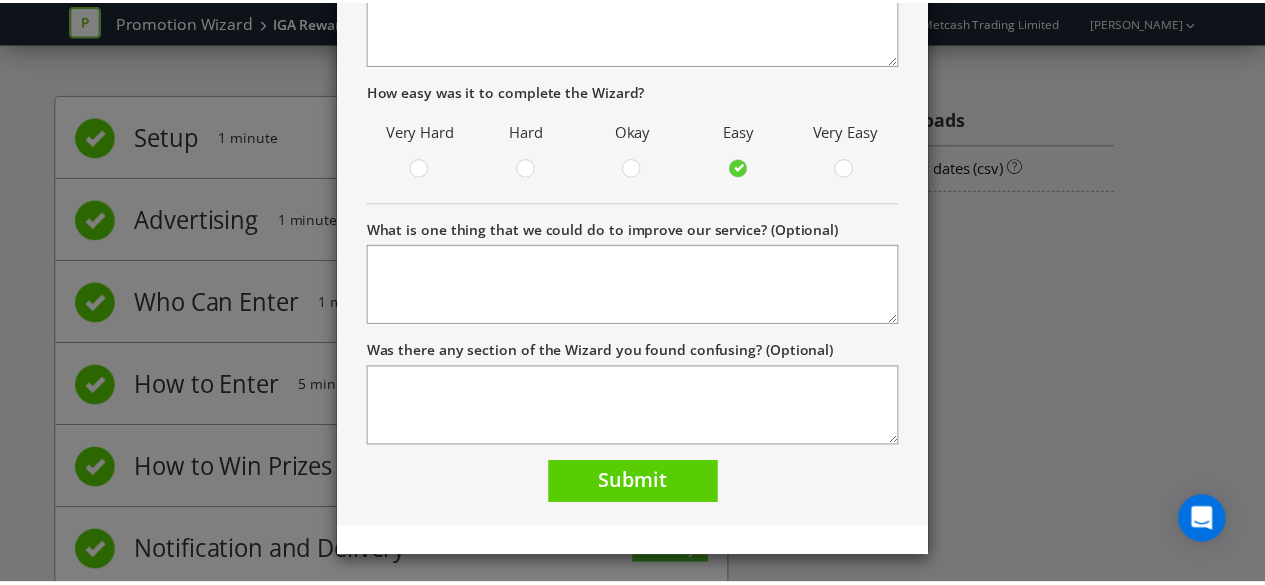 scroll, scrollTop: 628, scrollLeft: 0, axis: vertical 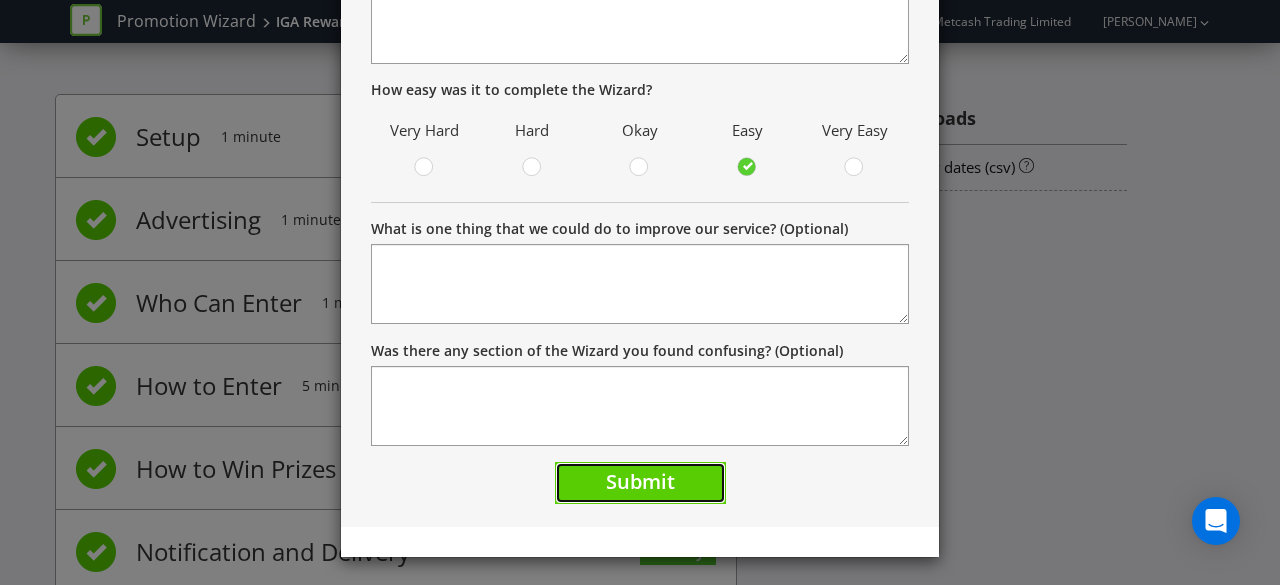 click on "Submit" at bounding box center [640, 481] 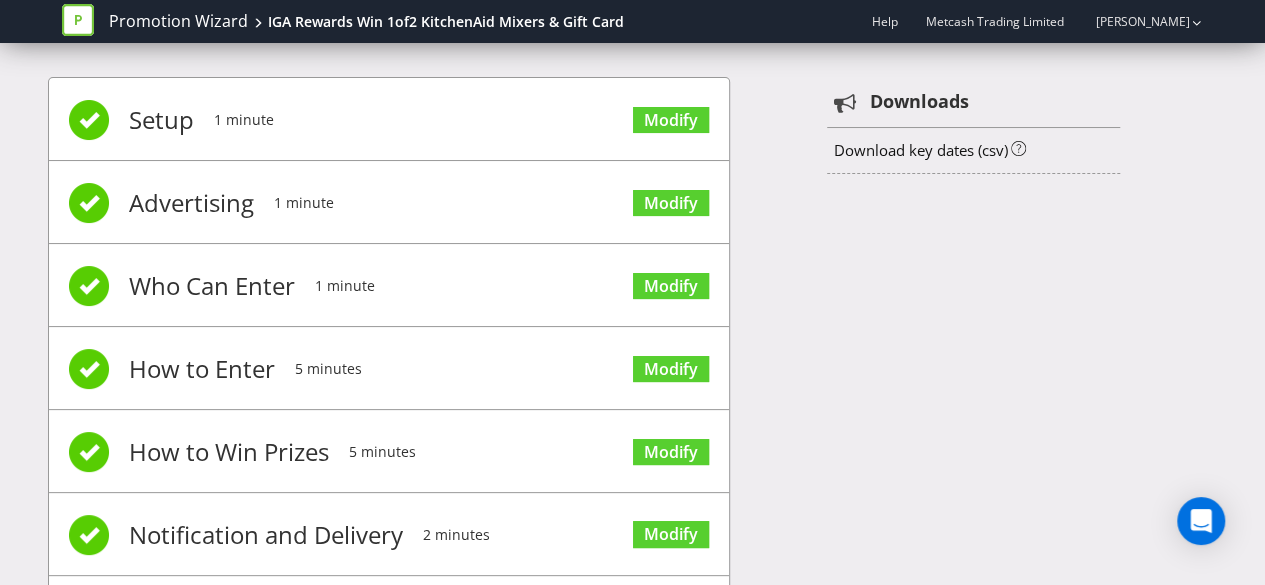 scroll, scrollTop: 16, scrollLeft: 0, axis: vertical 